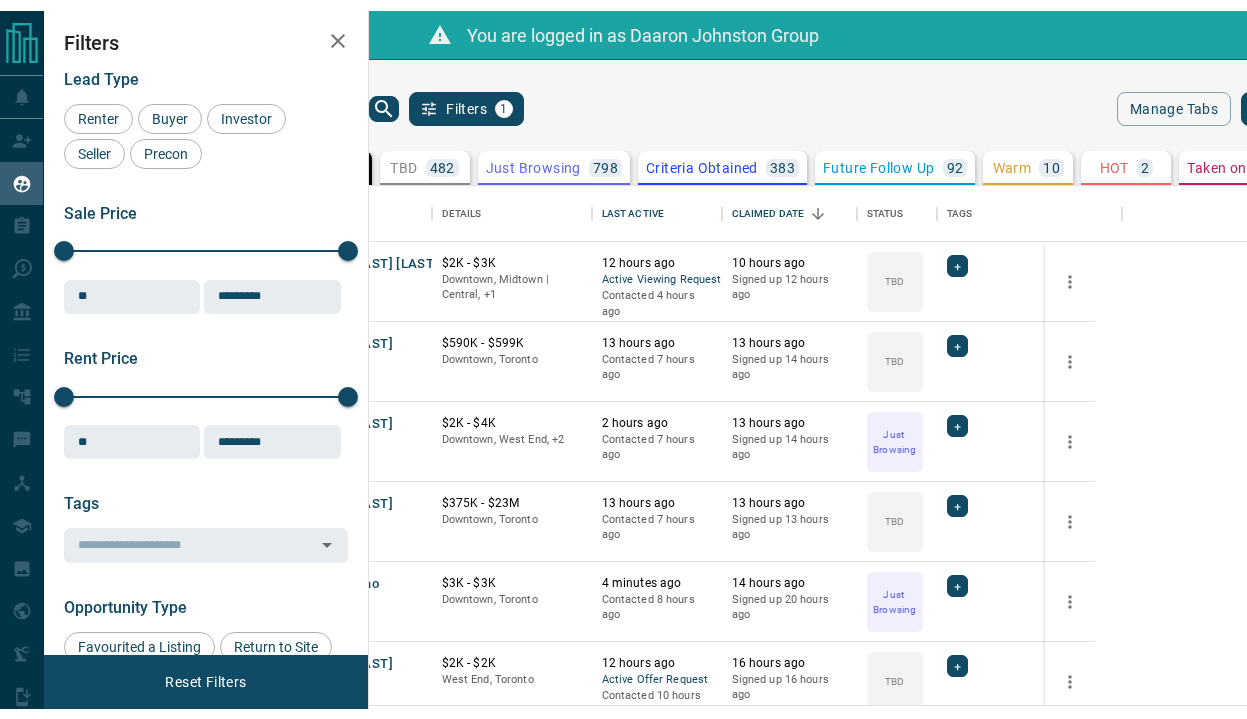 scroll, scrollTop: 0, scrollLeft: 0, axis: both 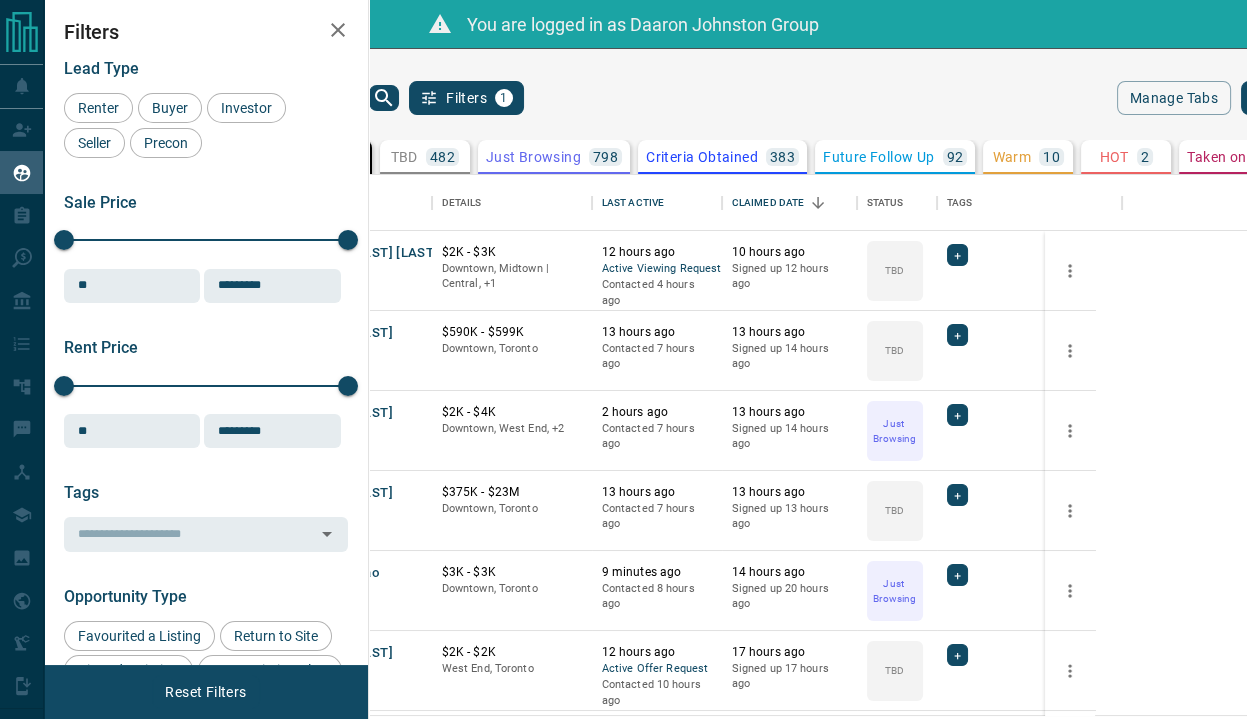 click on "My Leads Filters 1 Manage Tabs New Lead" at bounding box center [801, 98] 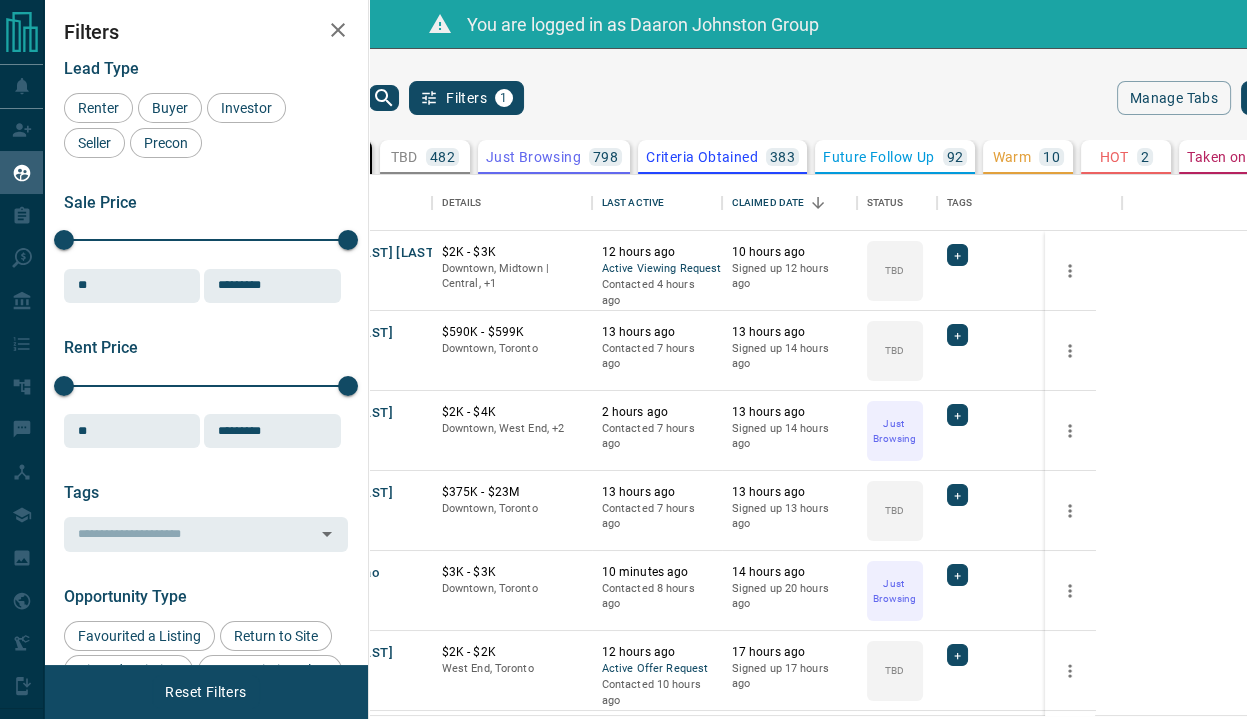 click on "My Leads Filters 1 Manage Tabs New Lead" at bounding box center (801, 98) 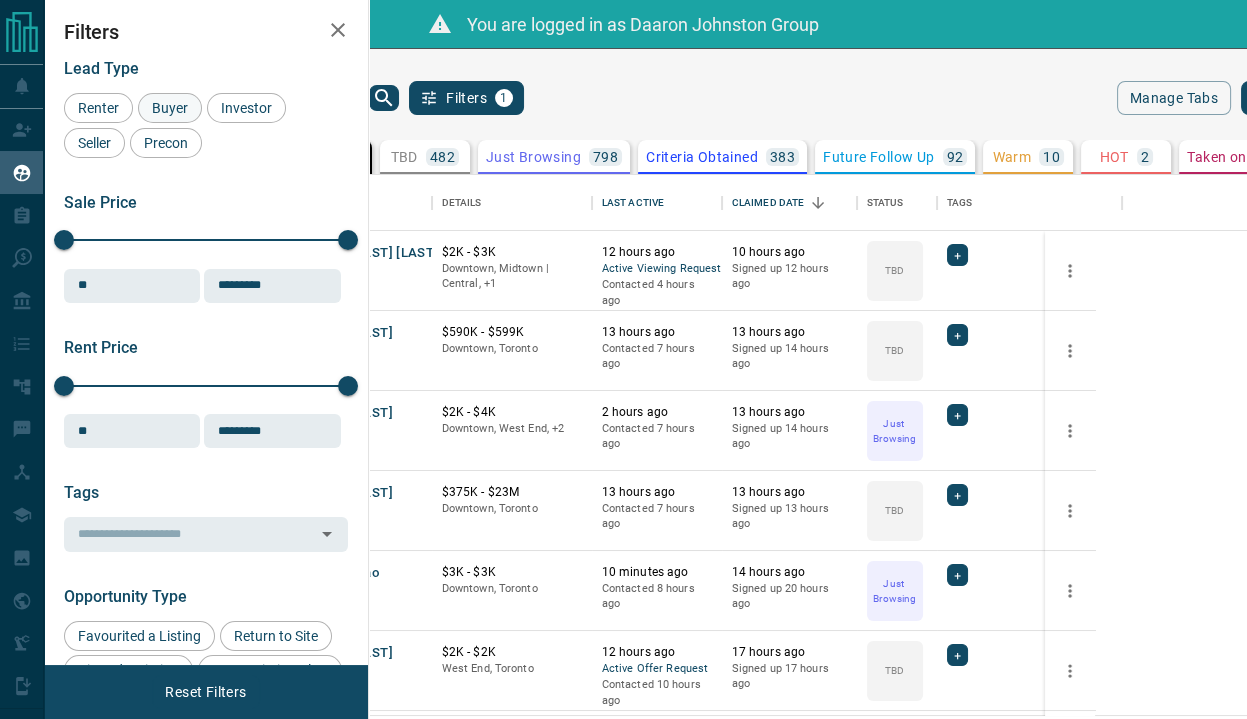 click on "Buyer" at bounding box center (170, 108) 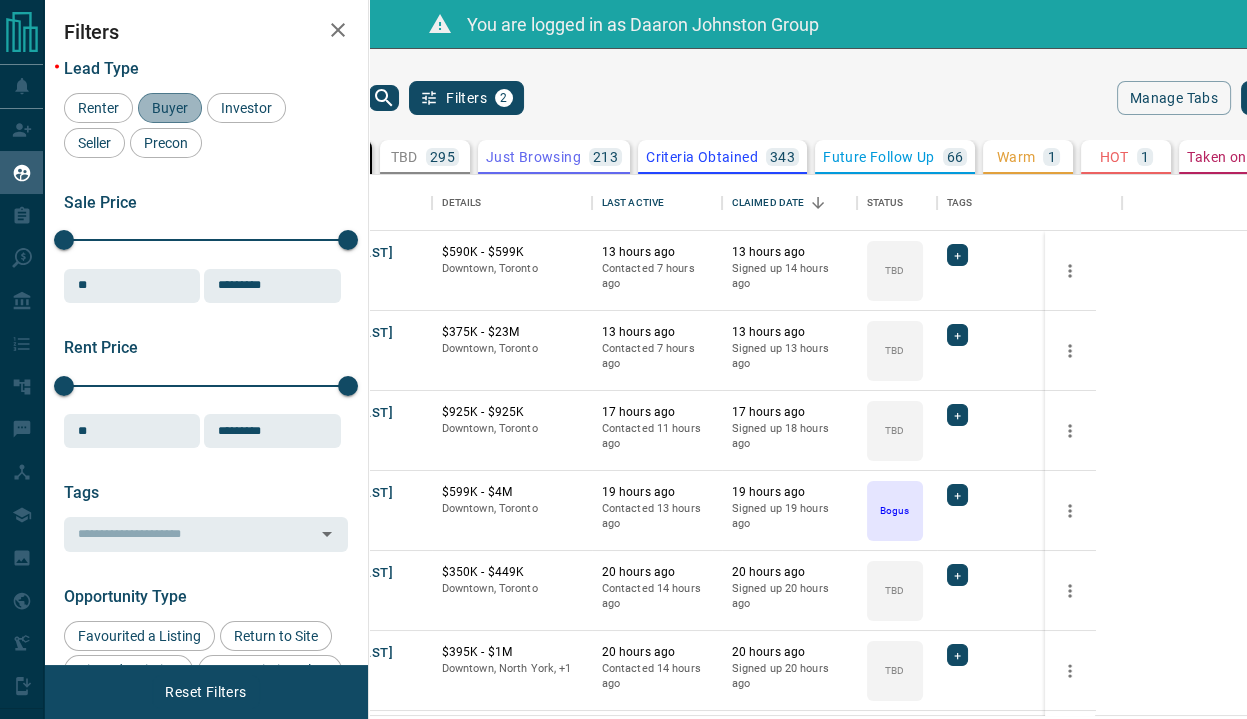 click on "Buyer" at bounding box center [170, 108] 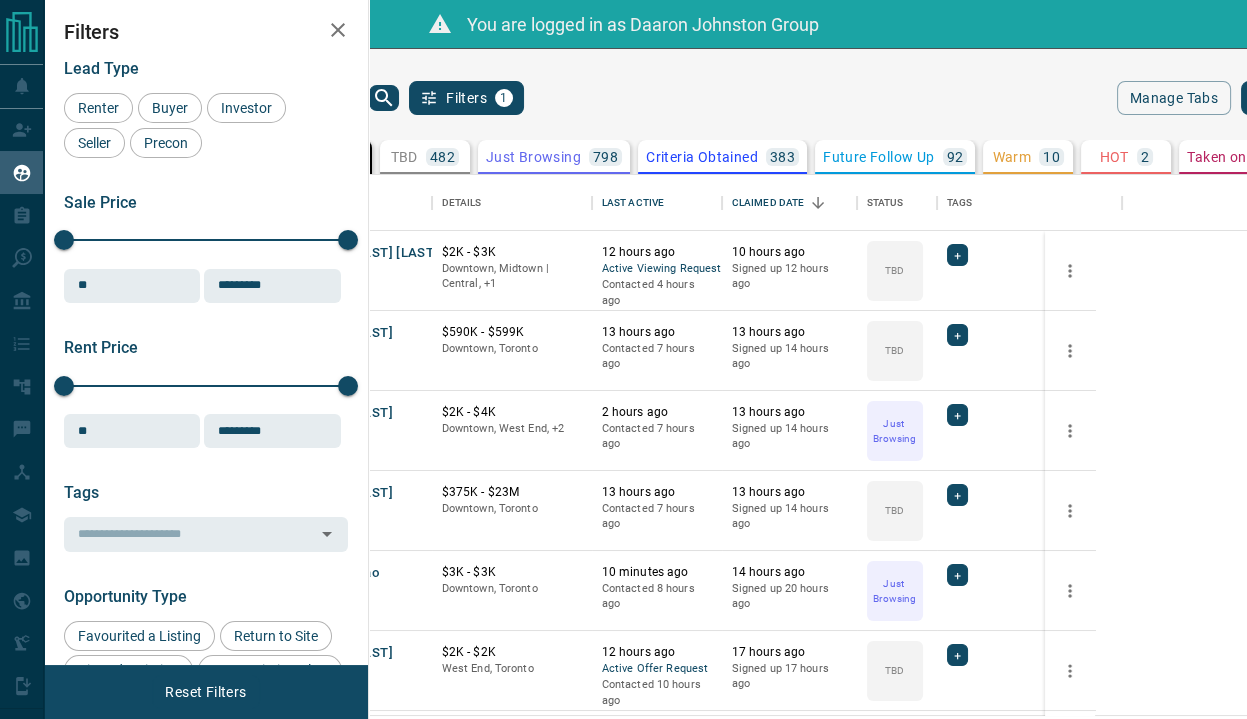 click on "Sale Price" at bounding box center [100, 202] 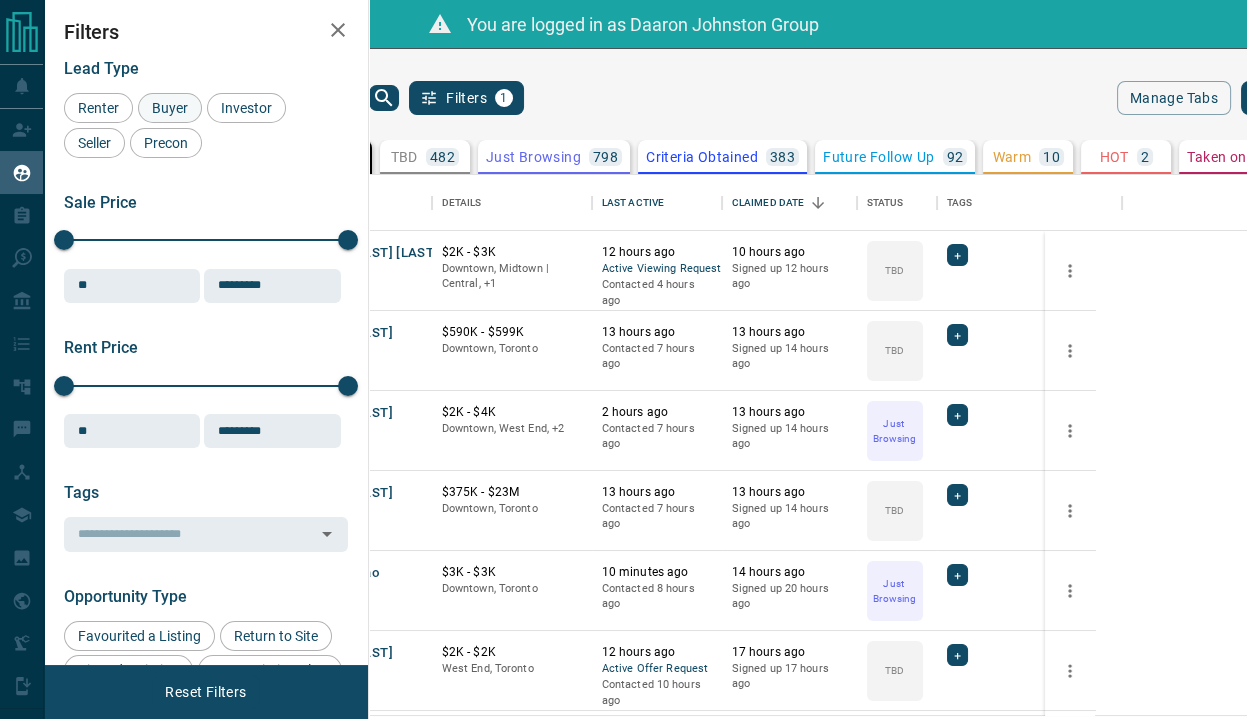 click on "Buyer" at bounding box center (170, 108) 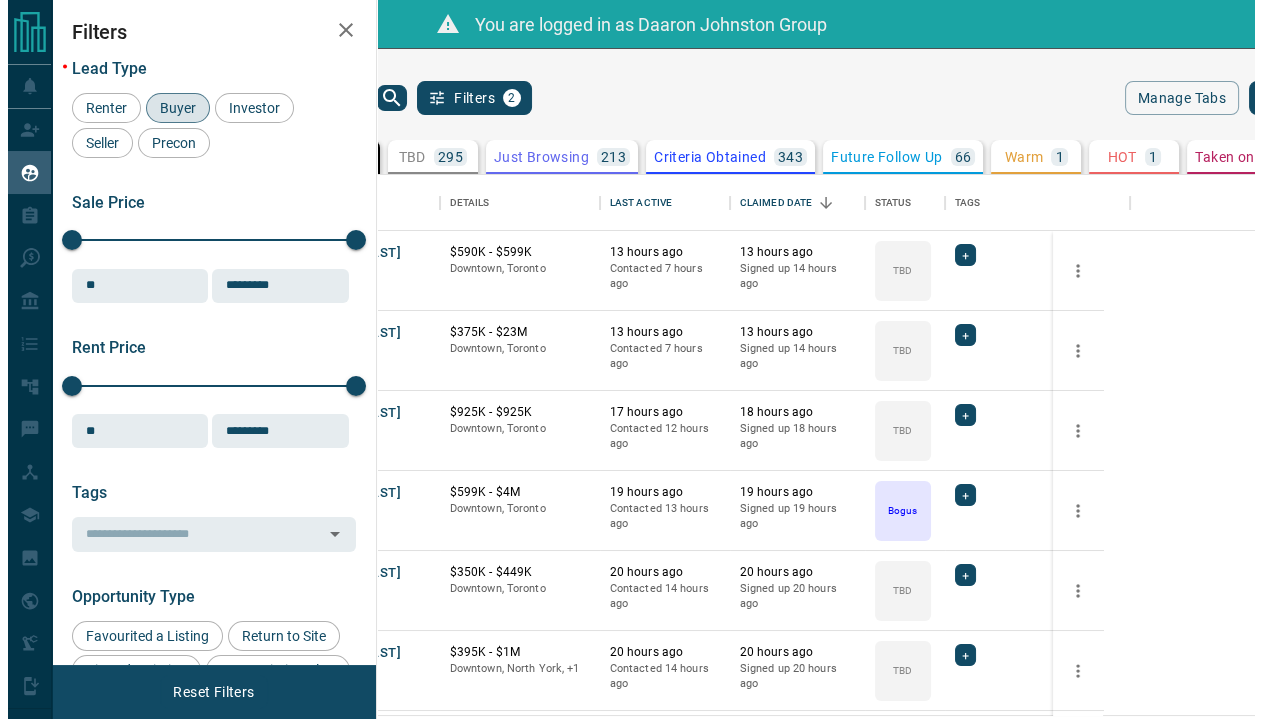 scroll, scrollTop: 49, scrollLeft: 0, axis: vertical 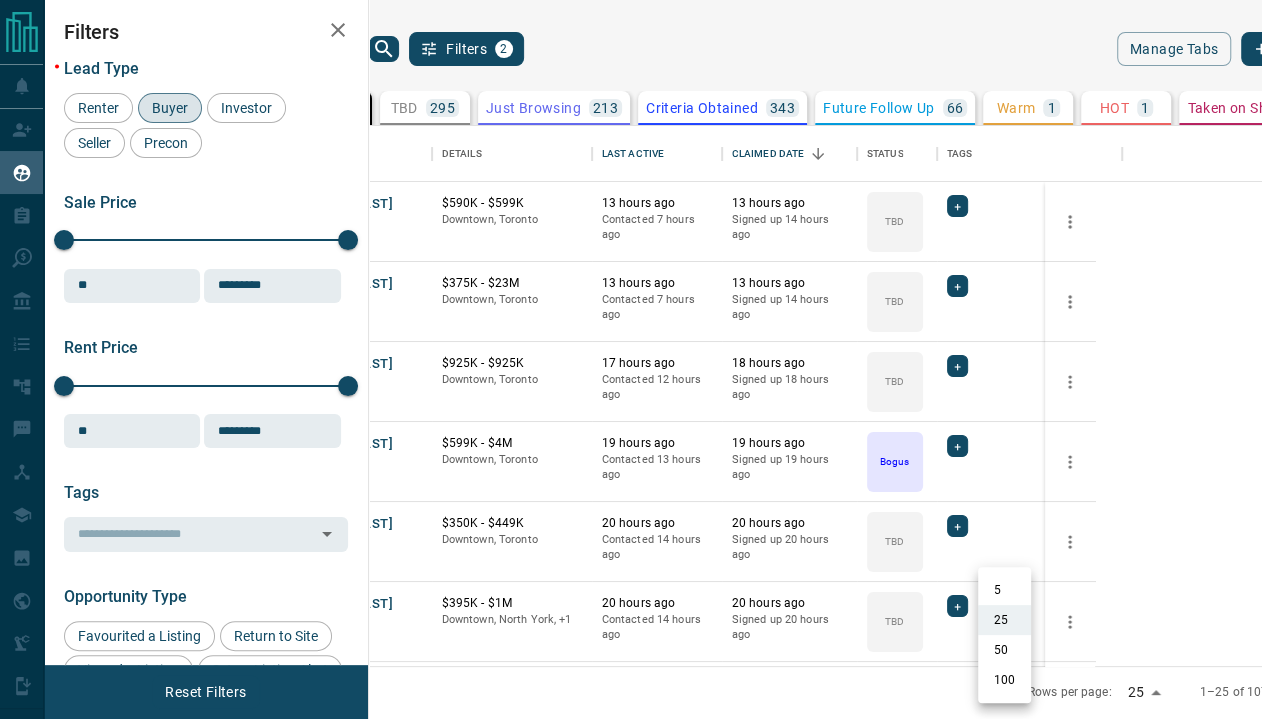 click on "Lead Transfers Claim Leads My Leads Tasks Opportunities Deals Campaigns Automations Messages Broker Bay Training Media Services Agent Resources Precon Worksheet Mobile Apps Disclosure Logout You are logged in as [FIRST] [LAST] Group My Leads Filters 2 Manage Tabs New Lead All 1078 TBD 295 Do Not Contact - Not Responsive 4 Bogus 155 Just Browsing 213 Criteria Obtained 343 Future Follow Up 66 Warm 1 HOT 1 Taken on Showings - Submitted Offer - Client - Name Details Last Active Claimed Date Status Tags [FIRST] [LAST] Buyer C $590K - $599K Downtown, [CITY] 13 hours ago Contacted 7 hours ago 13 hours ago Signed up 14 hours ago TBD + [FIRST] [LAST] Buyer C $375K - $23M Downtown, [CITY] 13 hours ago Contacted 7 hours ago 13 hours ago Signed up 14 hours ago TBD + [FIRST] [LAST] Buyer C $925K - $925K Downtown, [CITY] 17 hours ago Contacted 12 hours ago 18 hours ago Signed up 18 hours ago TBD + [FIRST] [LAST] Buyer C $599K - $4M Downtown, [CITY] 19 hours ago Contacted 13 hours ago 19 hours ago Signed up 19 hours ago Bogus + C +" at bounding box center [631, 334] 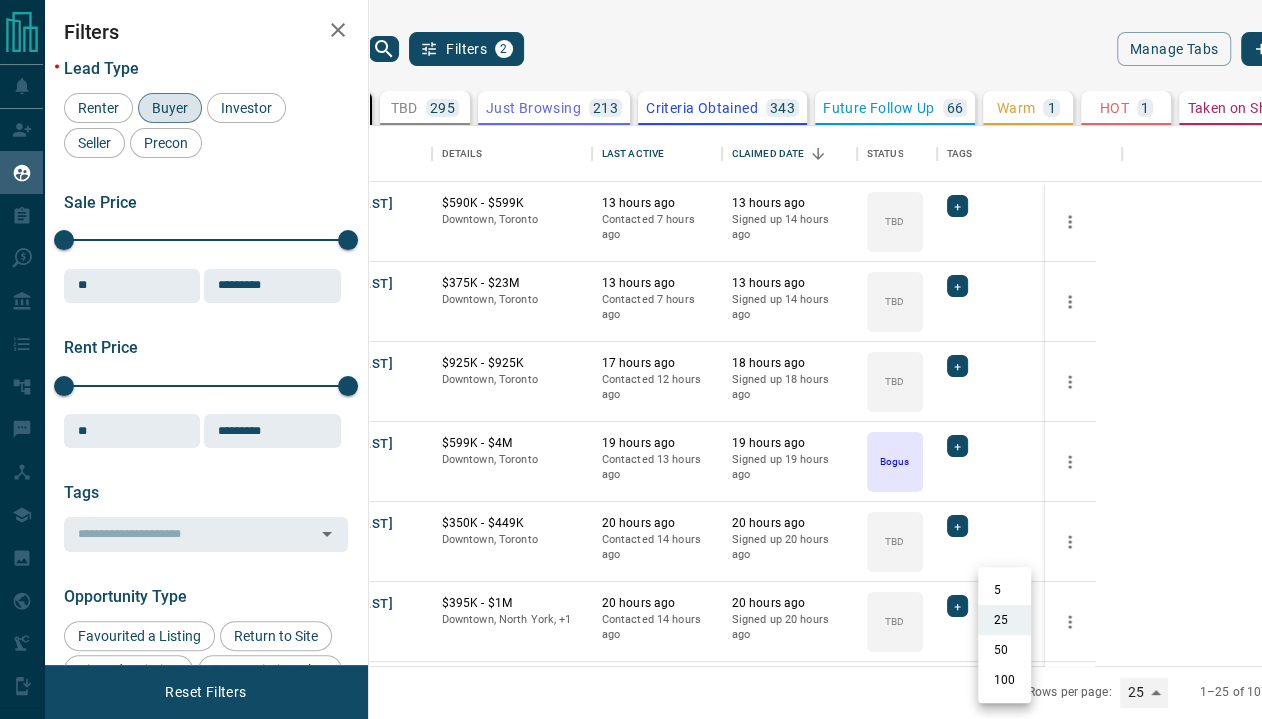 type on "***" 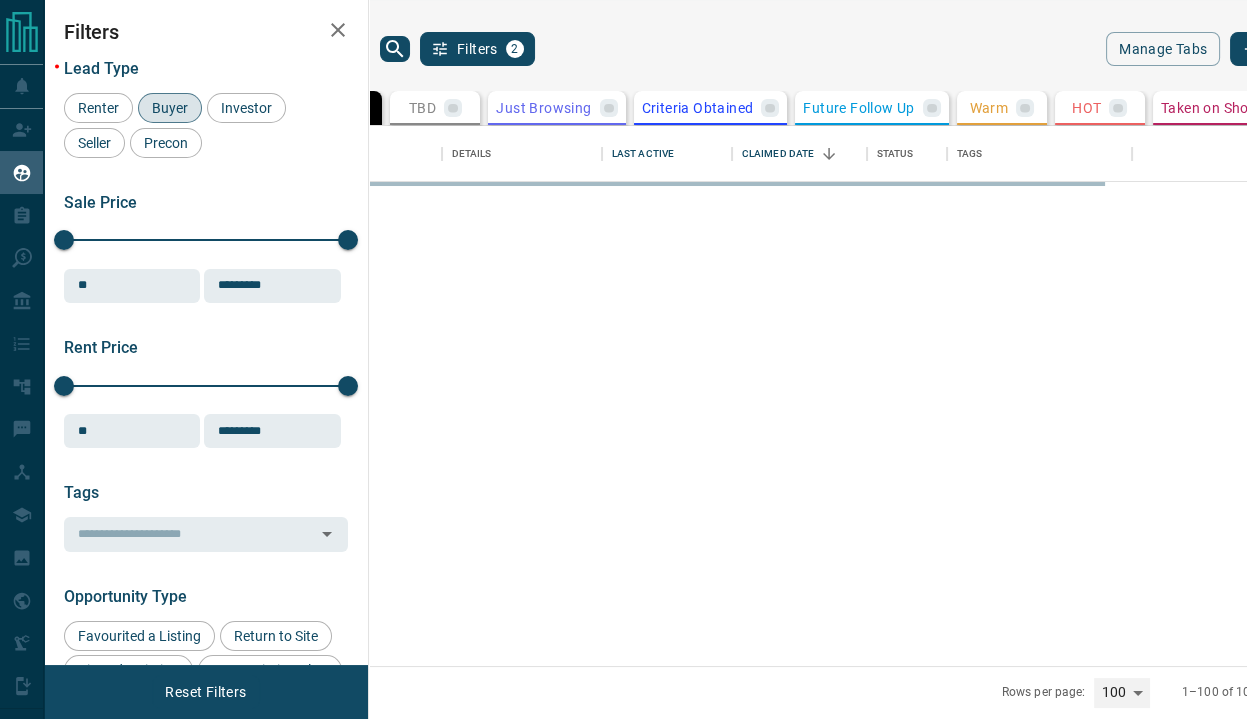 scroll, scrollTop: 15, scrollLeft: 15, axis: both 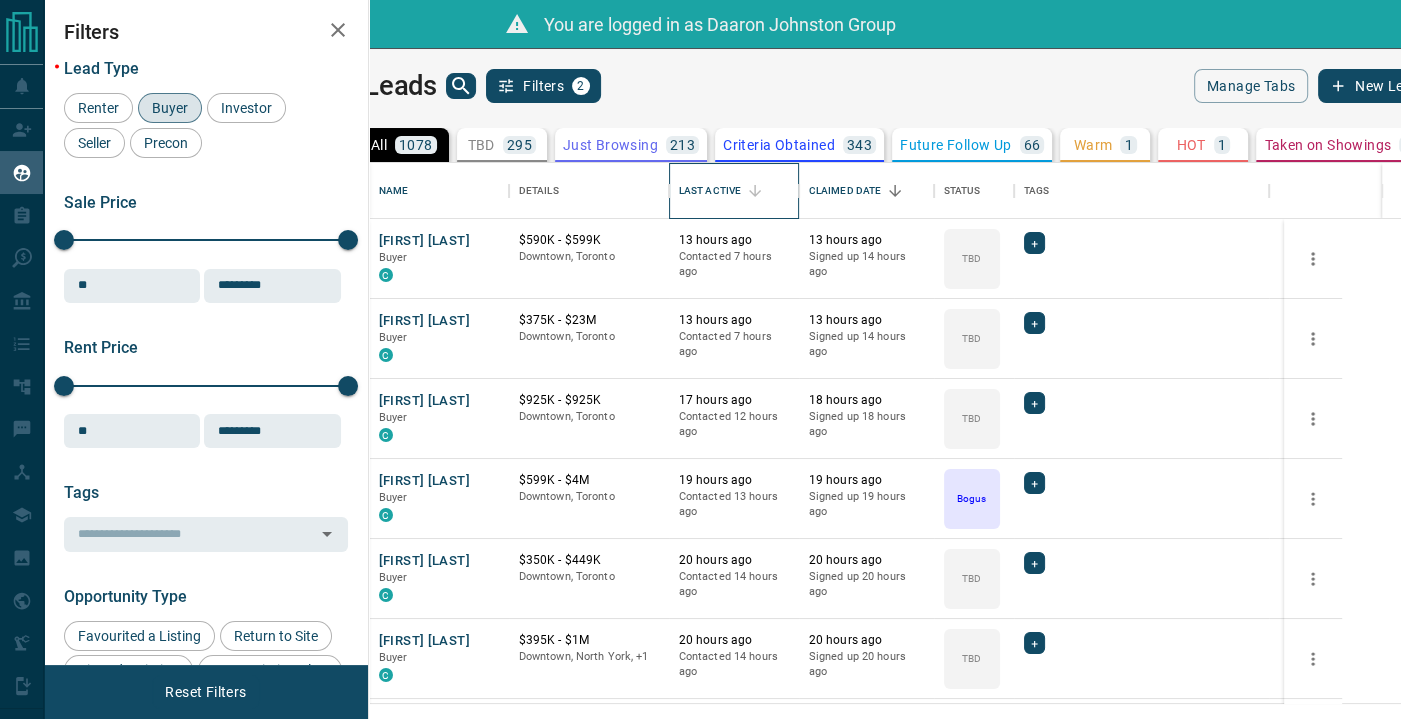 click on "Last Active" at bounding box center (710, 191) 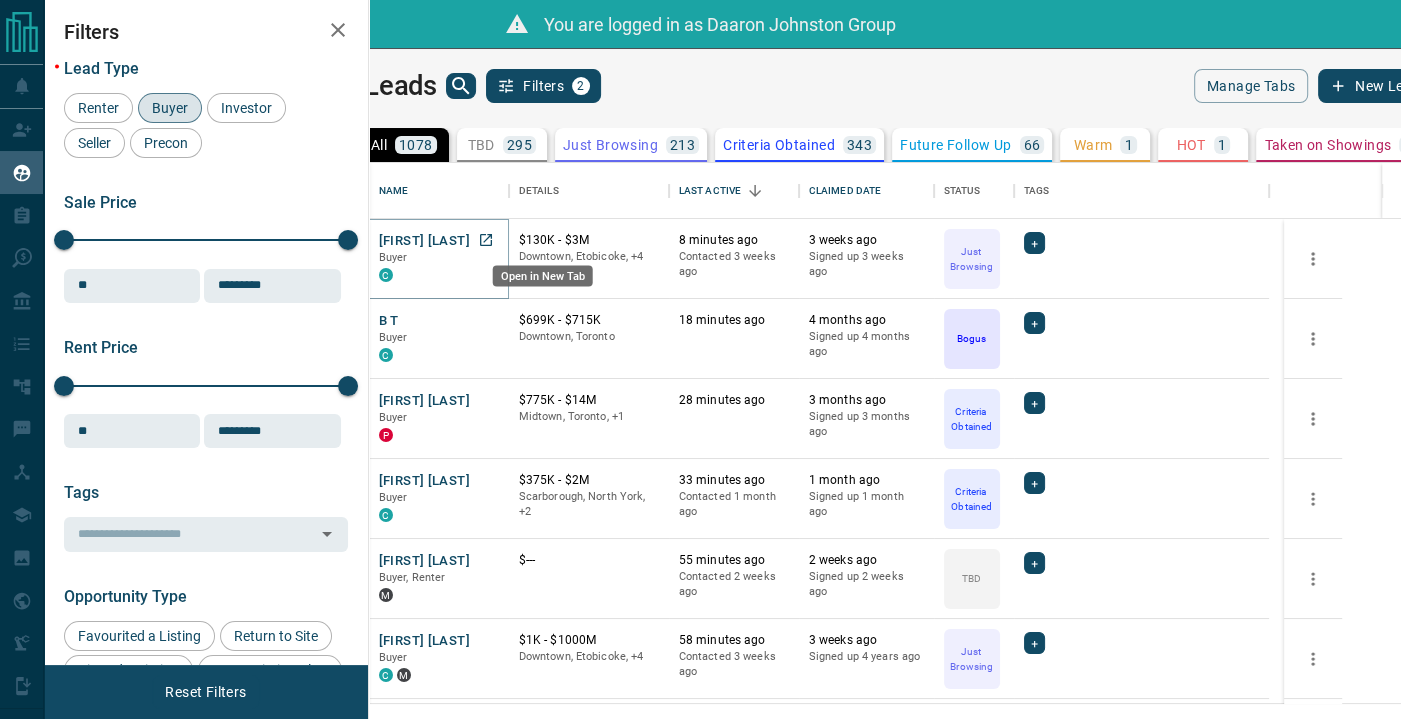 click 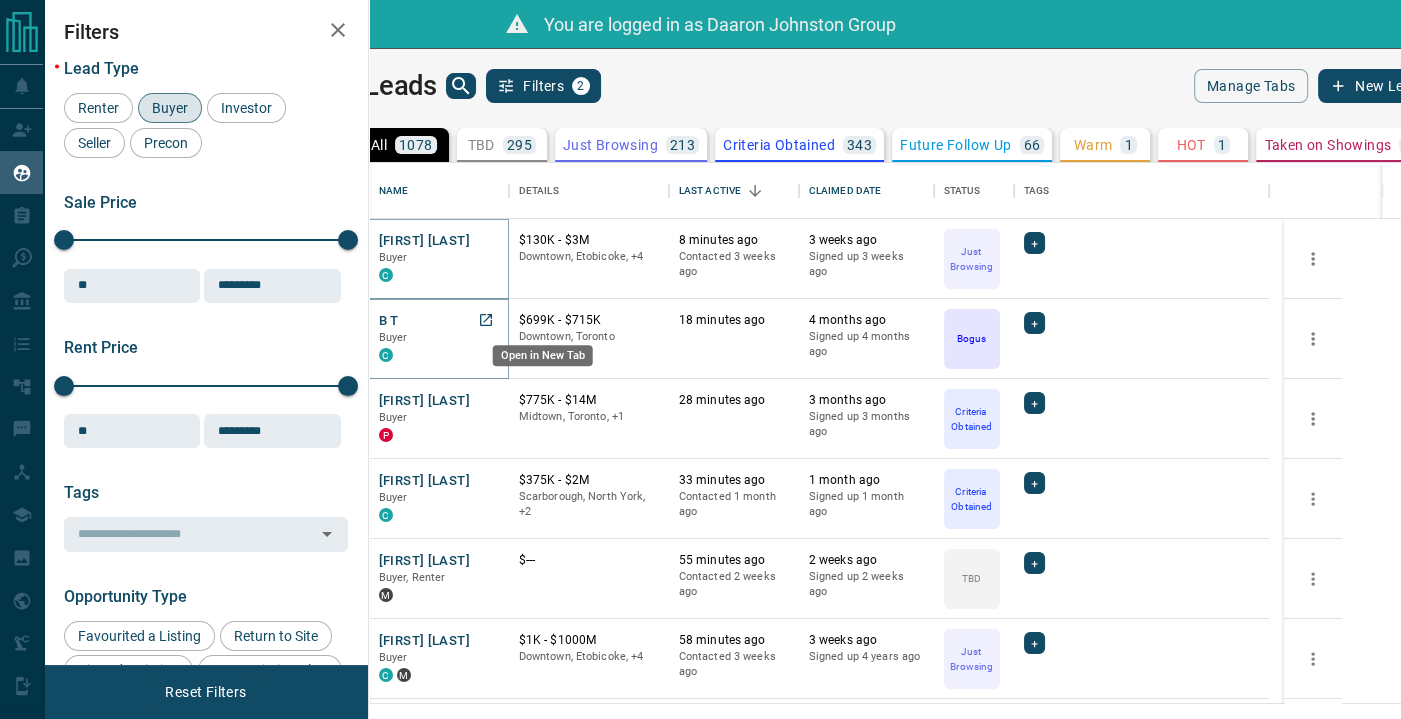click 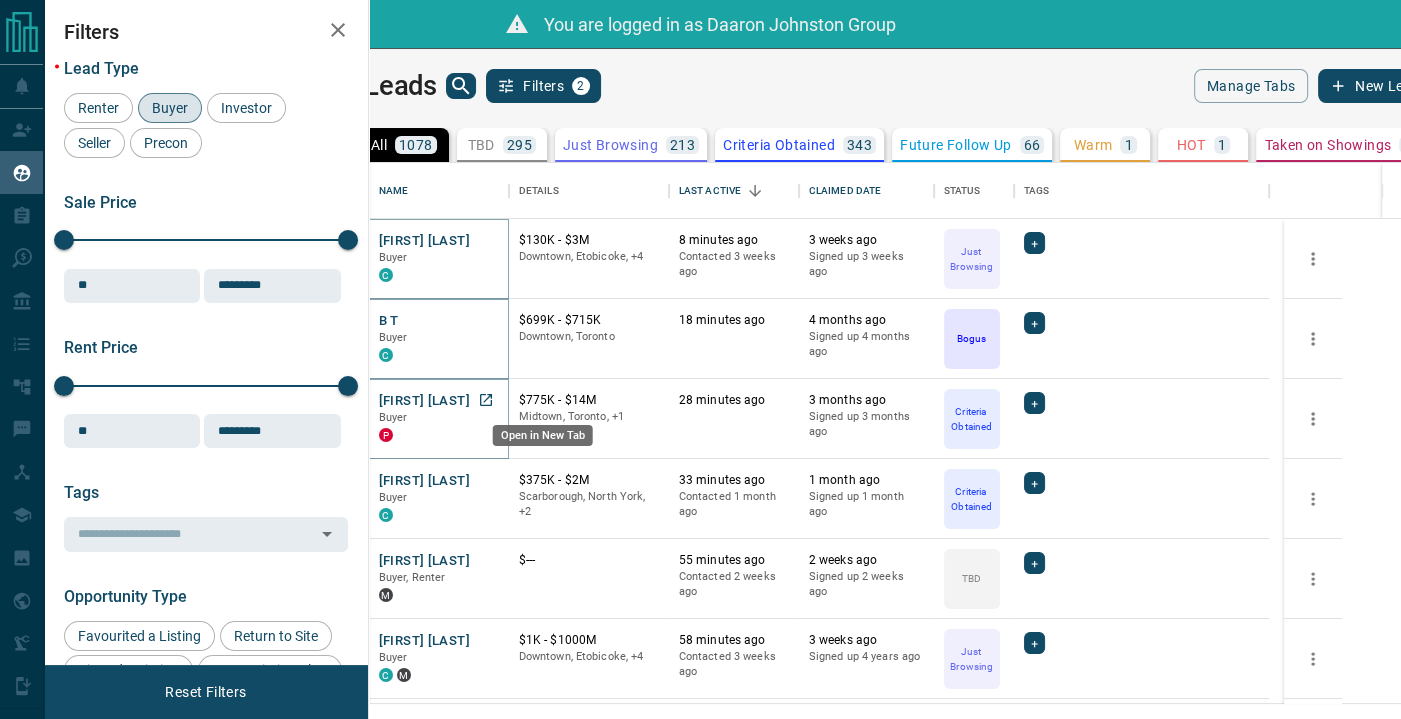 click 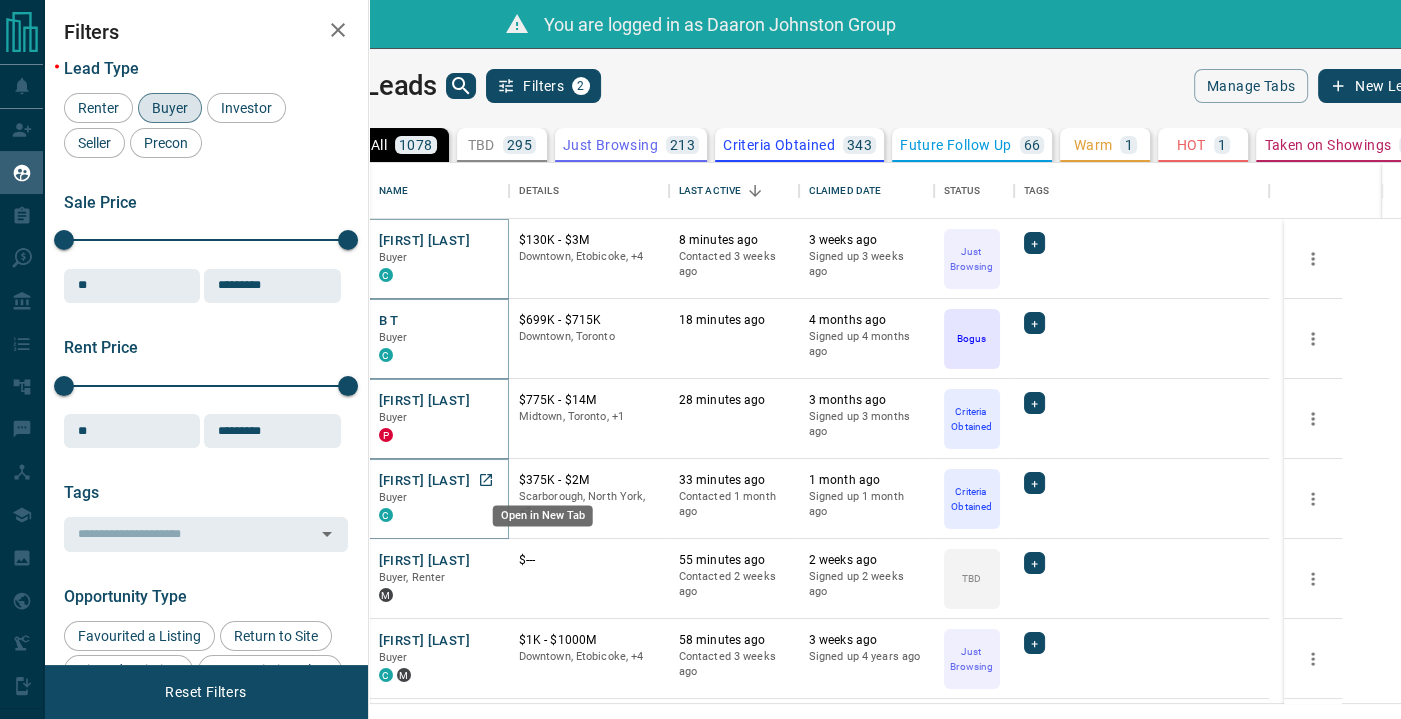 click 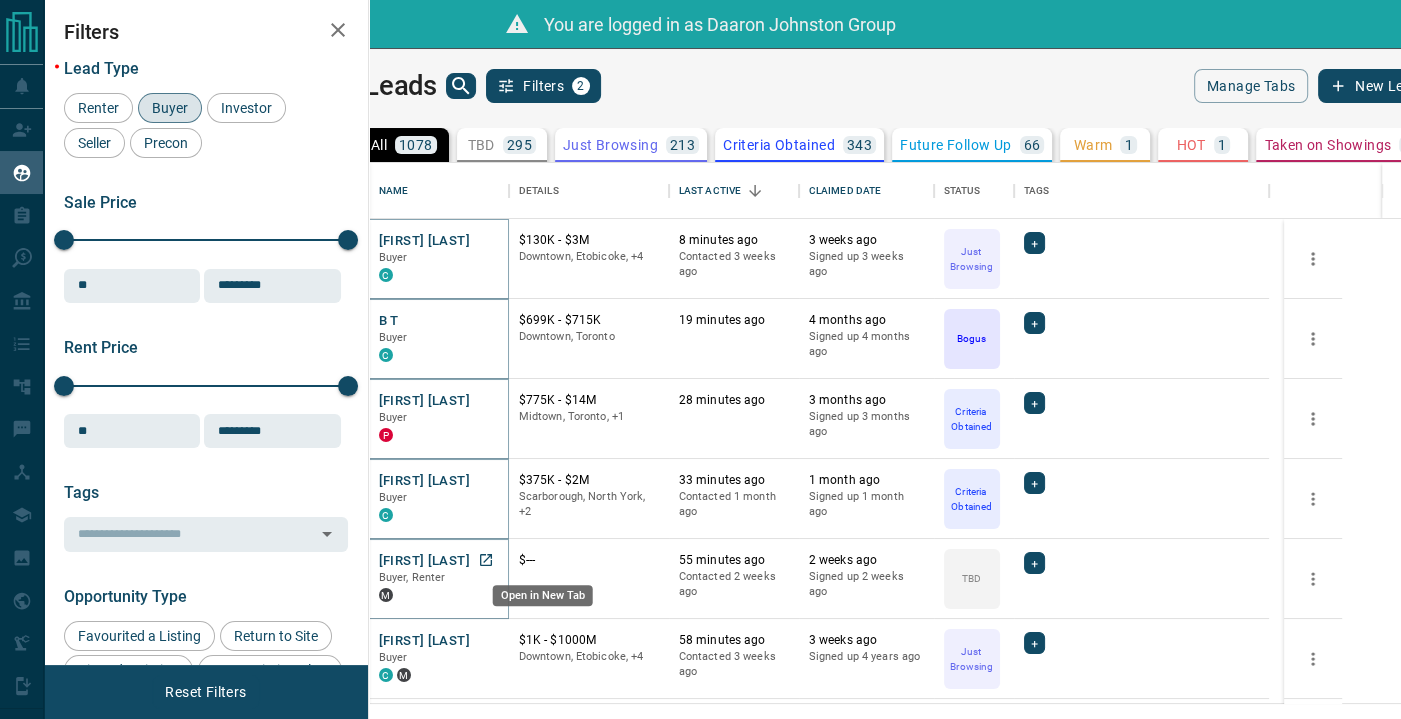click 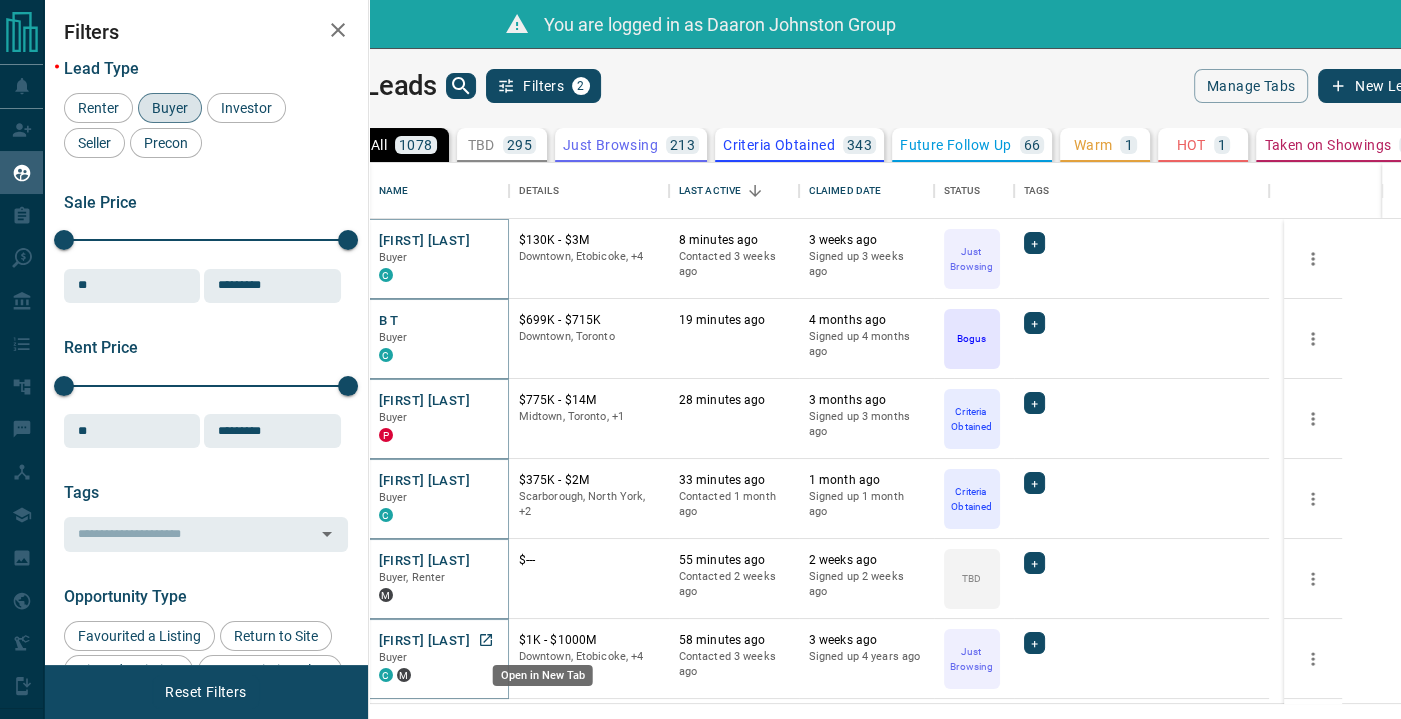 click 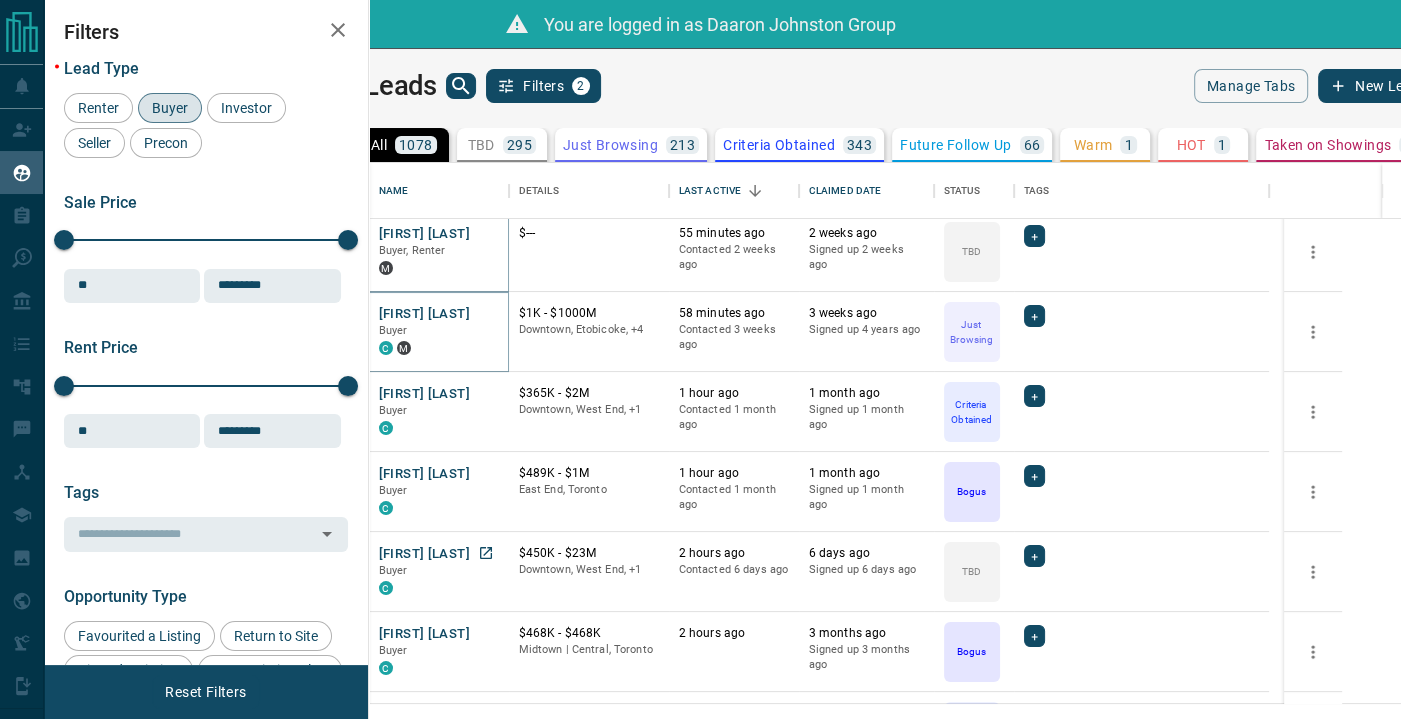 scroll, scrollTop: 333, scrollLeft: 0, axis: vertical 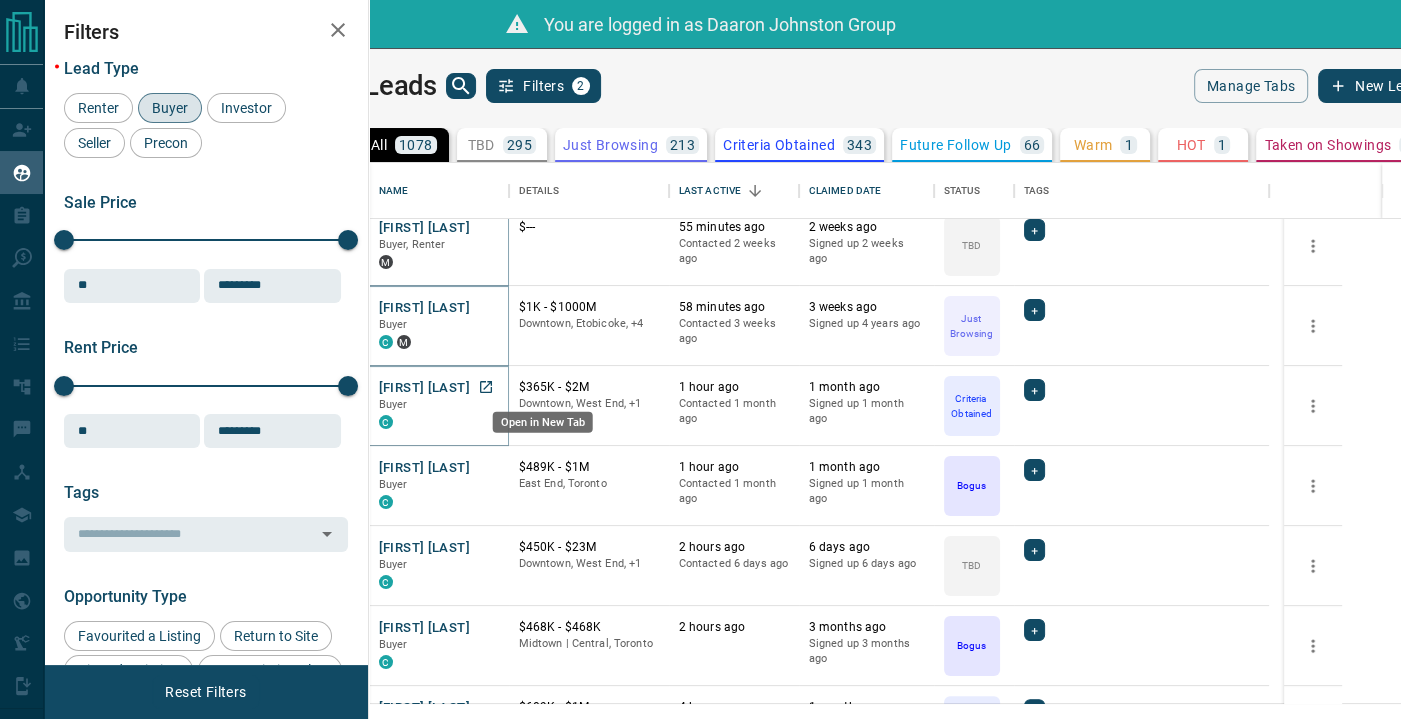 drag, startPoint x: 544, startPoint y: 384, endPoint x: 547, endPoint y: 408, distance: 24.186773 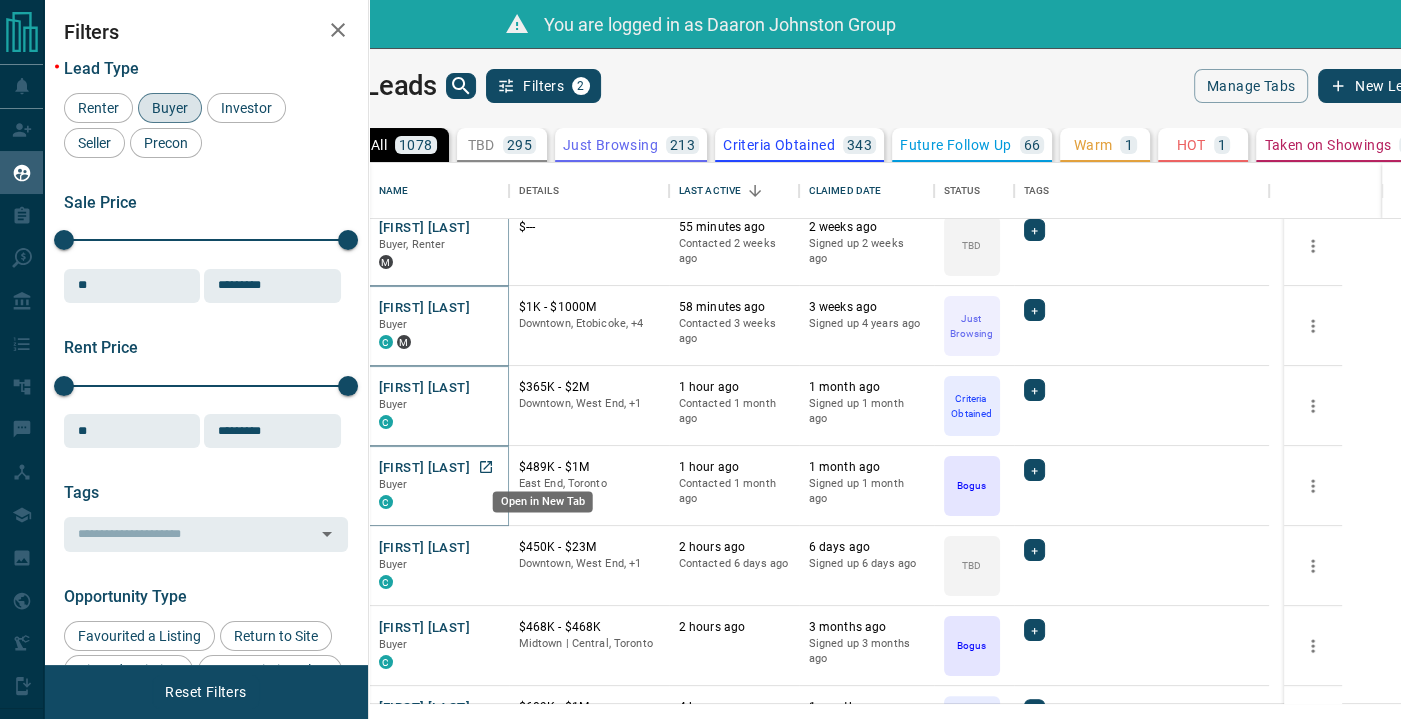 click 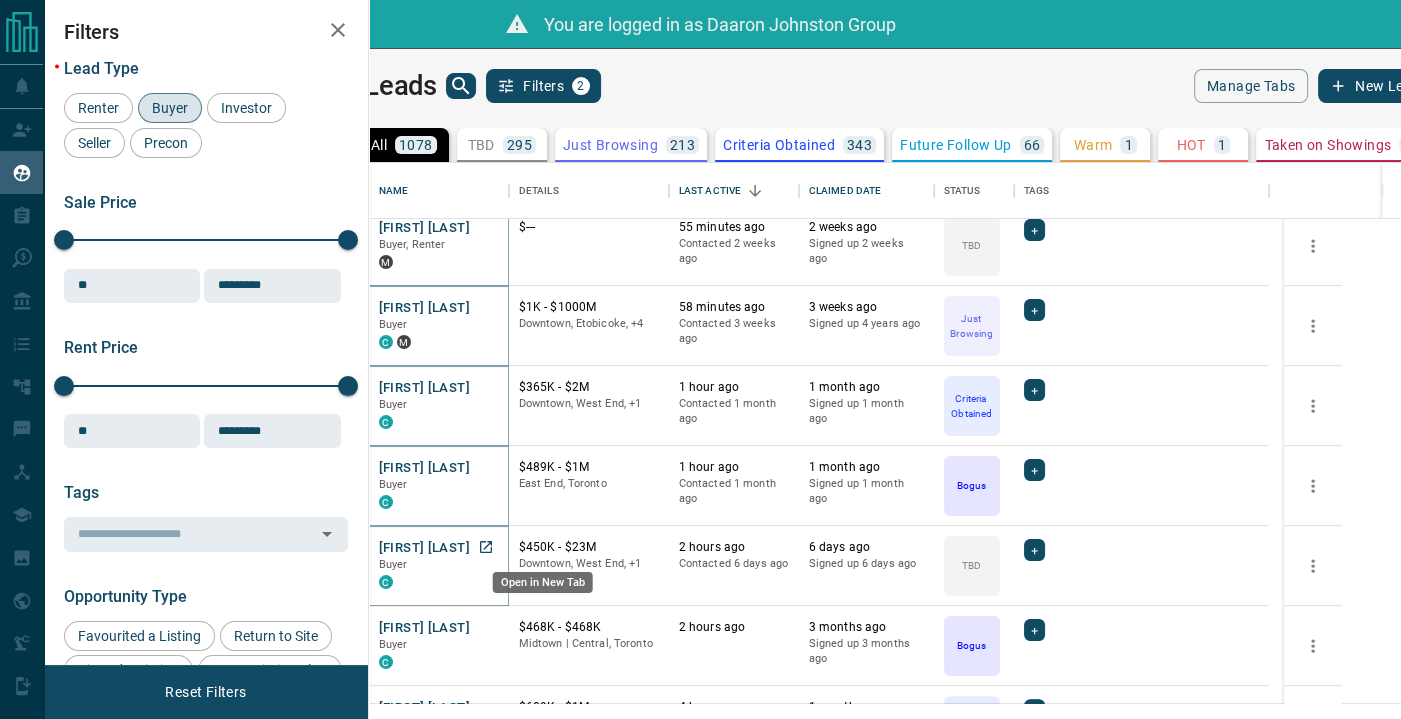click 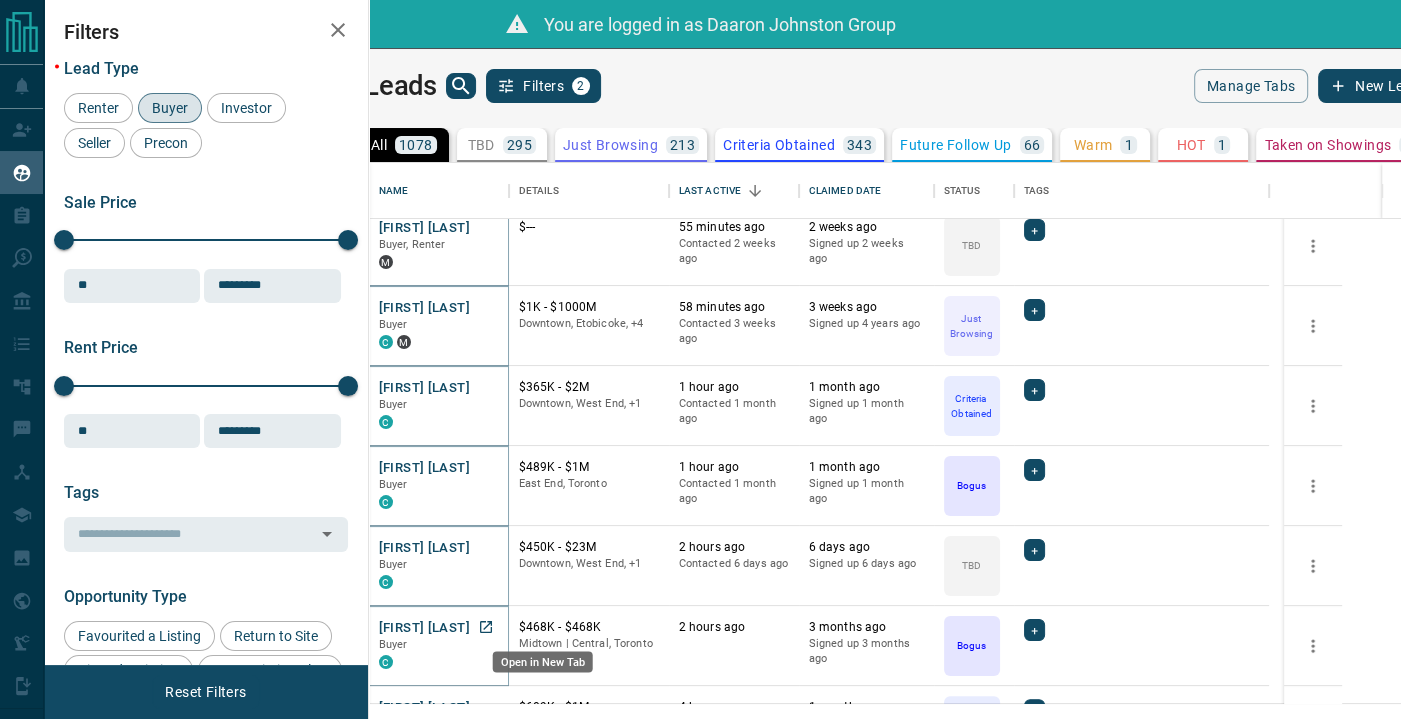 click 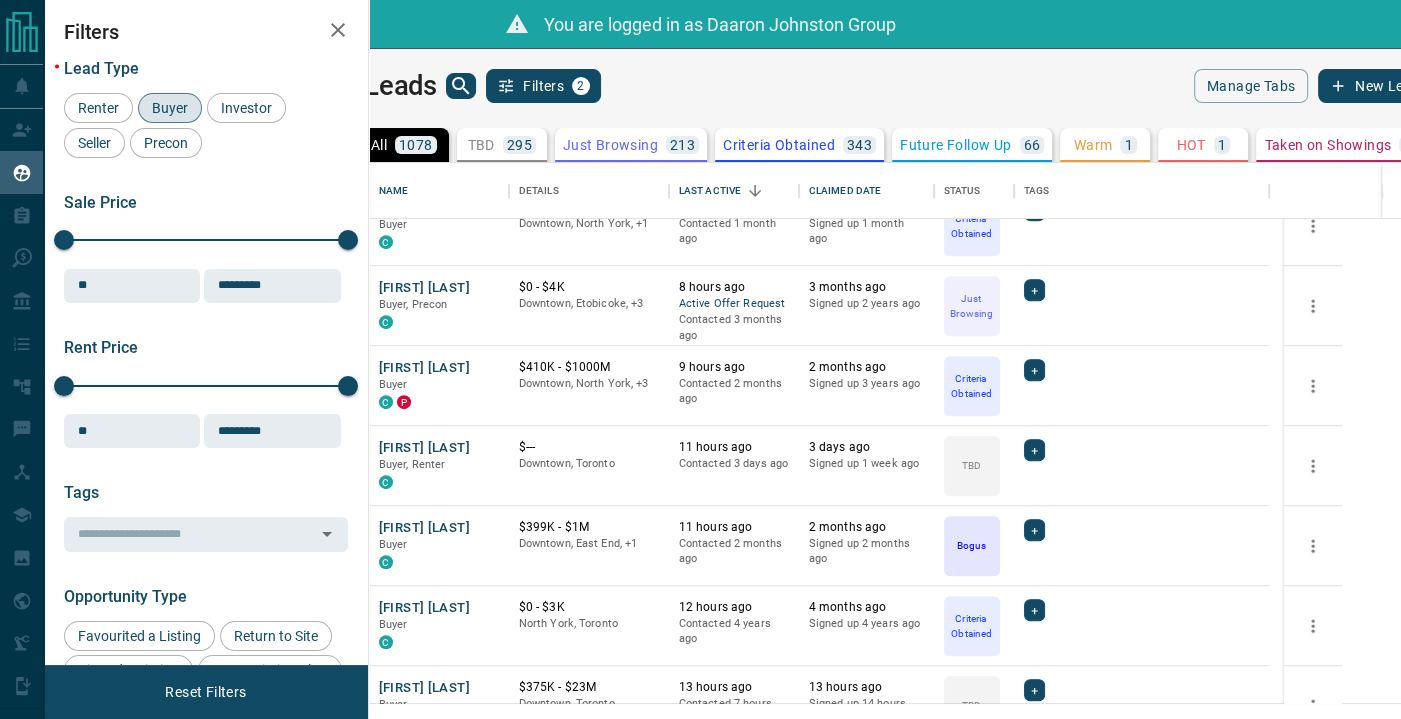 scroll, scrollTop: 666, scrollLeft: 0, axis: vertical 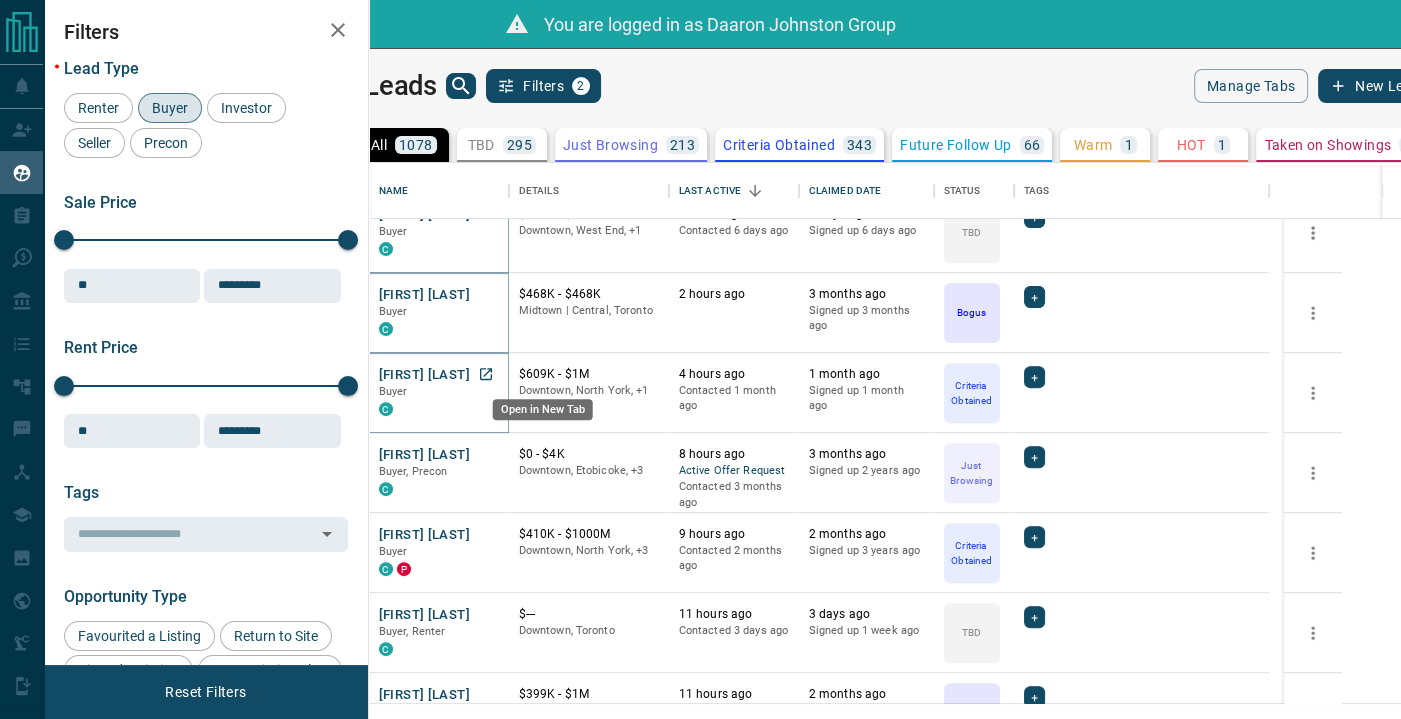 click 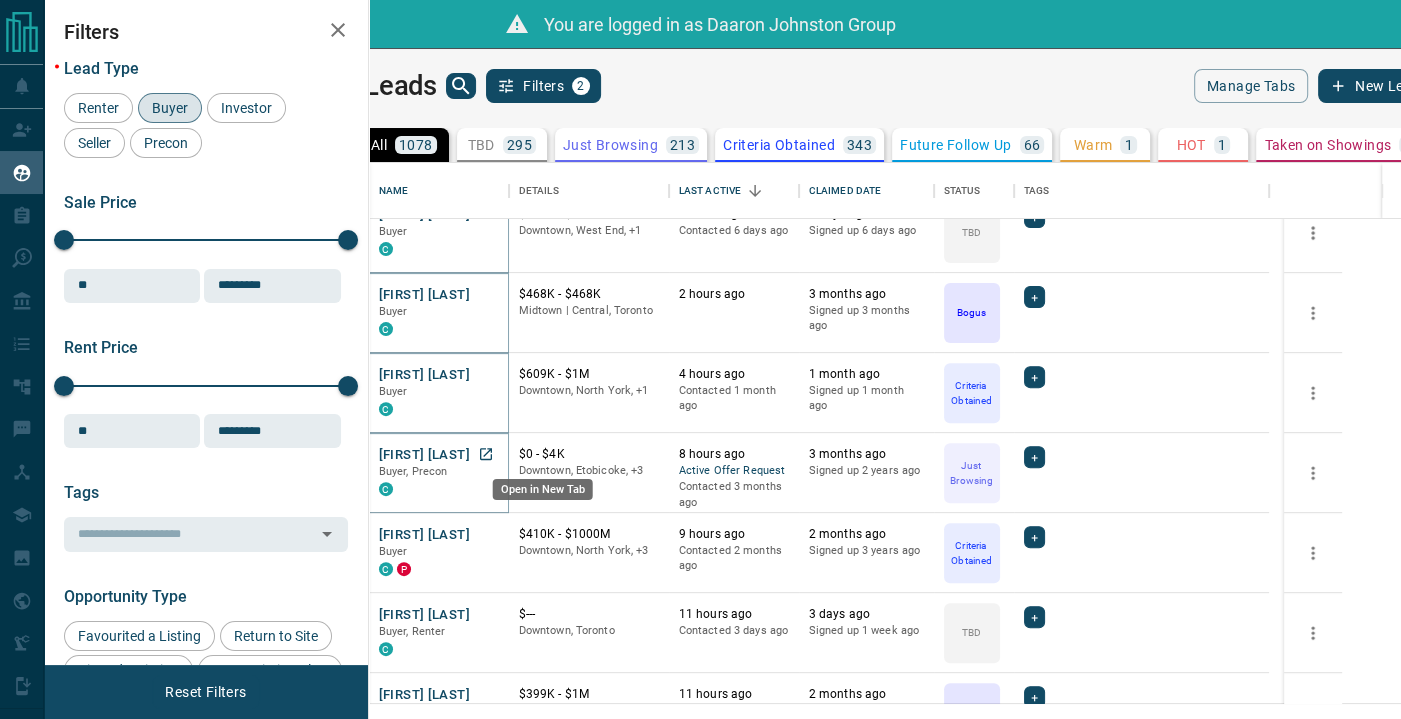 click 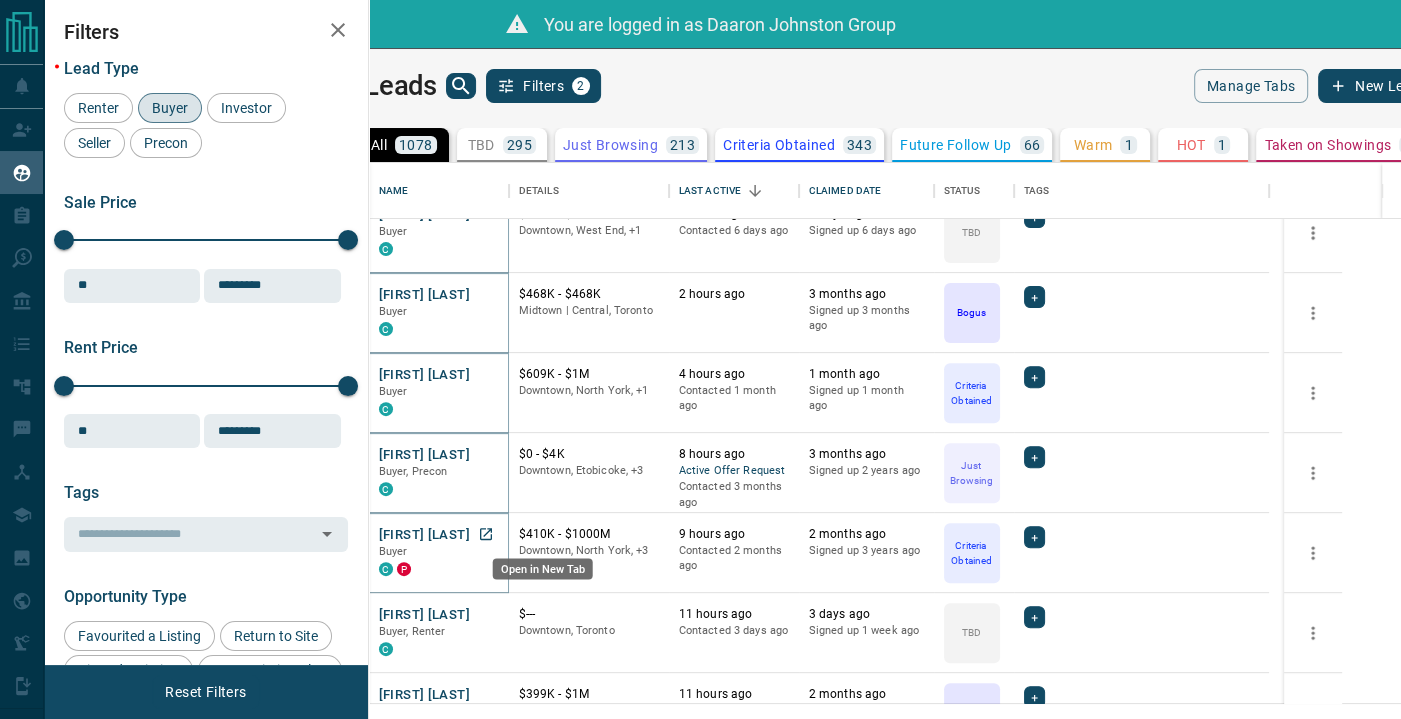 click 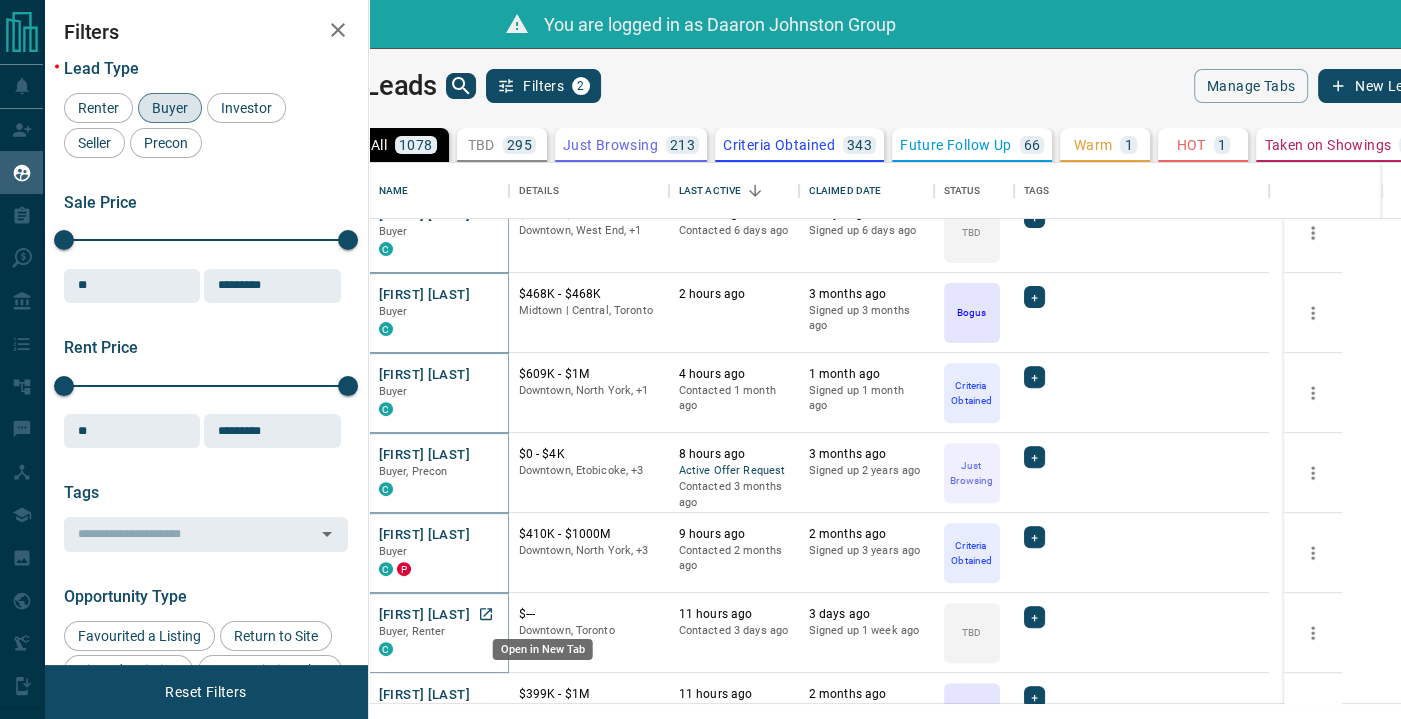 click 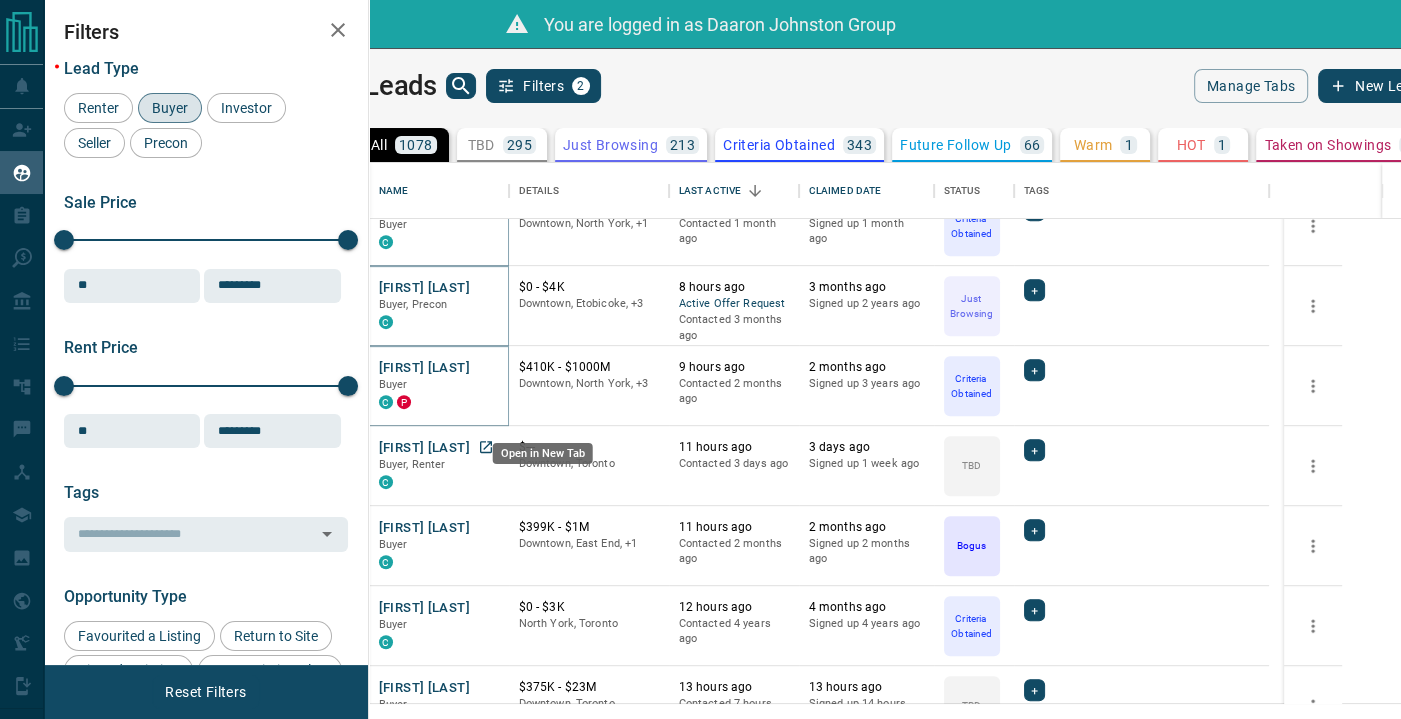 scroll, scrollTop: 1000, scrollLeft: 0, axis: vertical 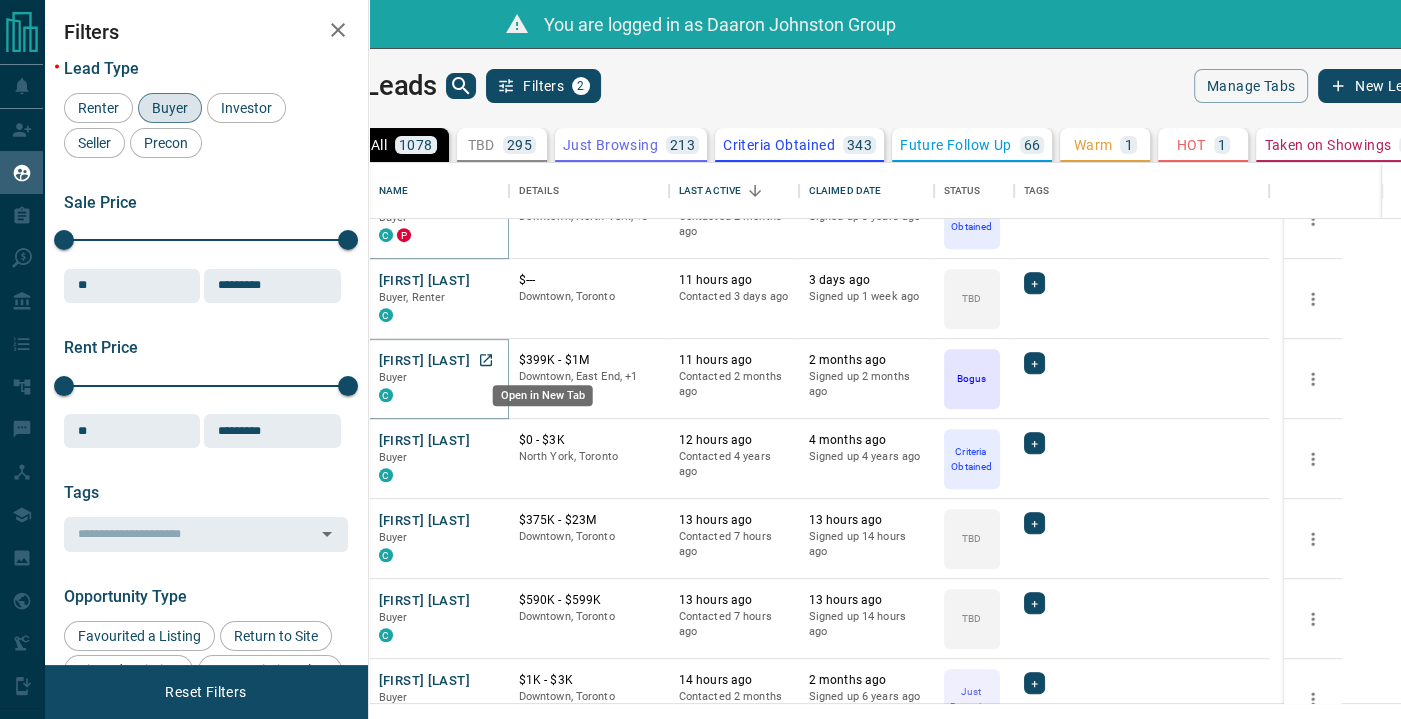click 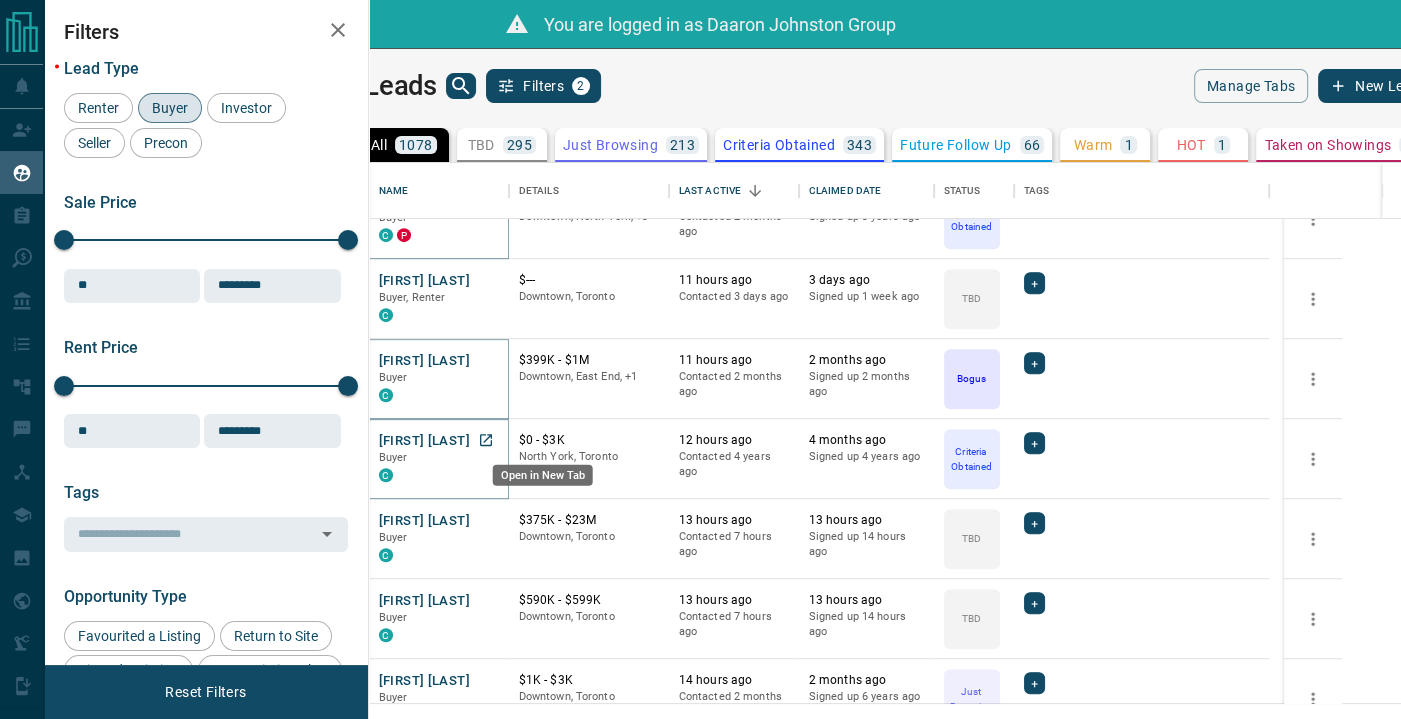 click 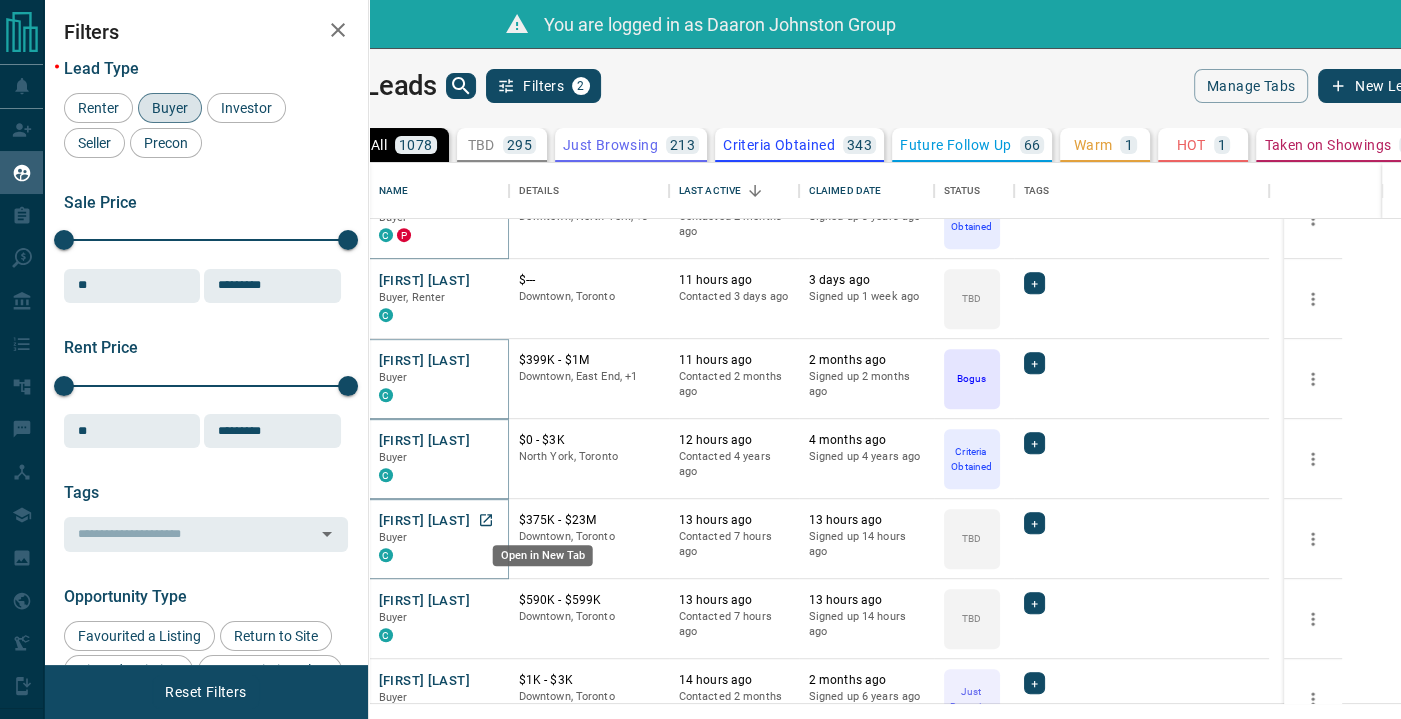 click 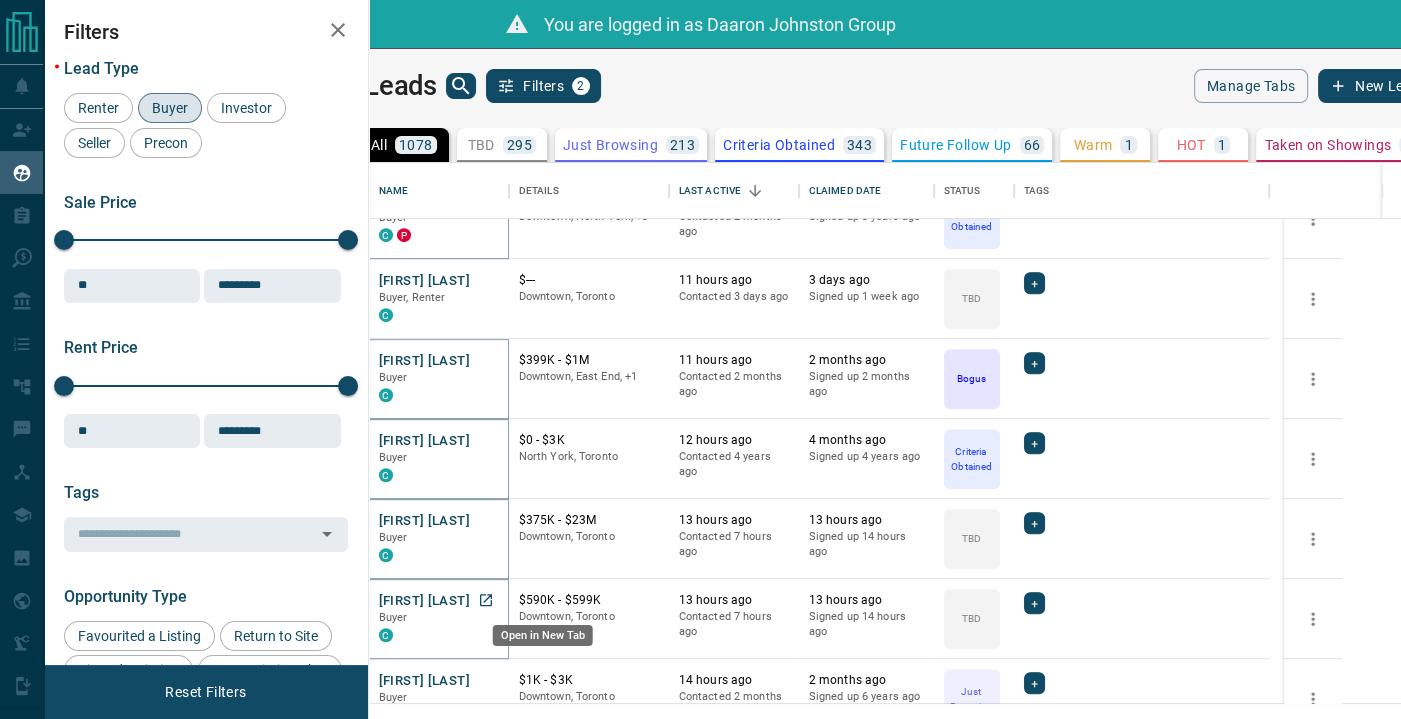 click 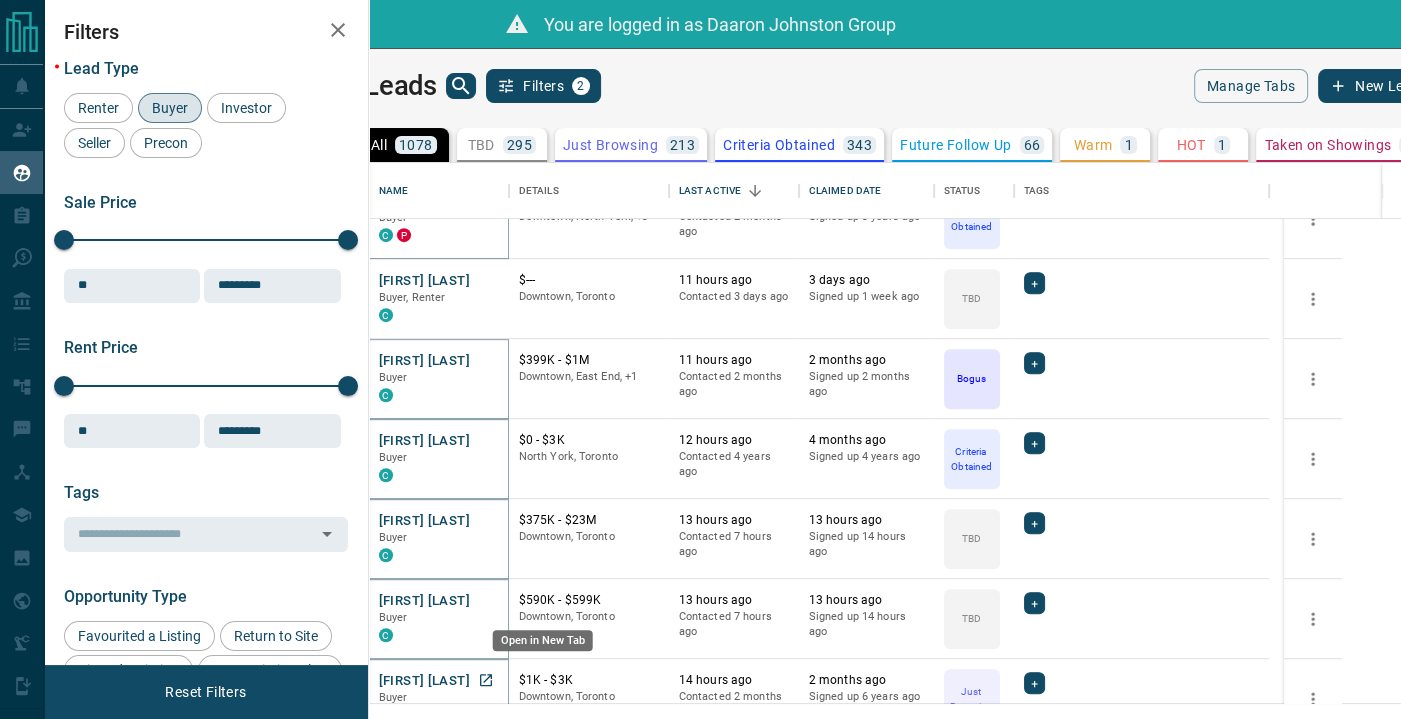 click 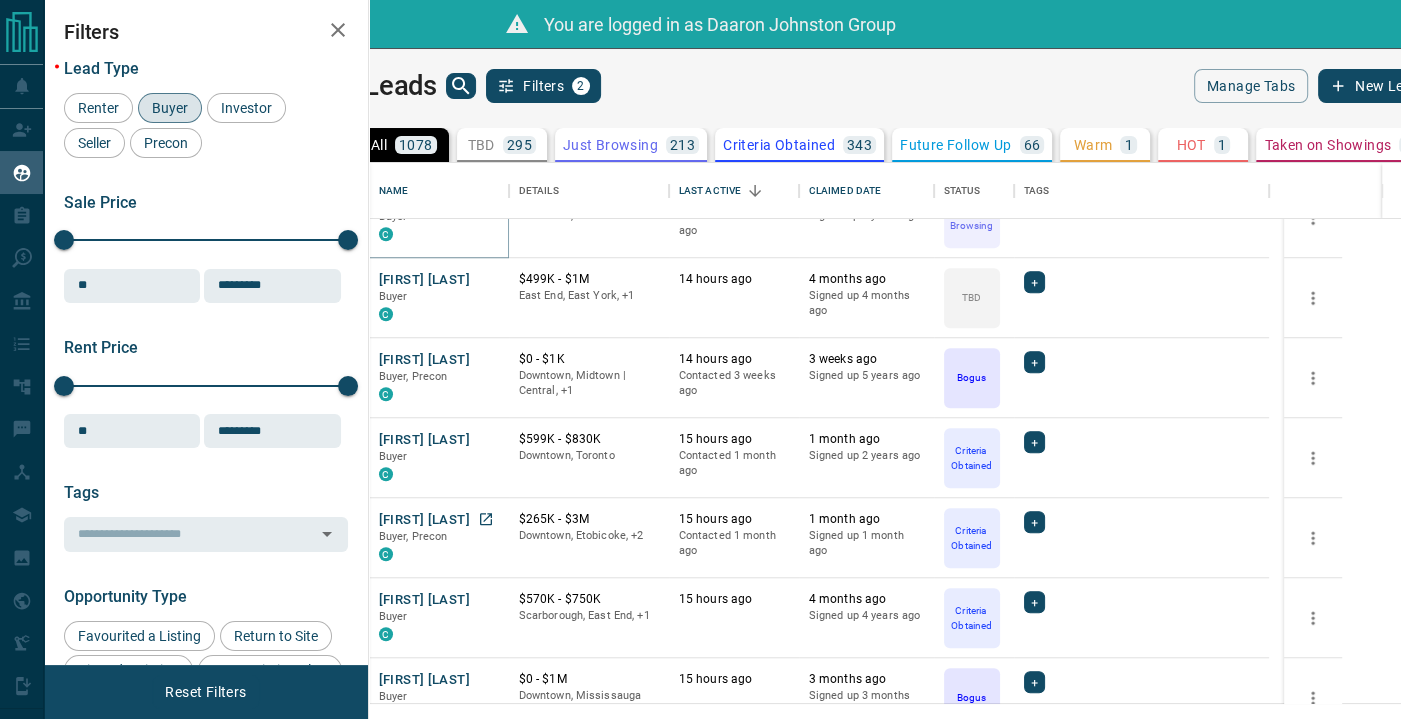scroll, scrollTop: 1500, scrollLeft: 0, axis: vertical 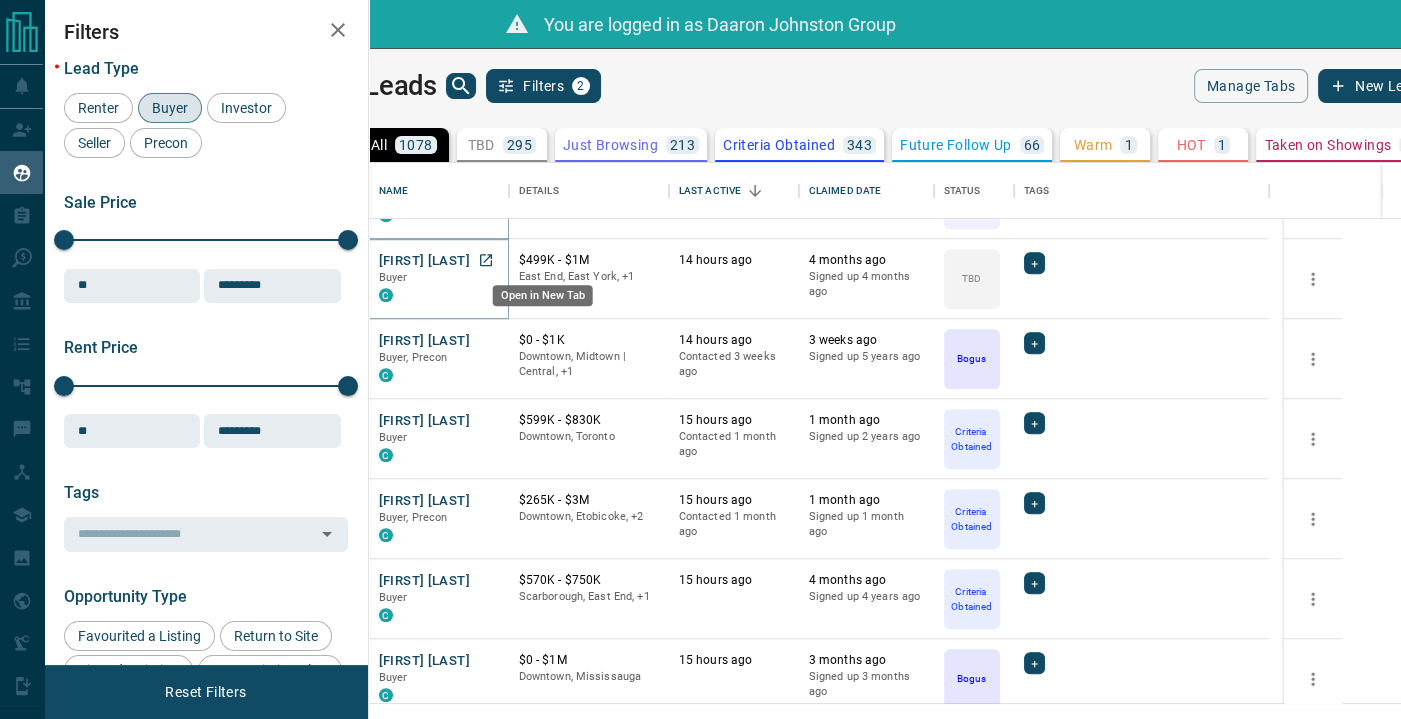 click 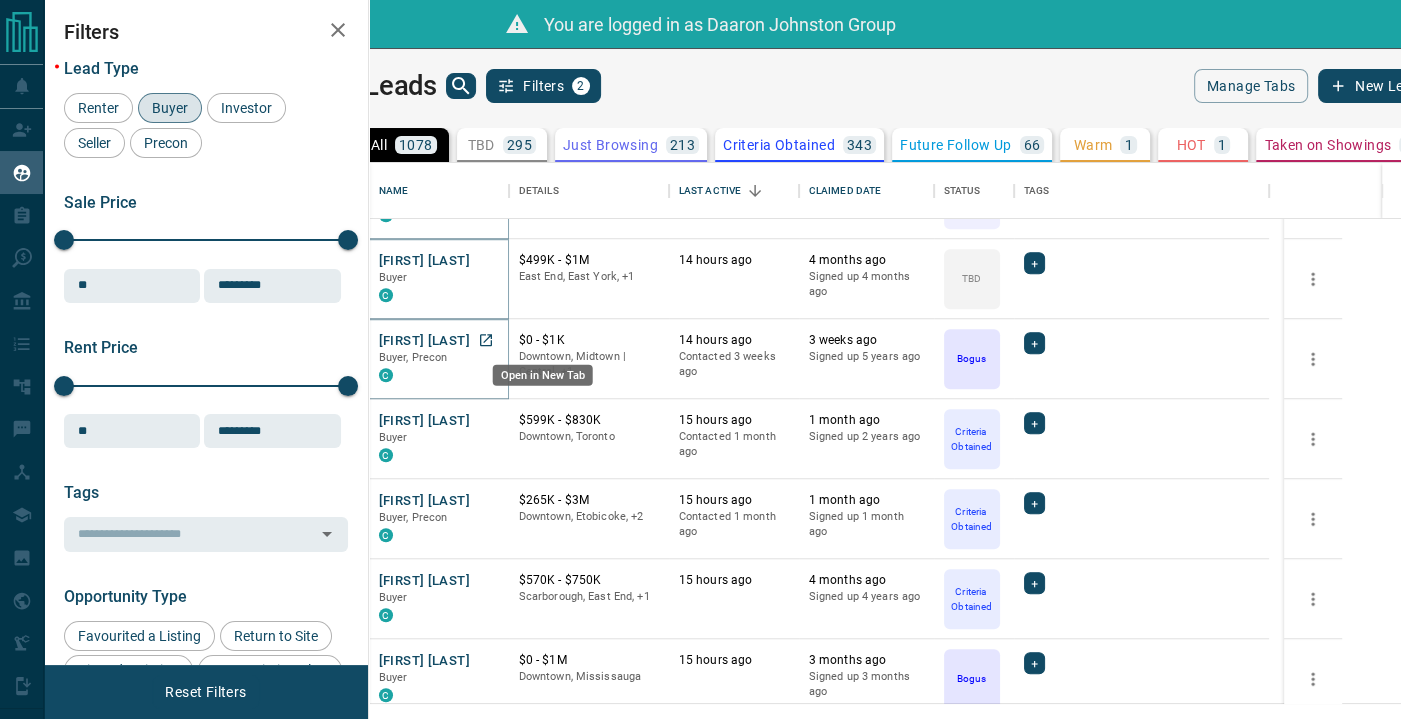 click 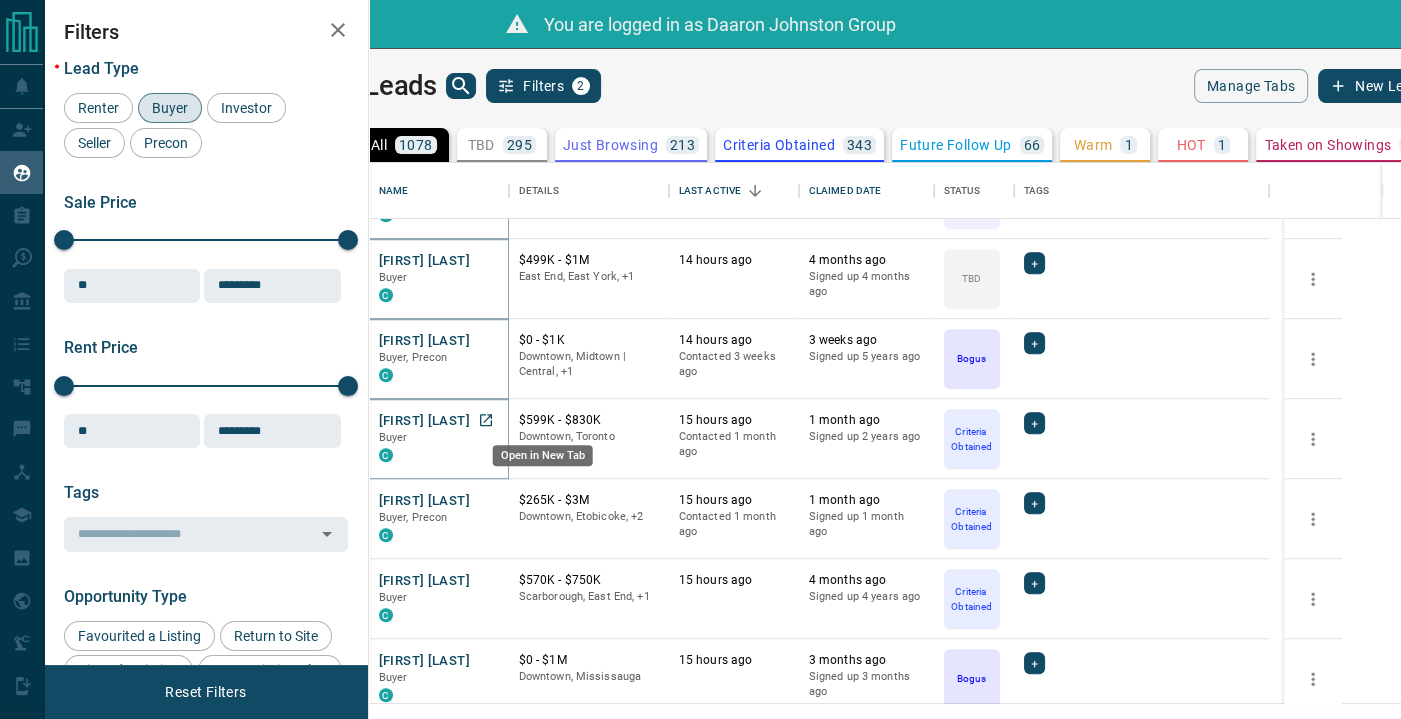 click 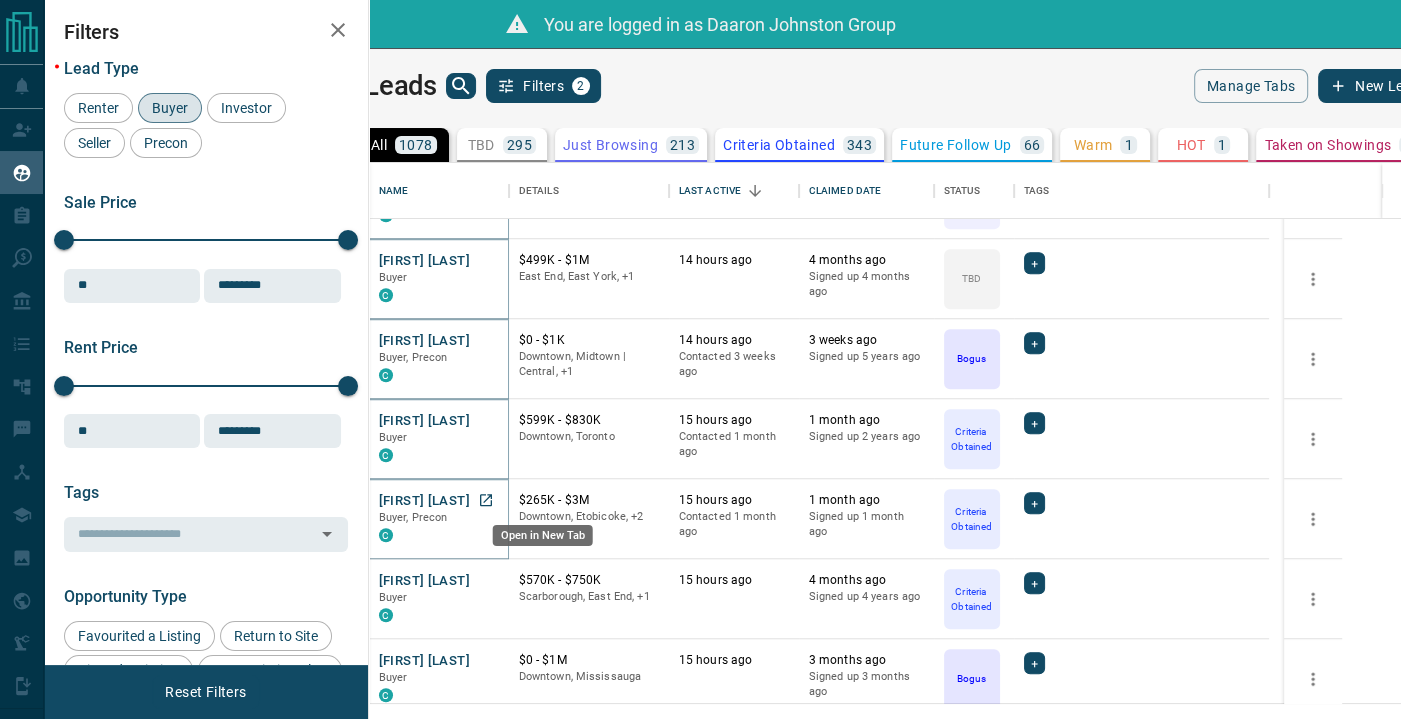 click 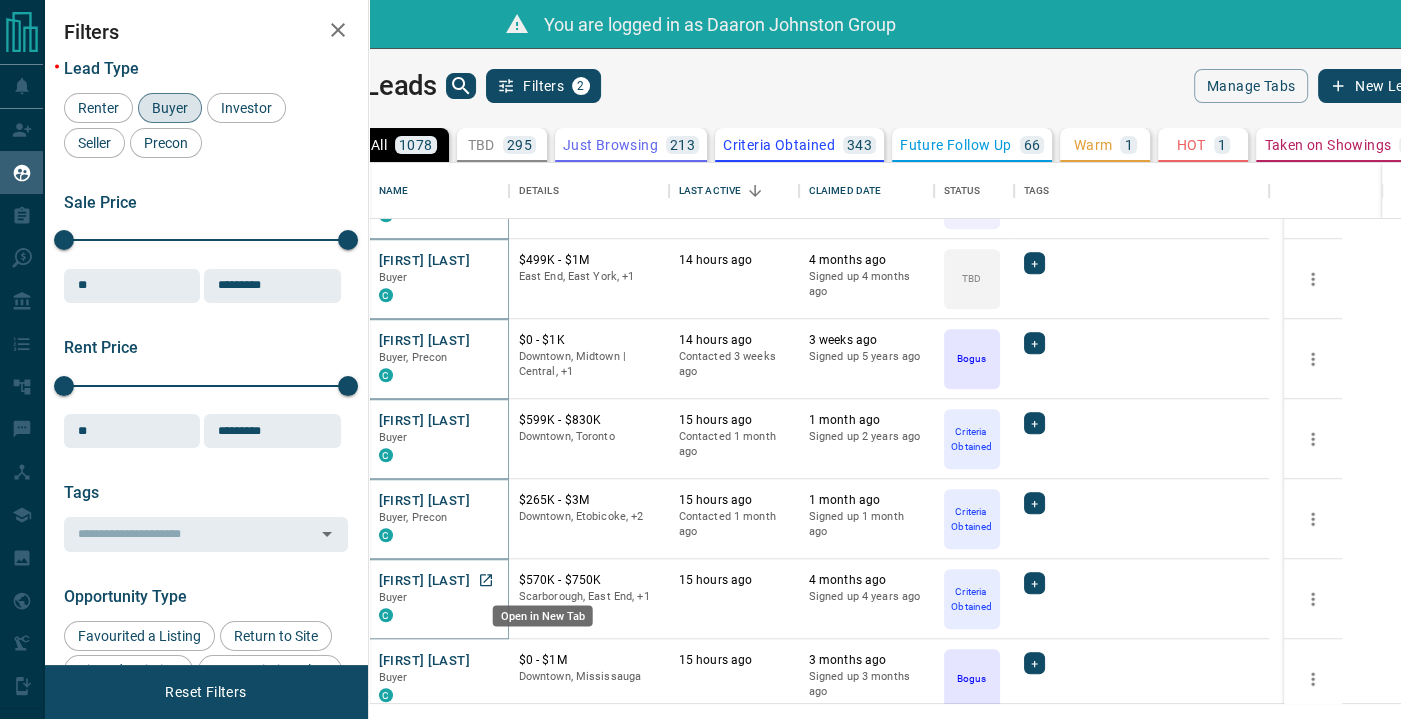 click 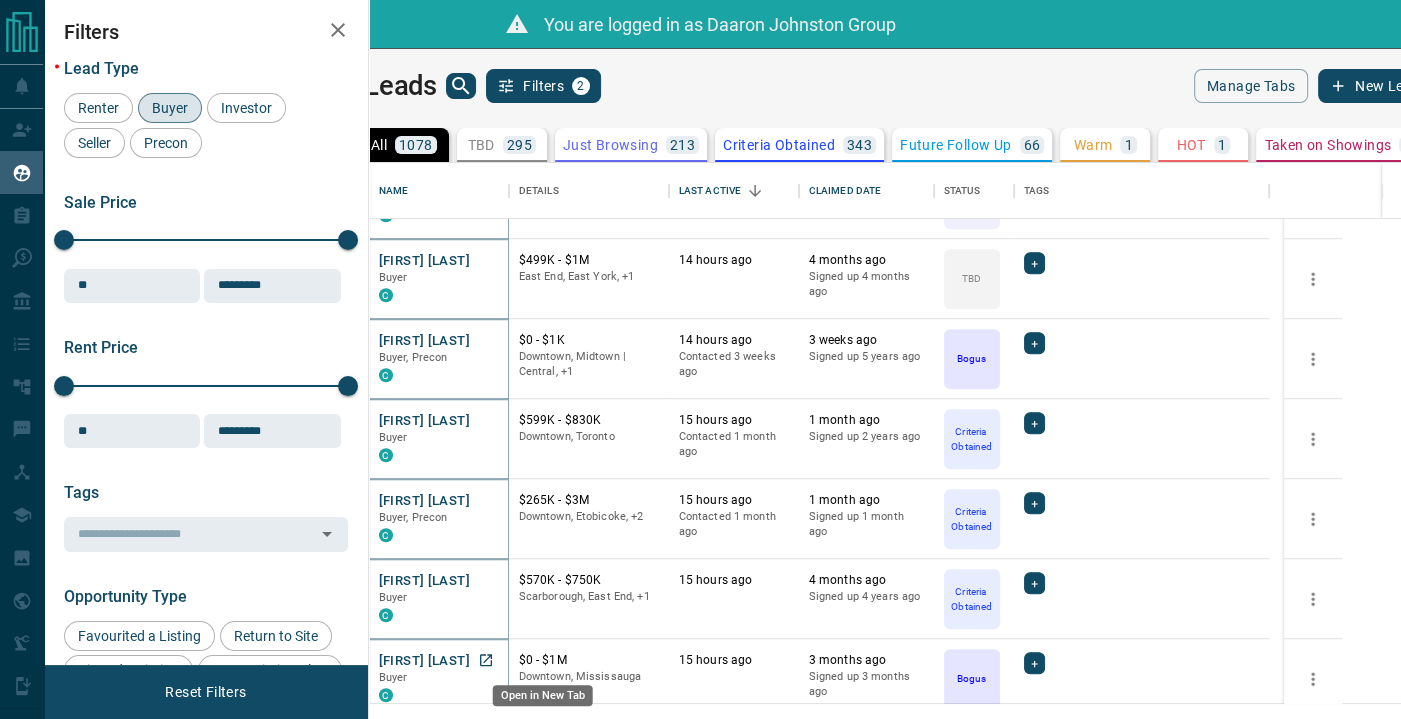 click 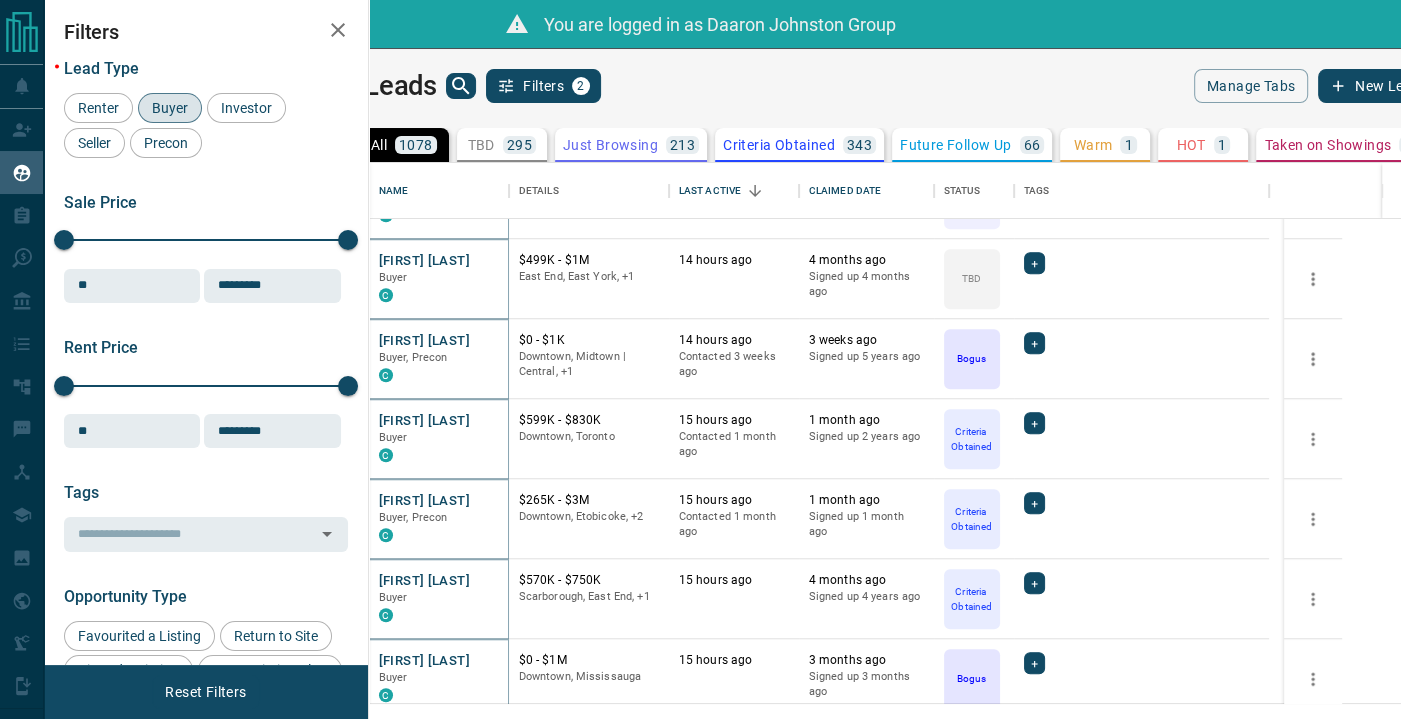 scroll, scrollTop: 1666, scrollLeft: 0, axis: vertical 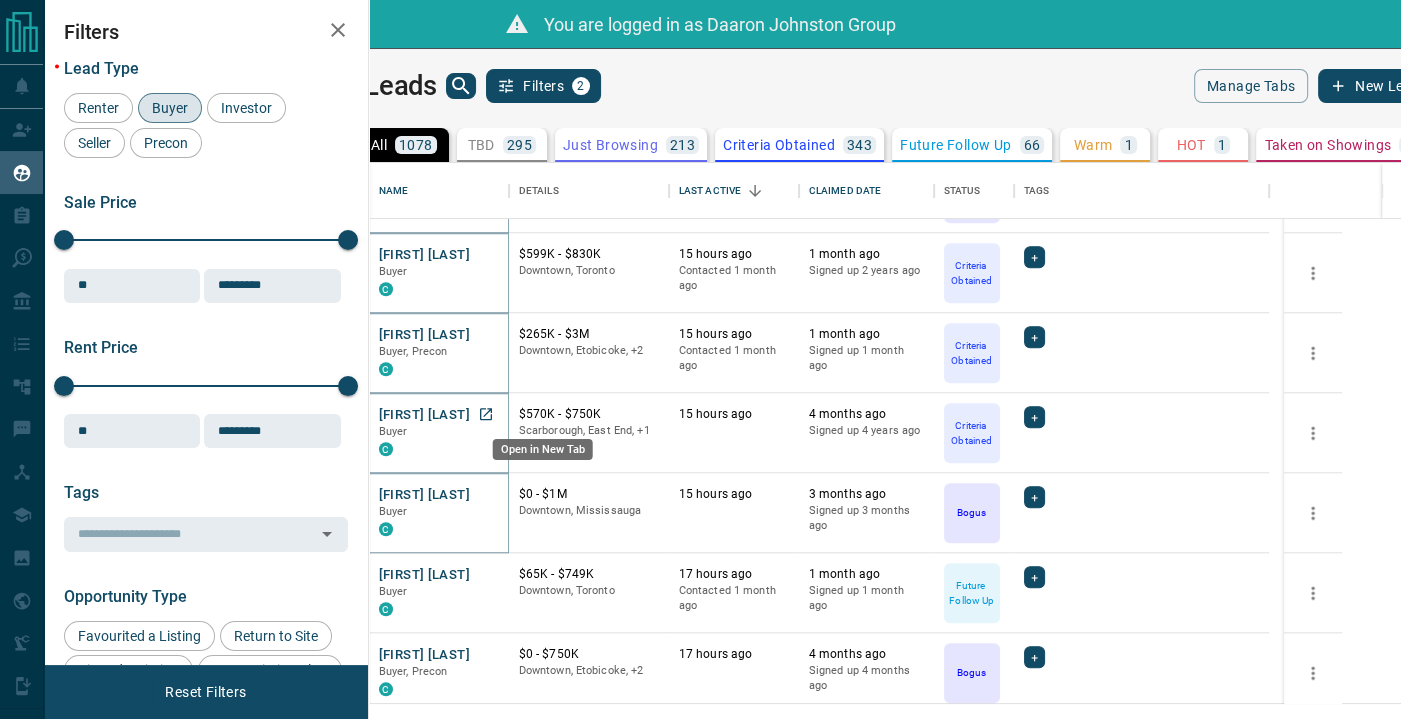click 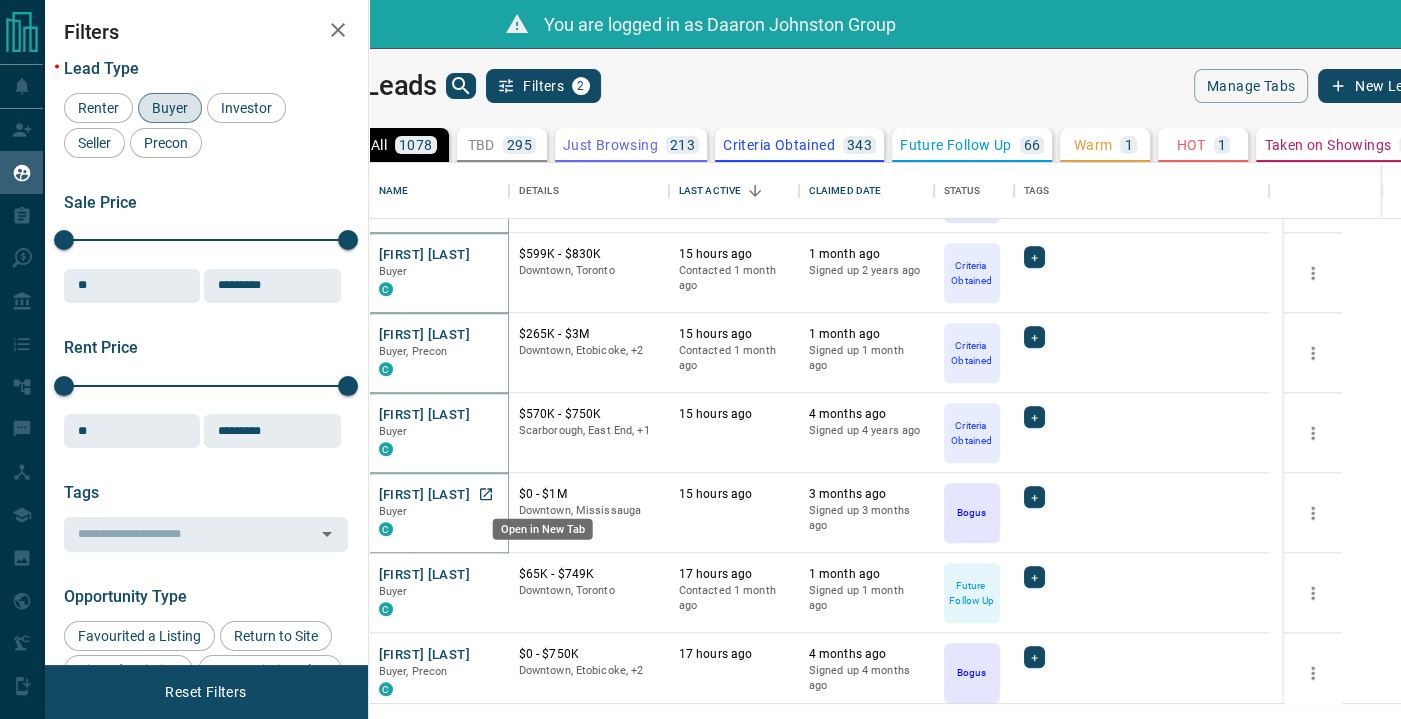 click 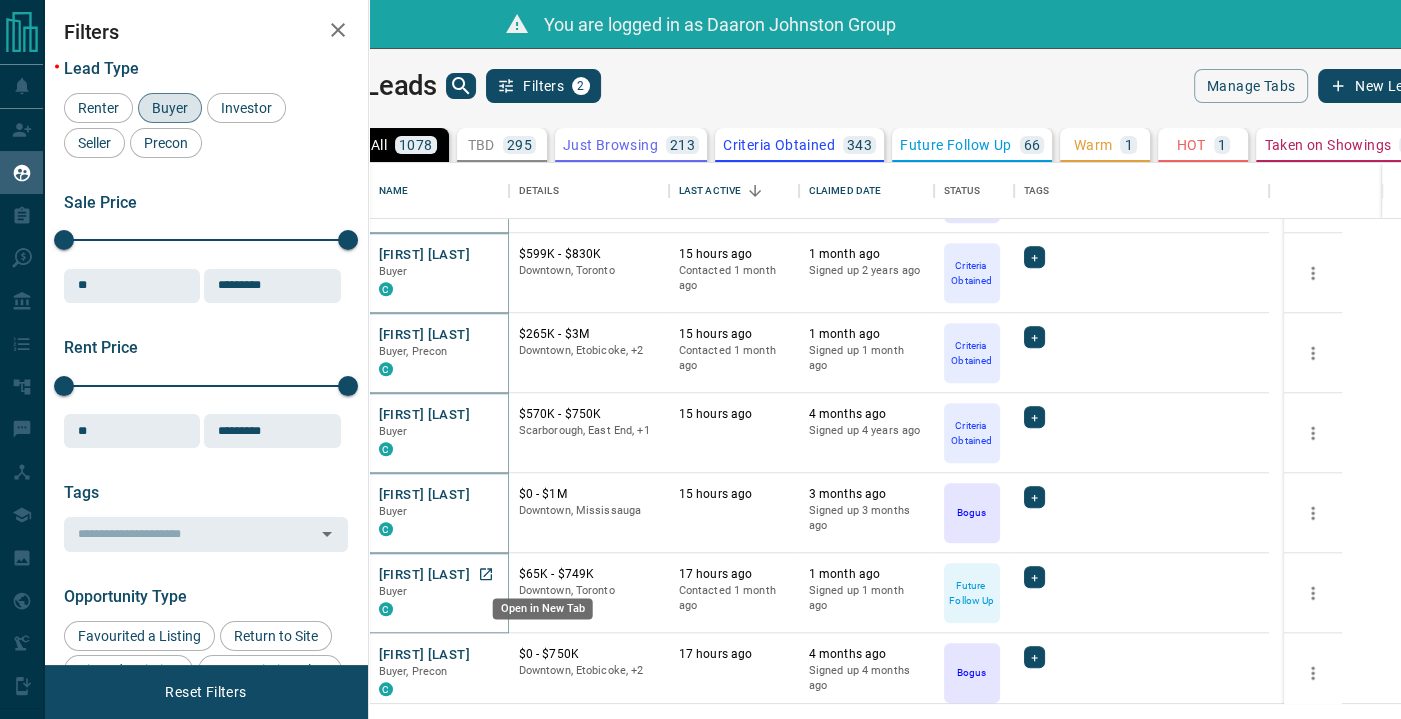 click 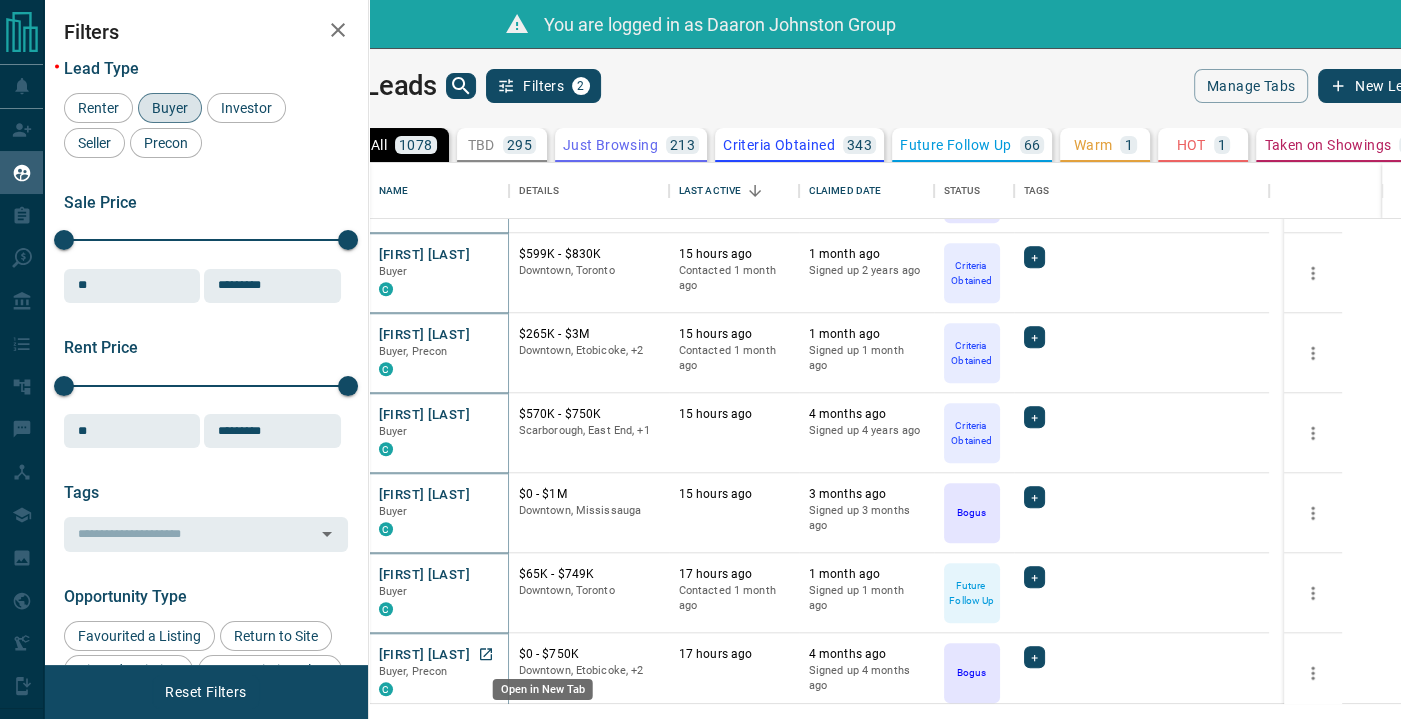click at bounding box center [486, 654] 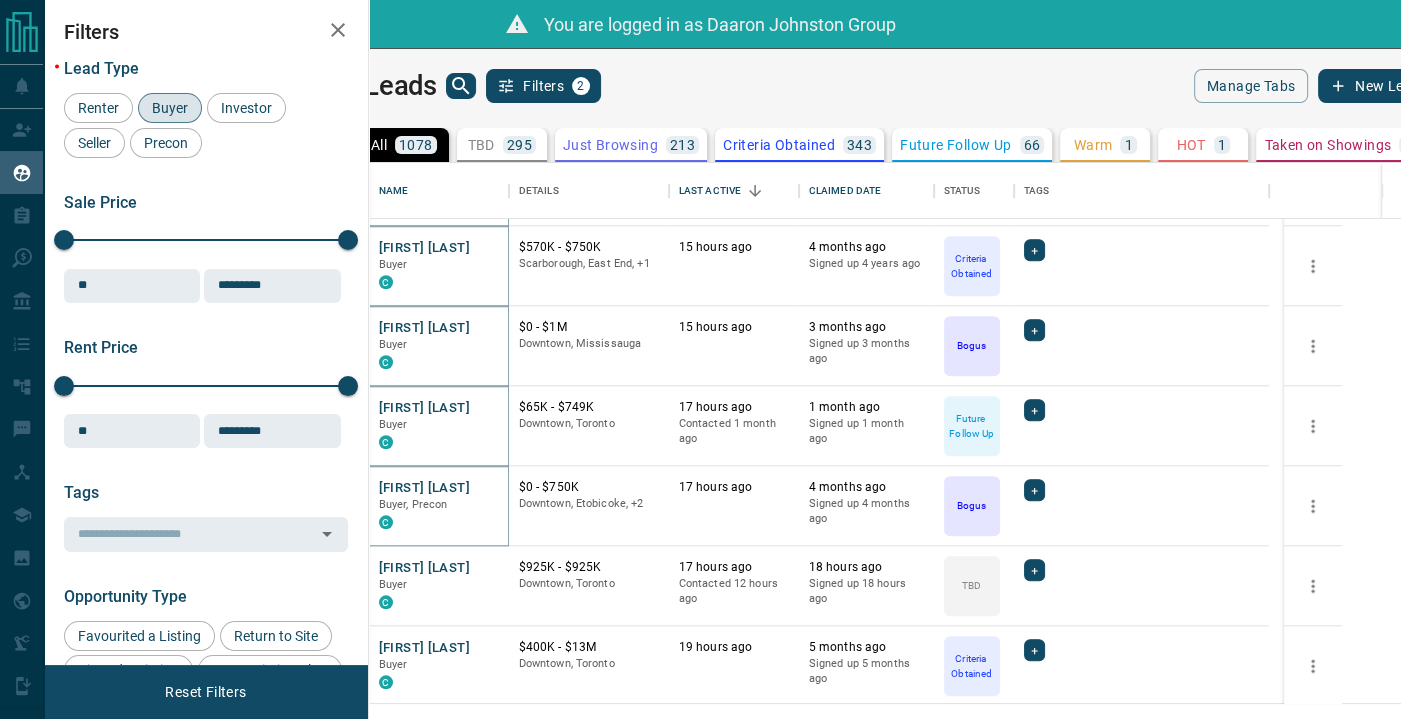 scroll, scrollTop: 2000, scrollLeft: 0, axis: vertical 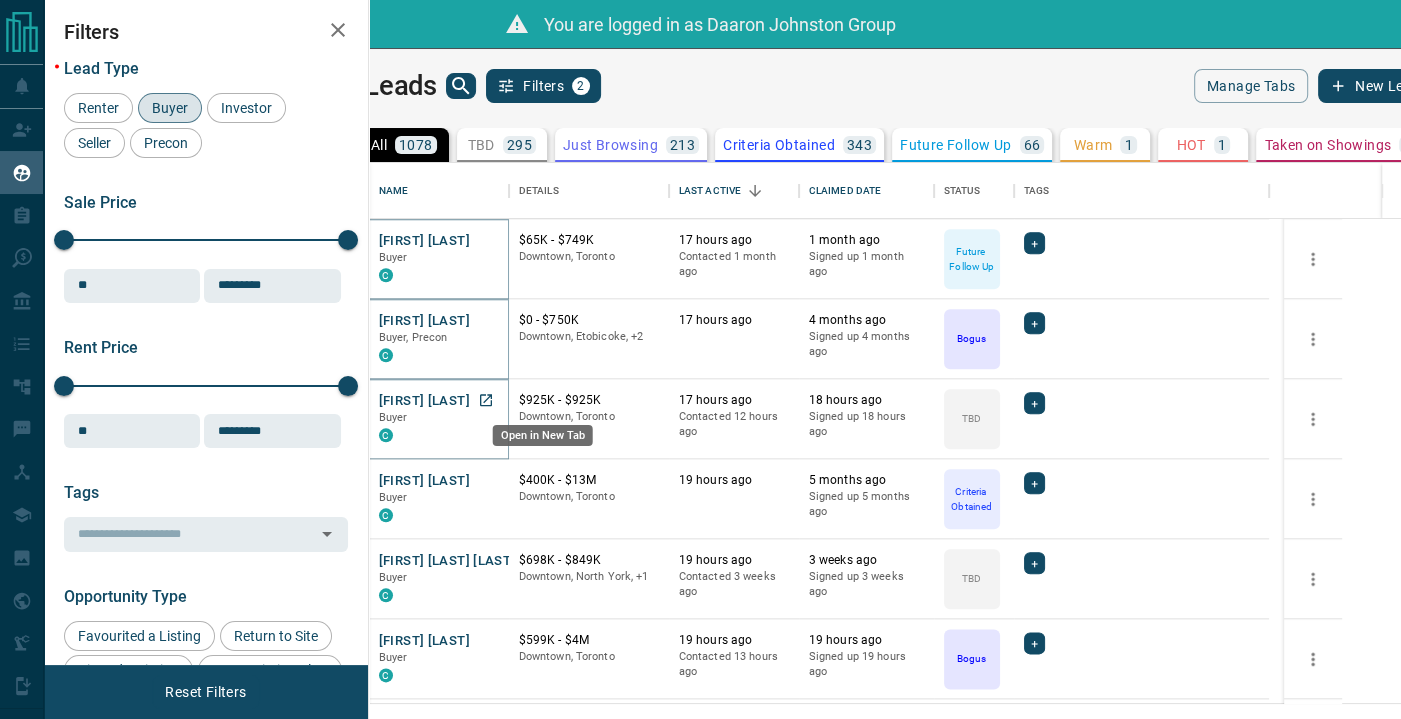 click 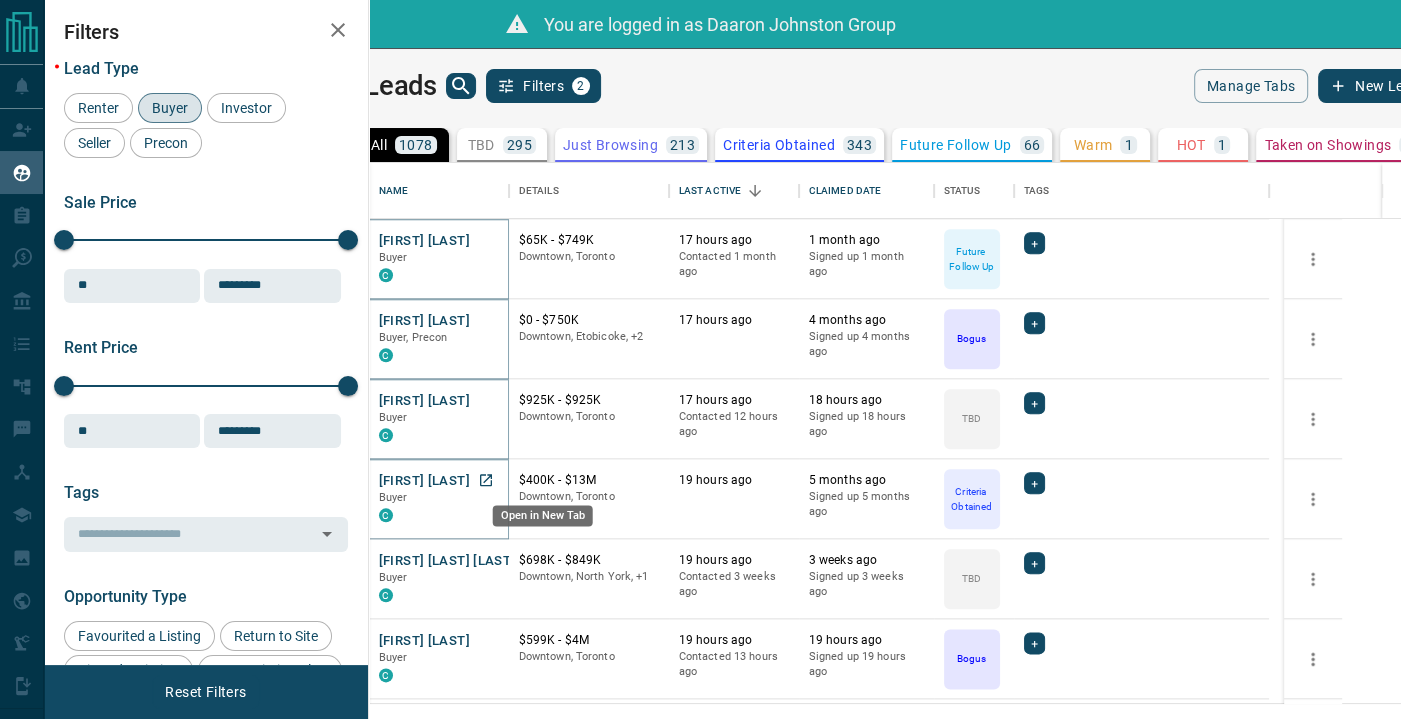 click 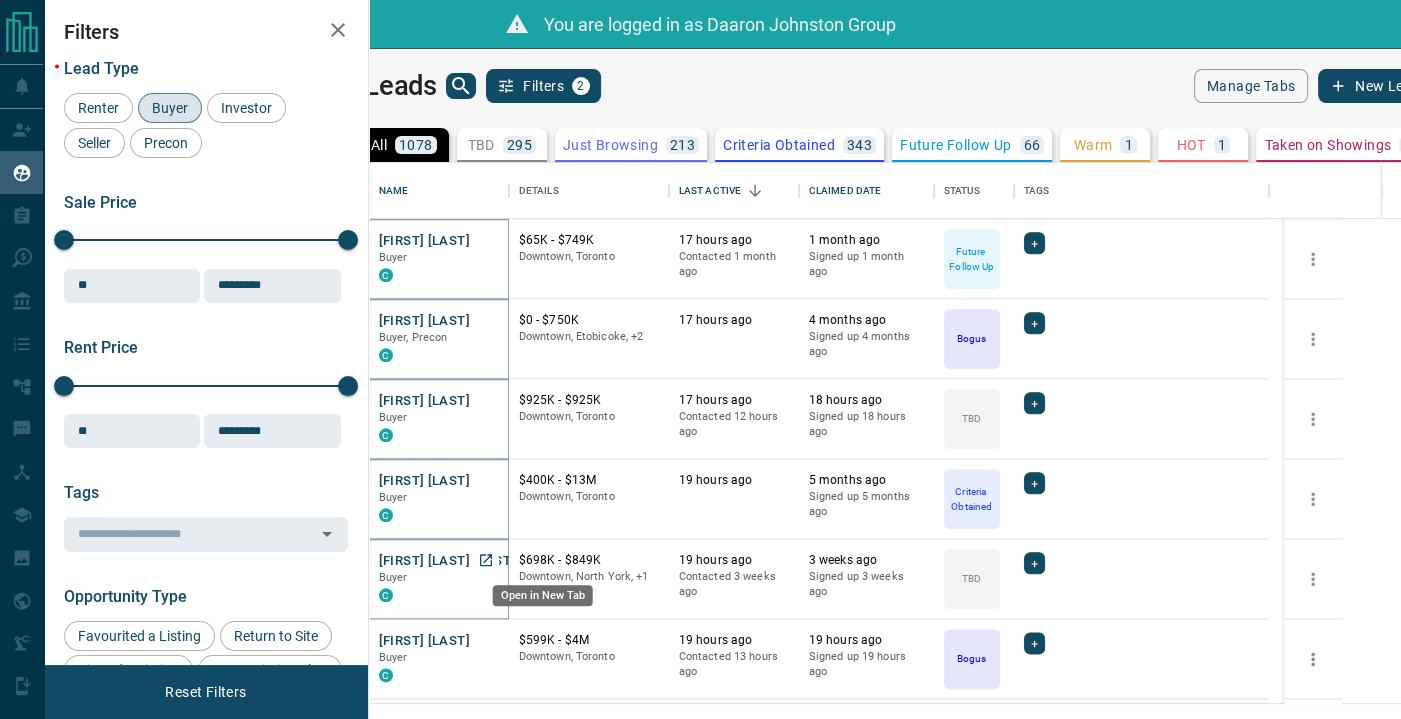 click 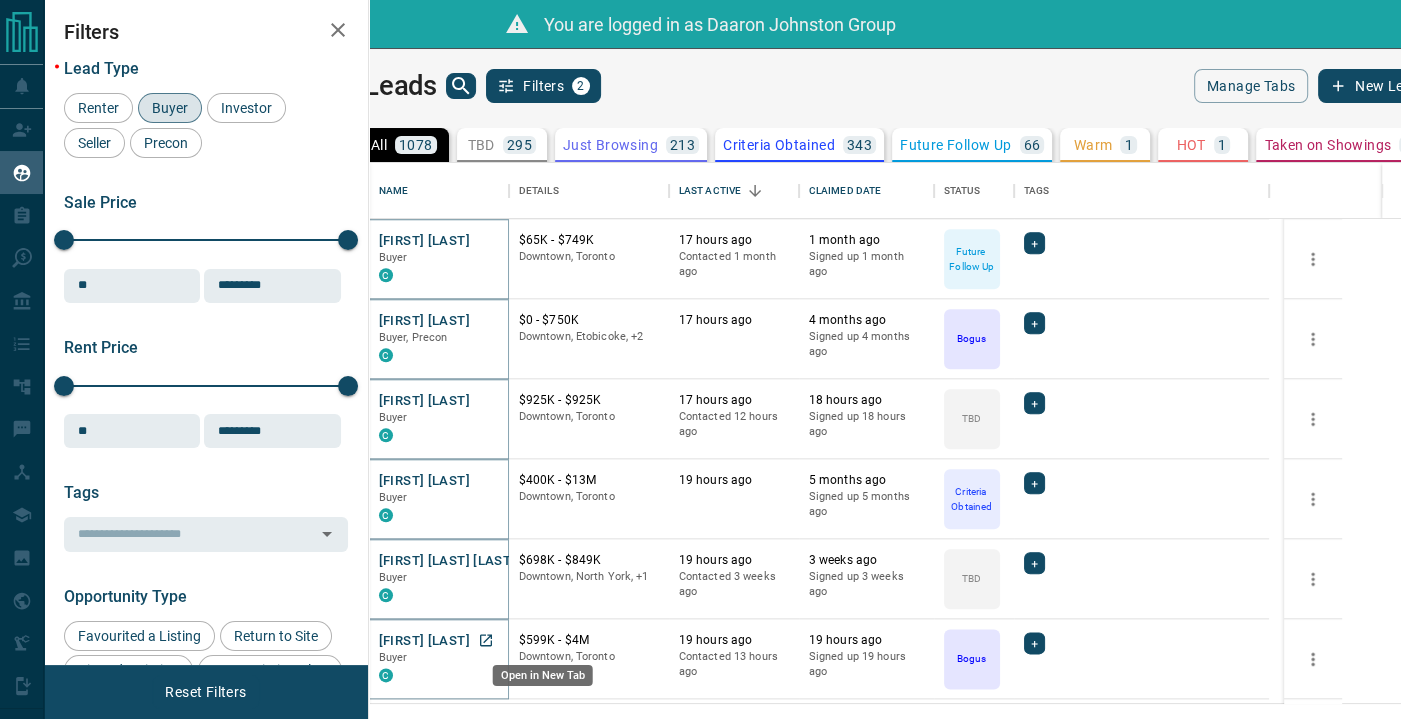 click 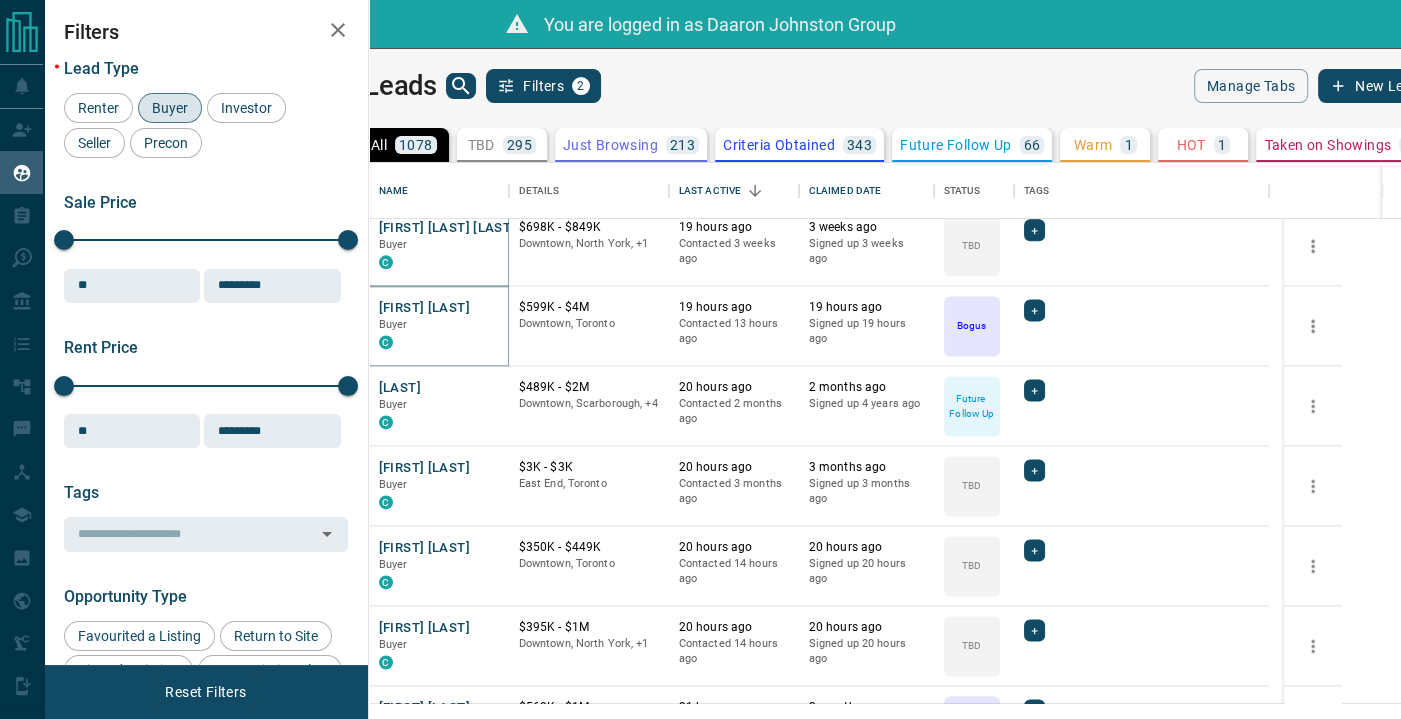 scroll, scrollTop: 2500, scrollLeft: 0, axis: vertical 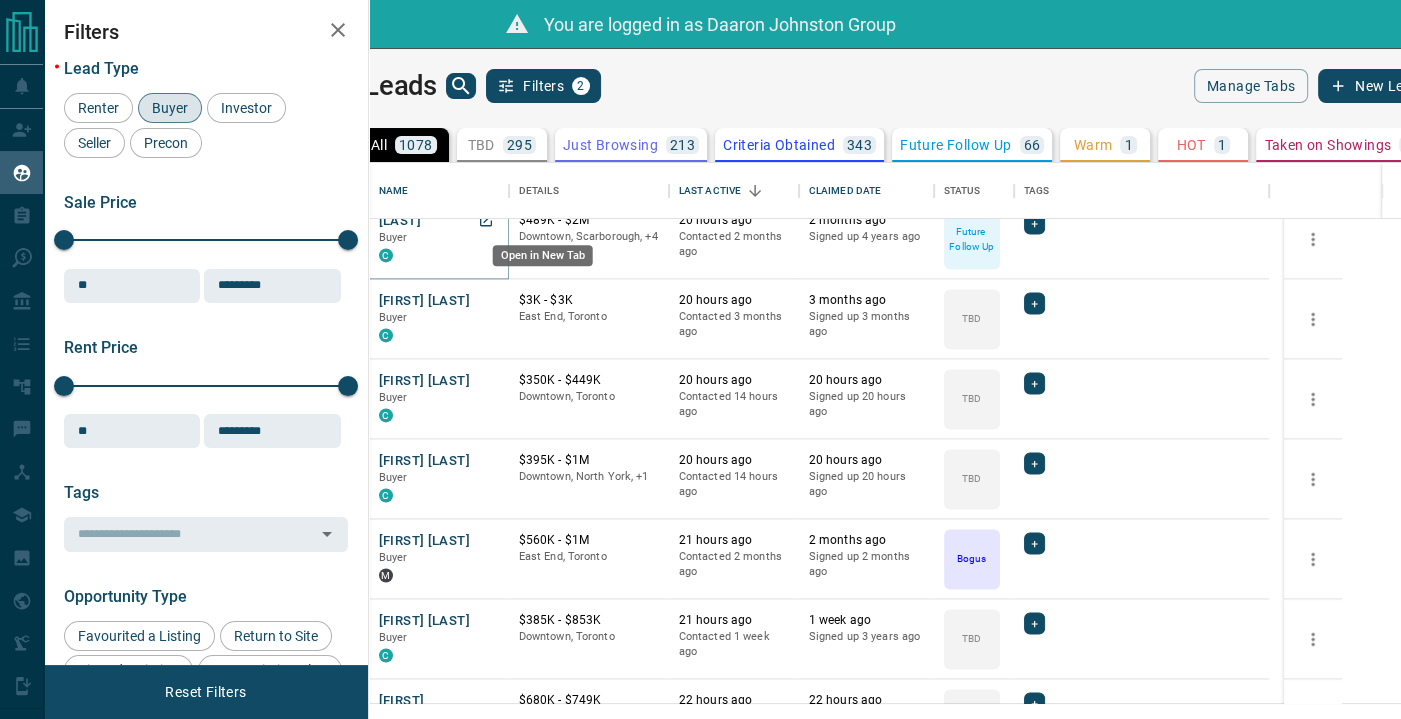 click 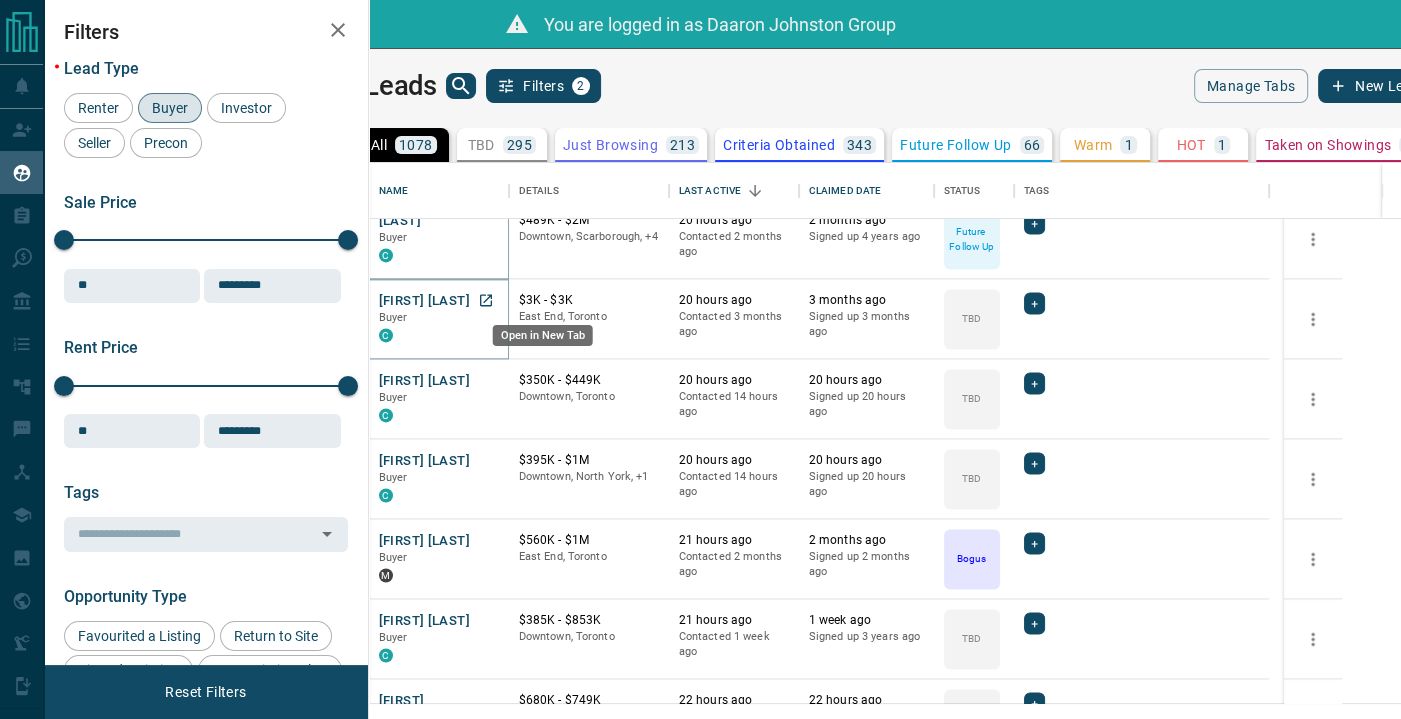 click 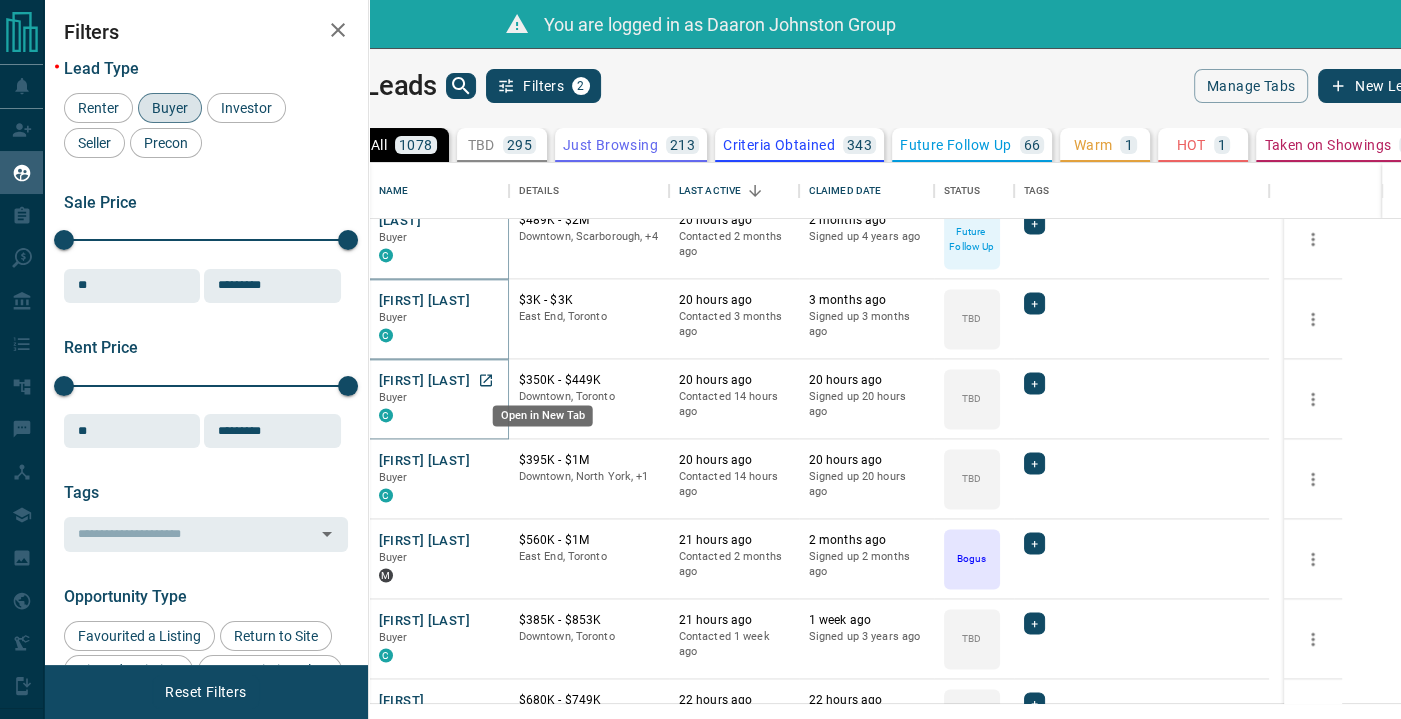 click 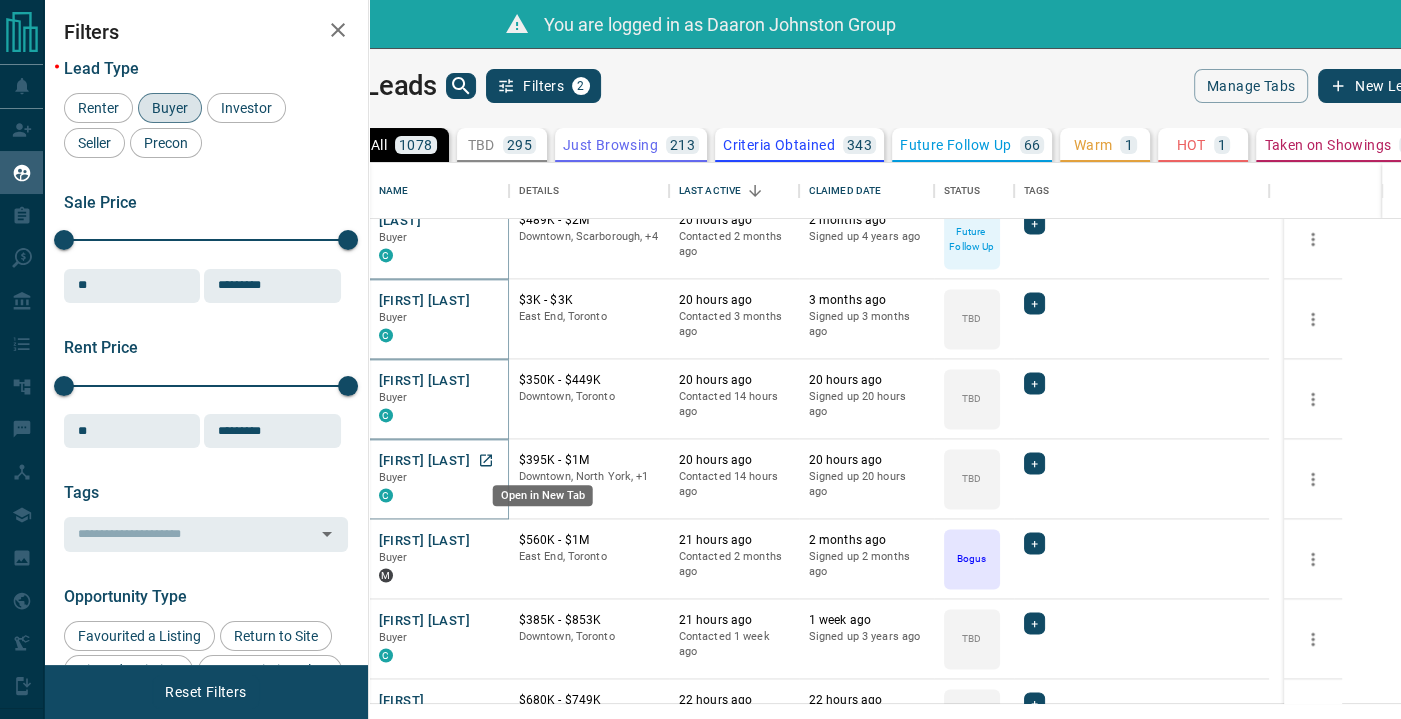click 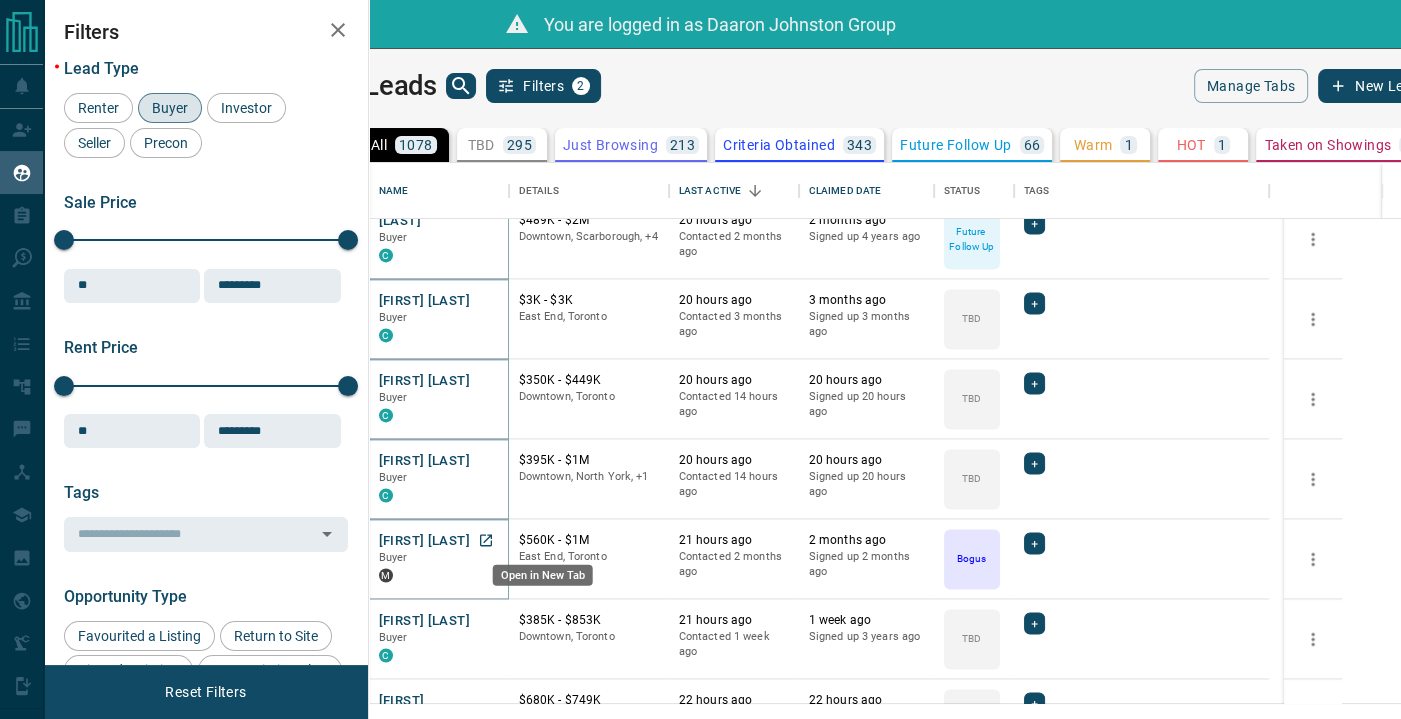 click at bounding box center [486, 540] 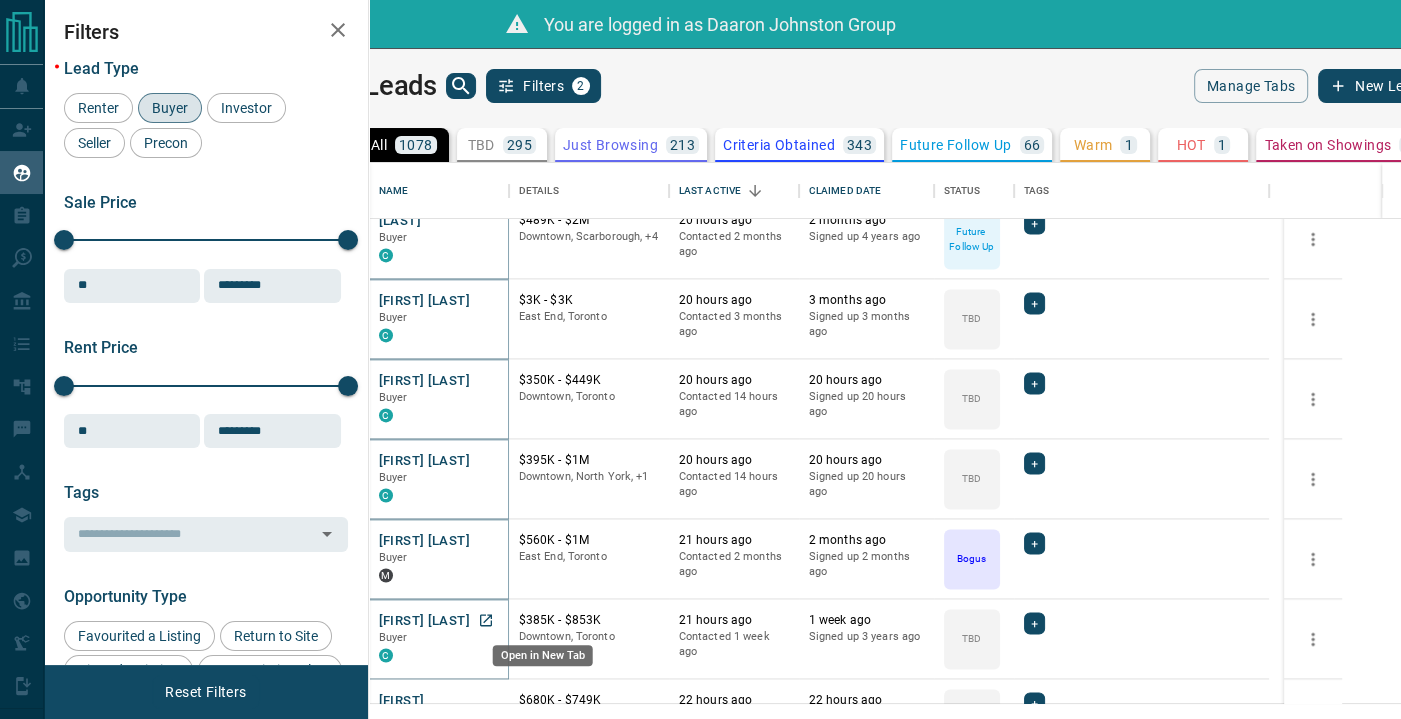 click 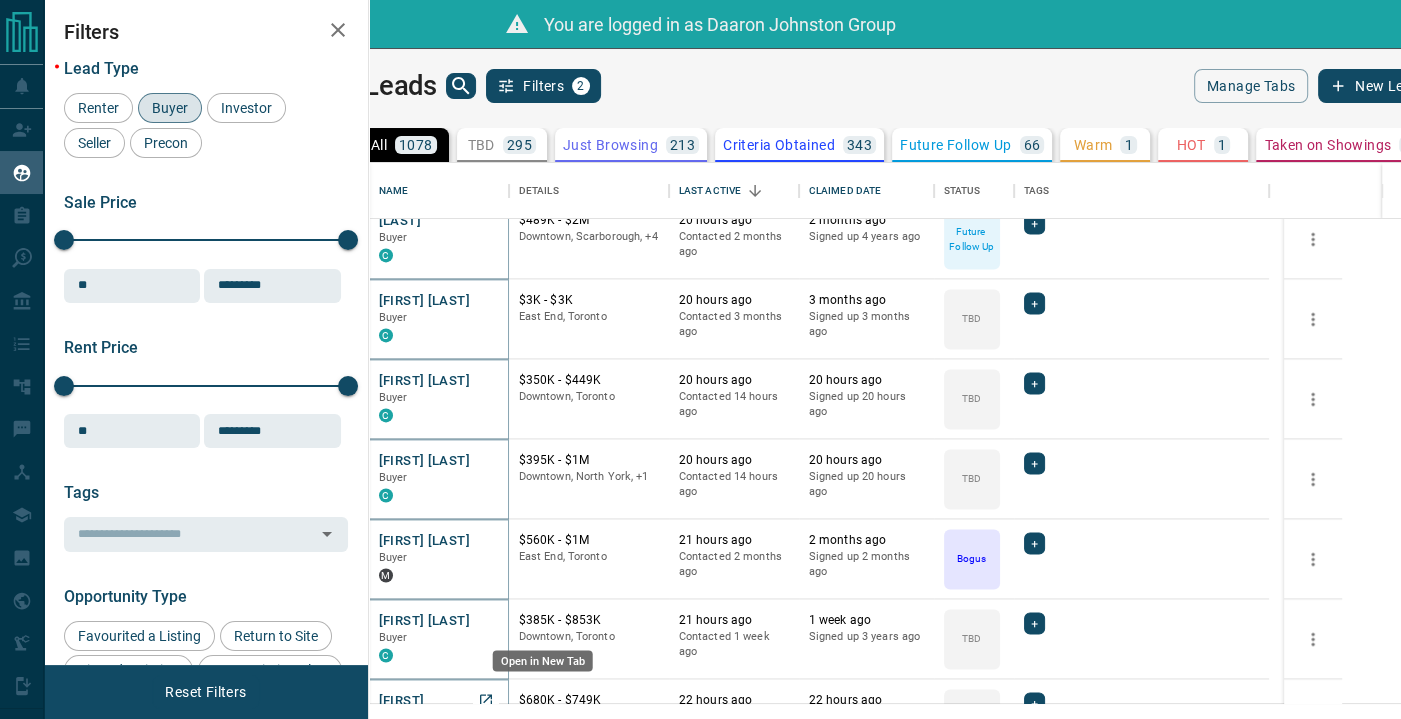 click 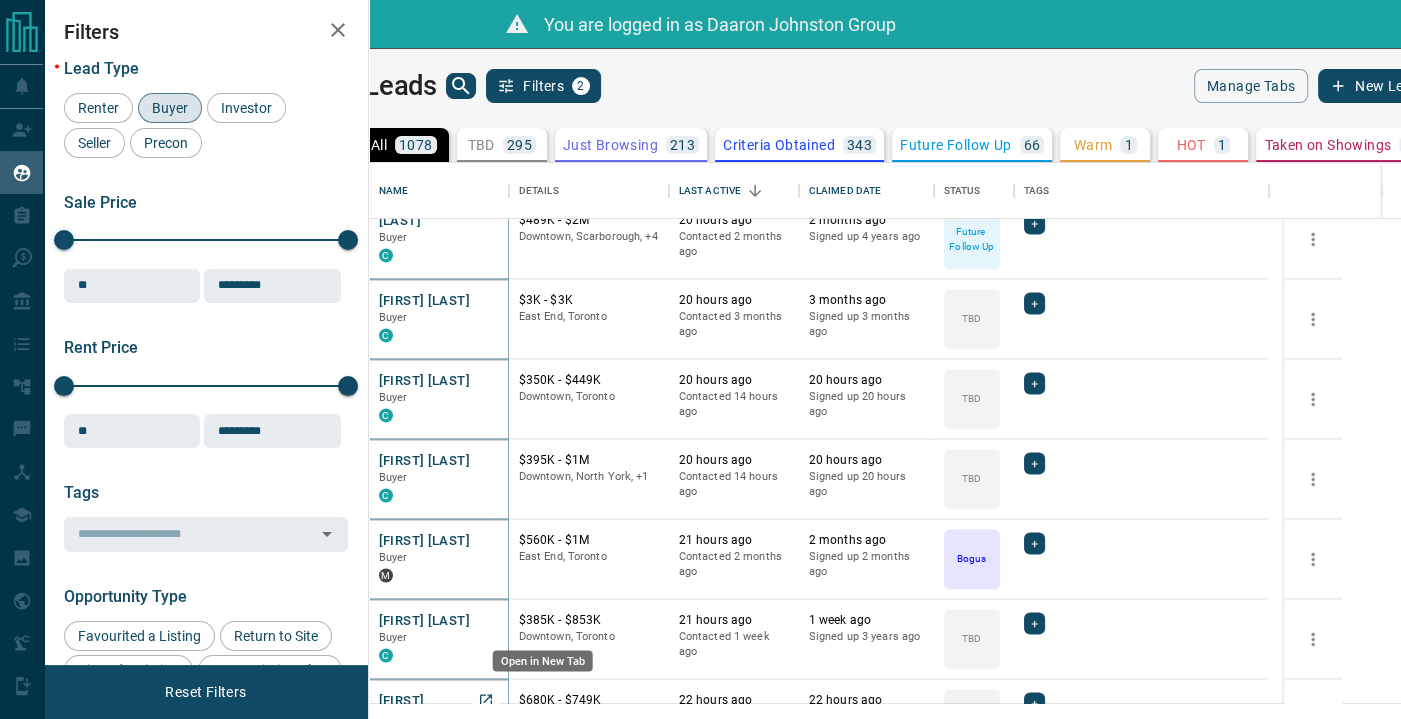 scroll, scrollTop: 36, scrollLeft: 0, axis: vertical 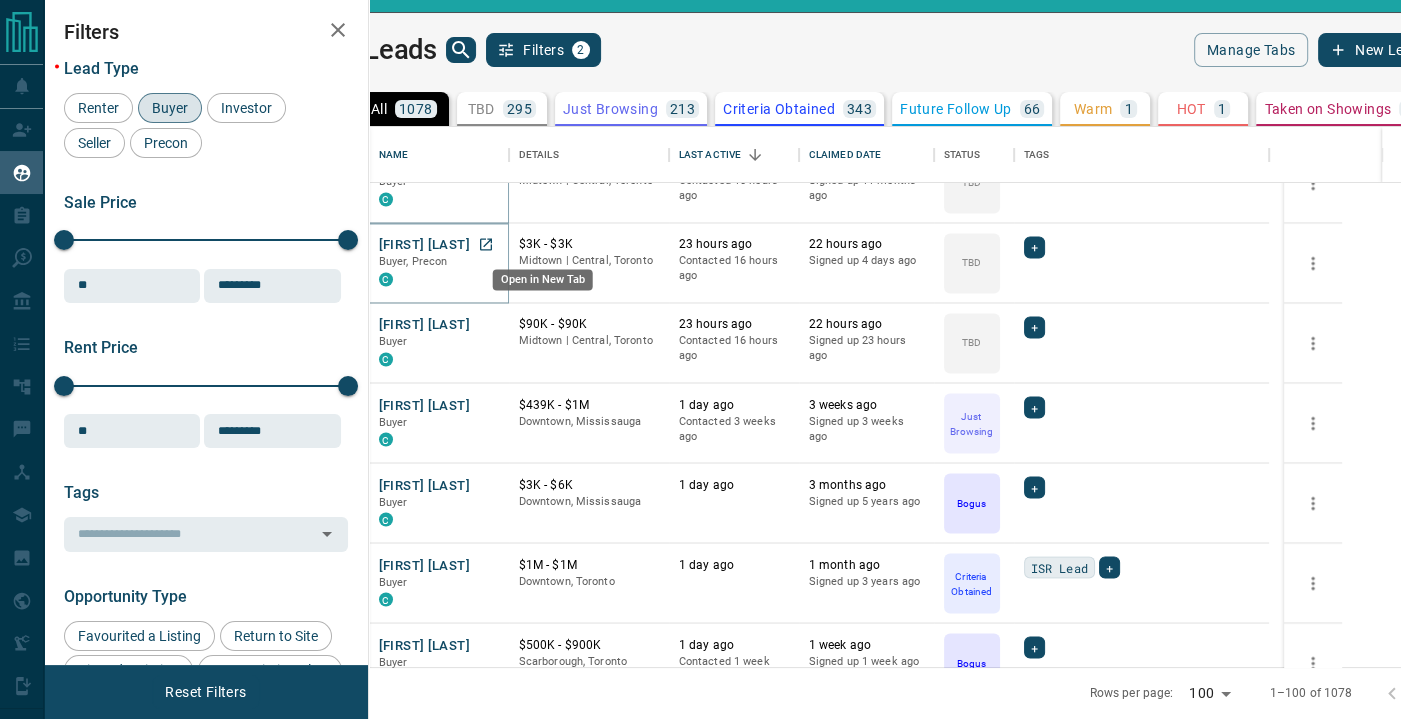 click 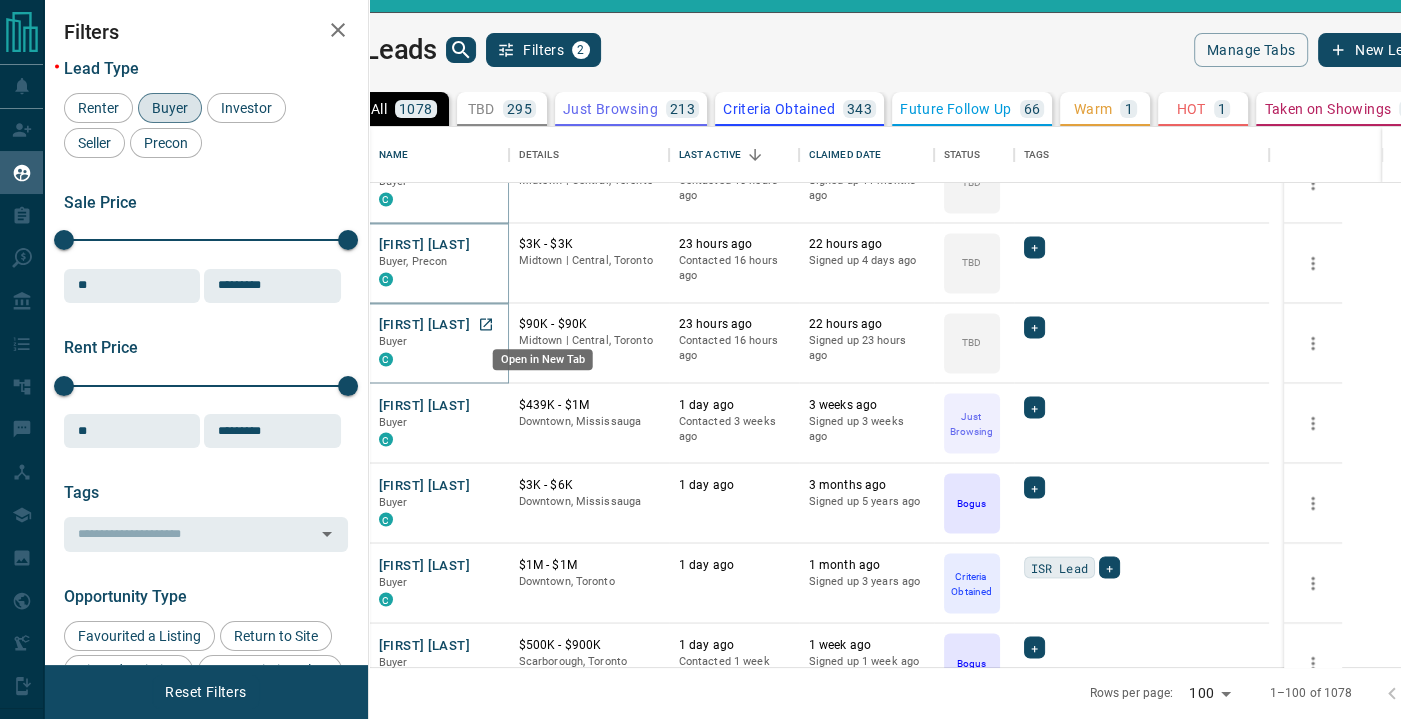click 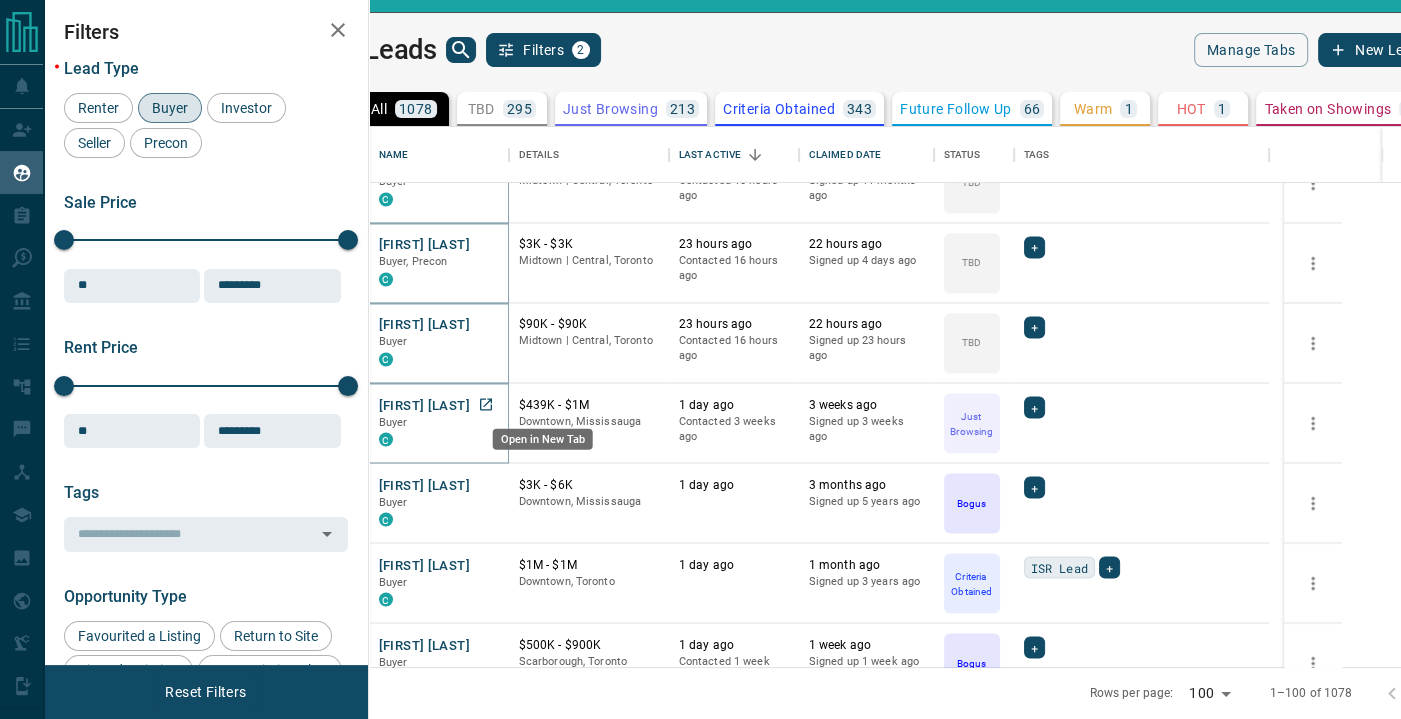 click 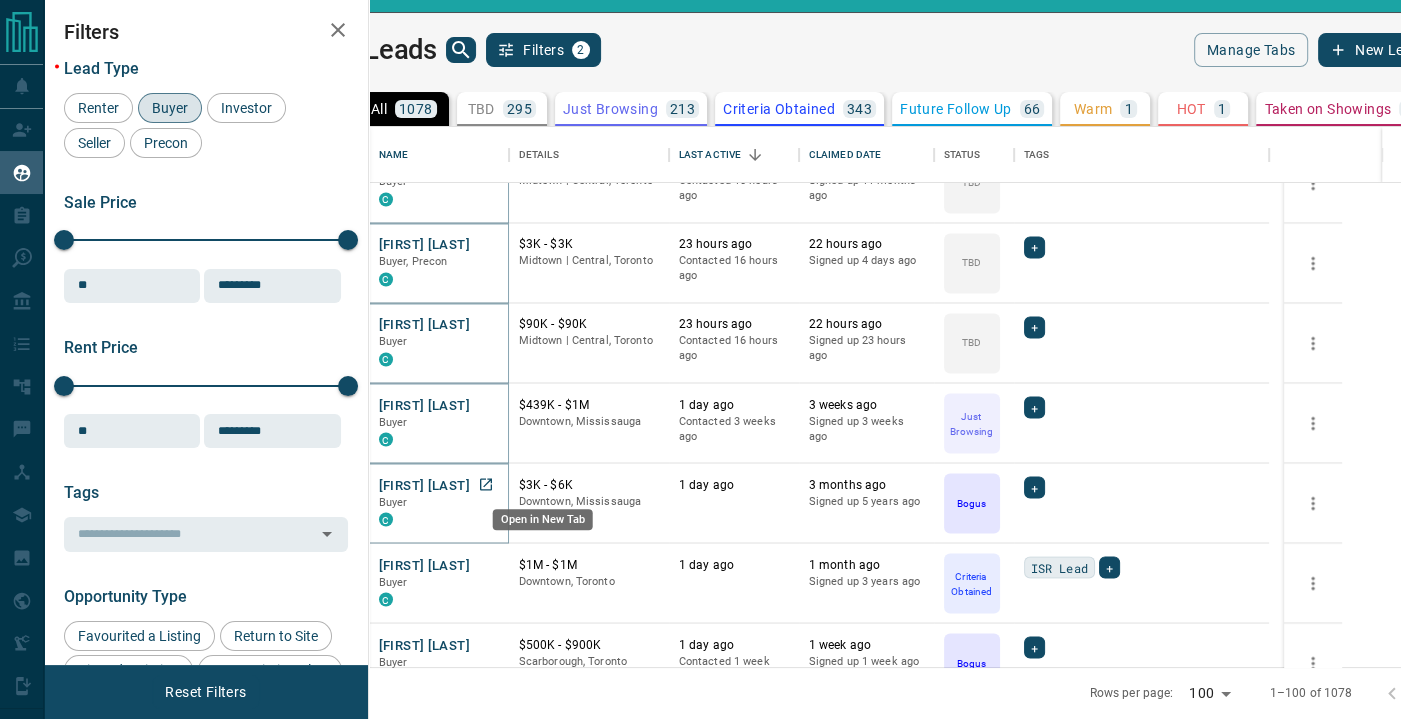 click 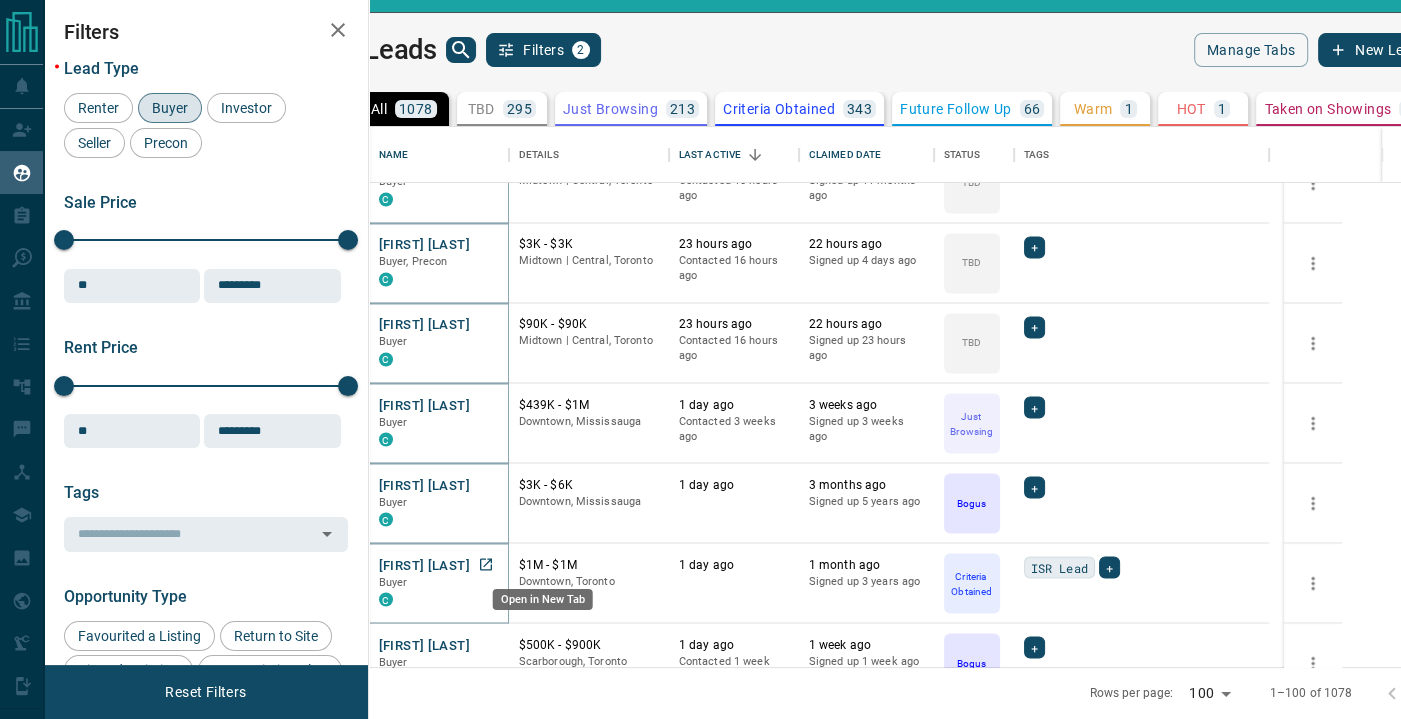 click 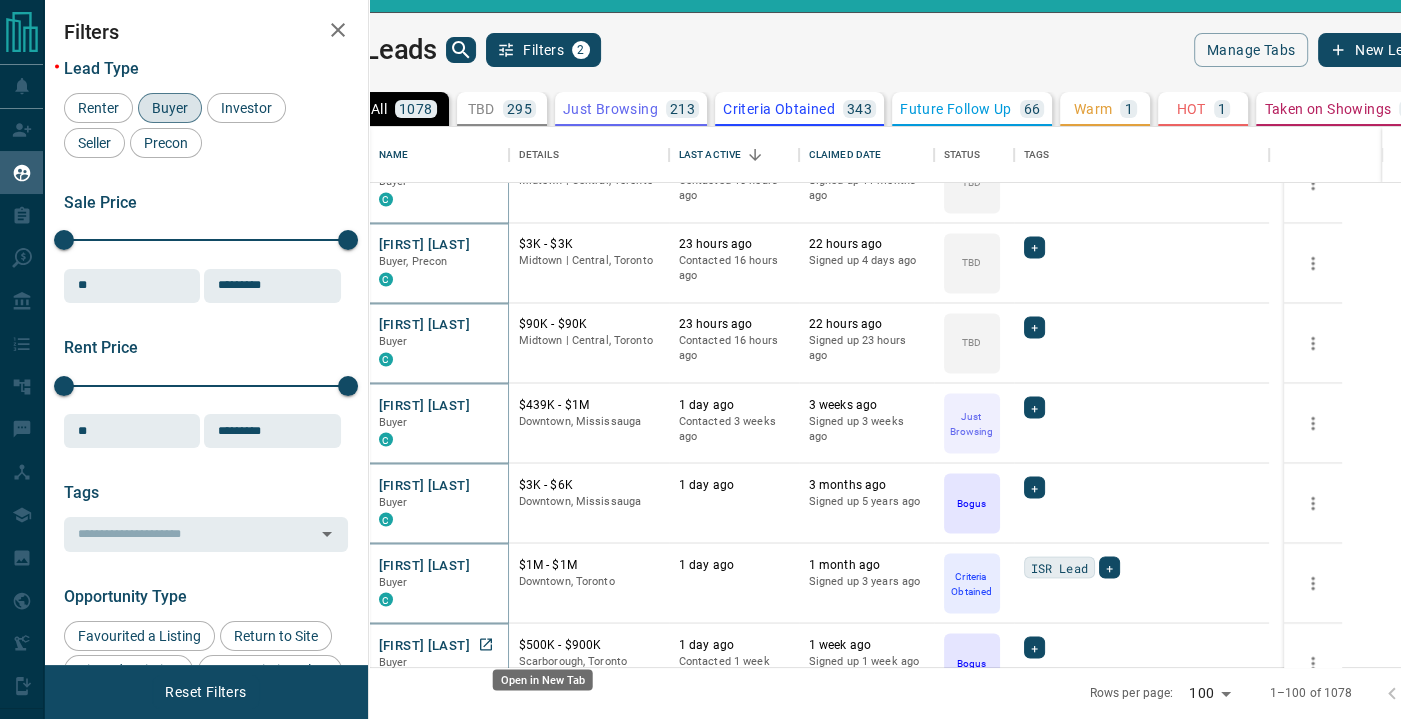 click 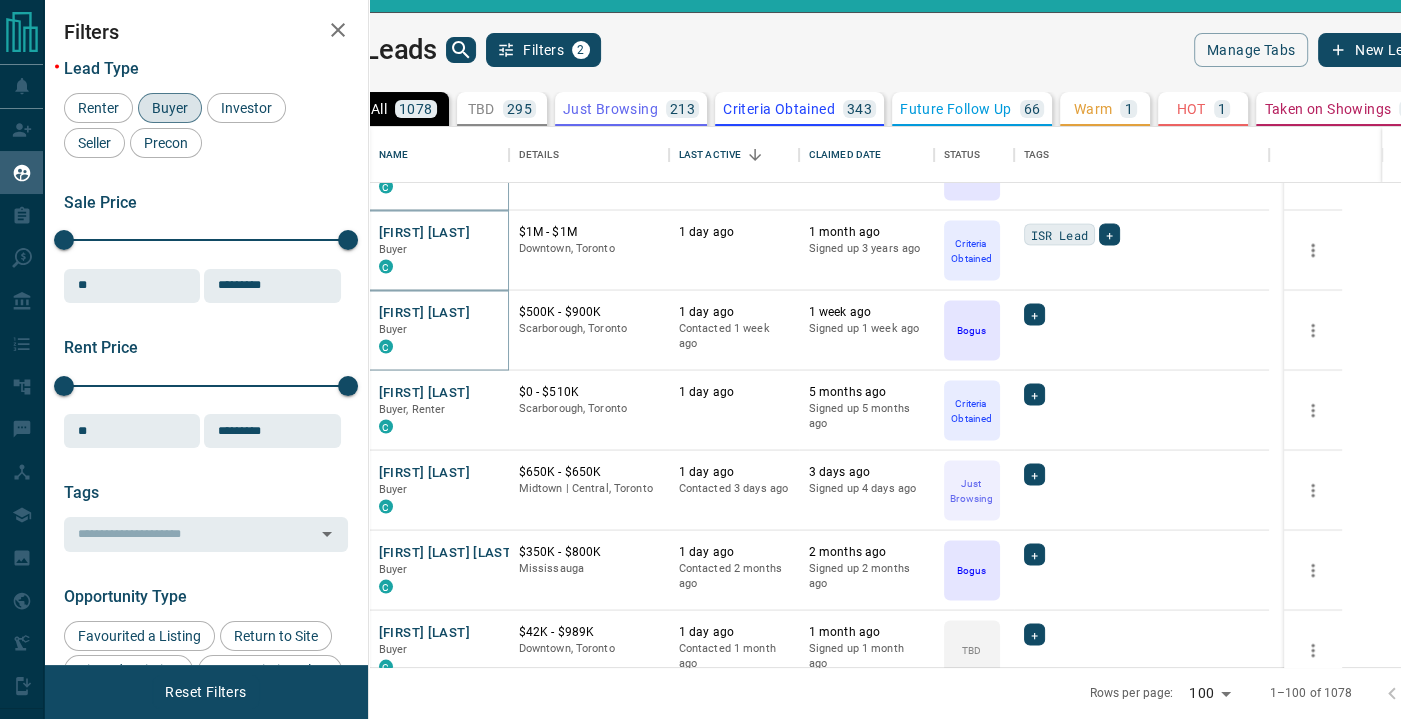 scroll, scrollTop: 3500, scrollLeft: 0, axis: vertical 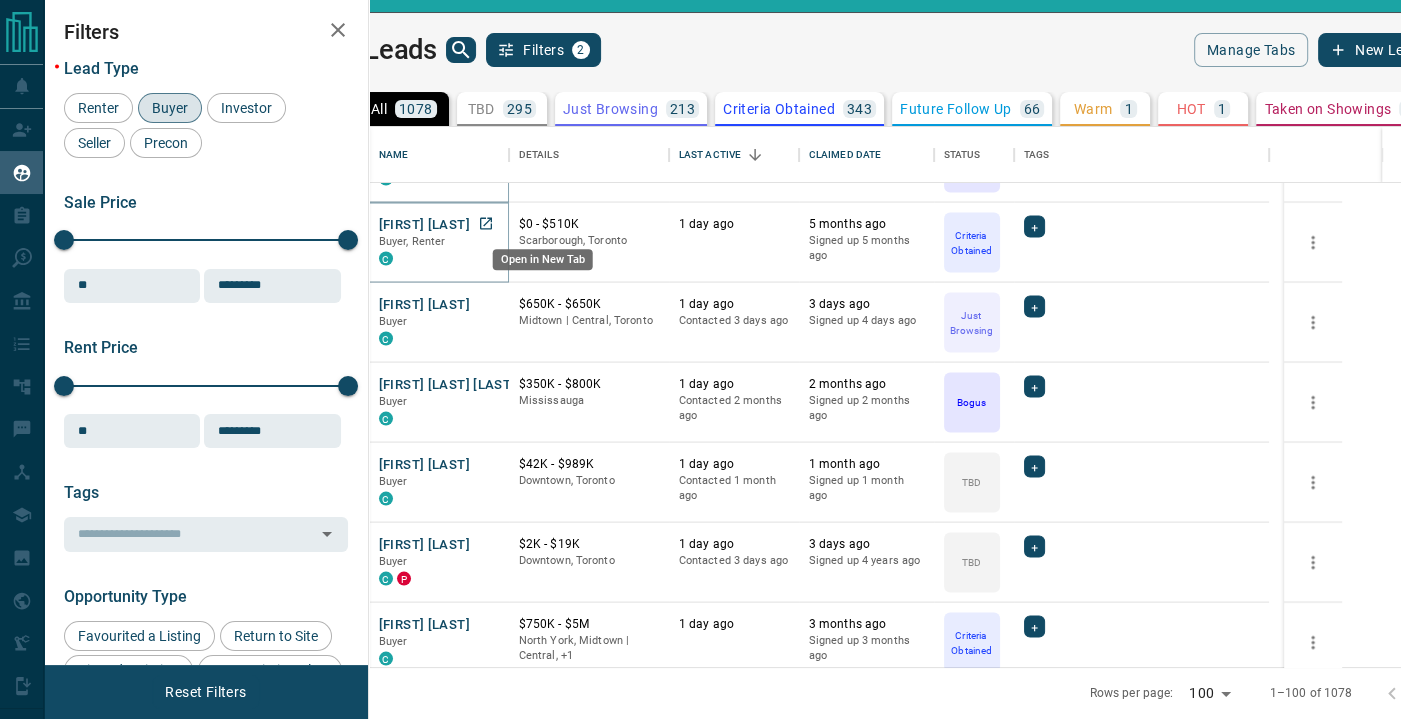 click 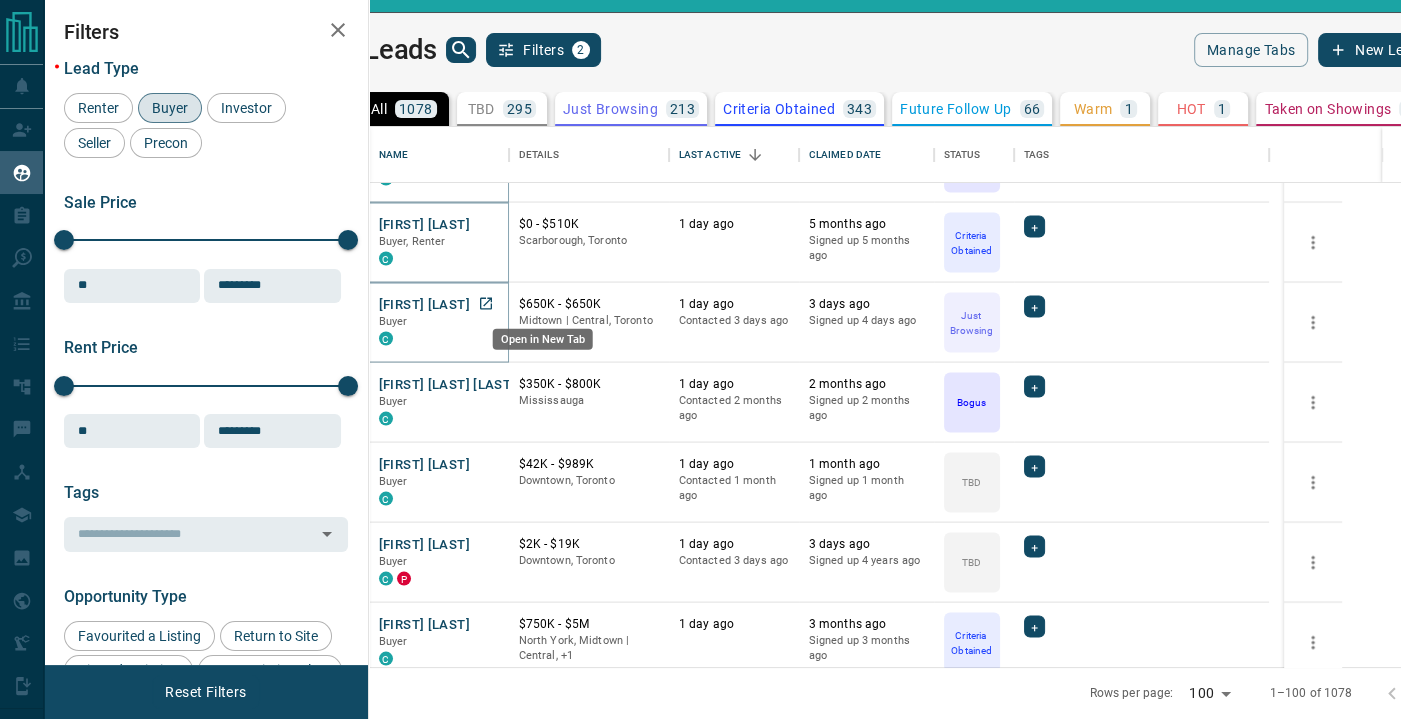 click 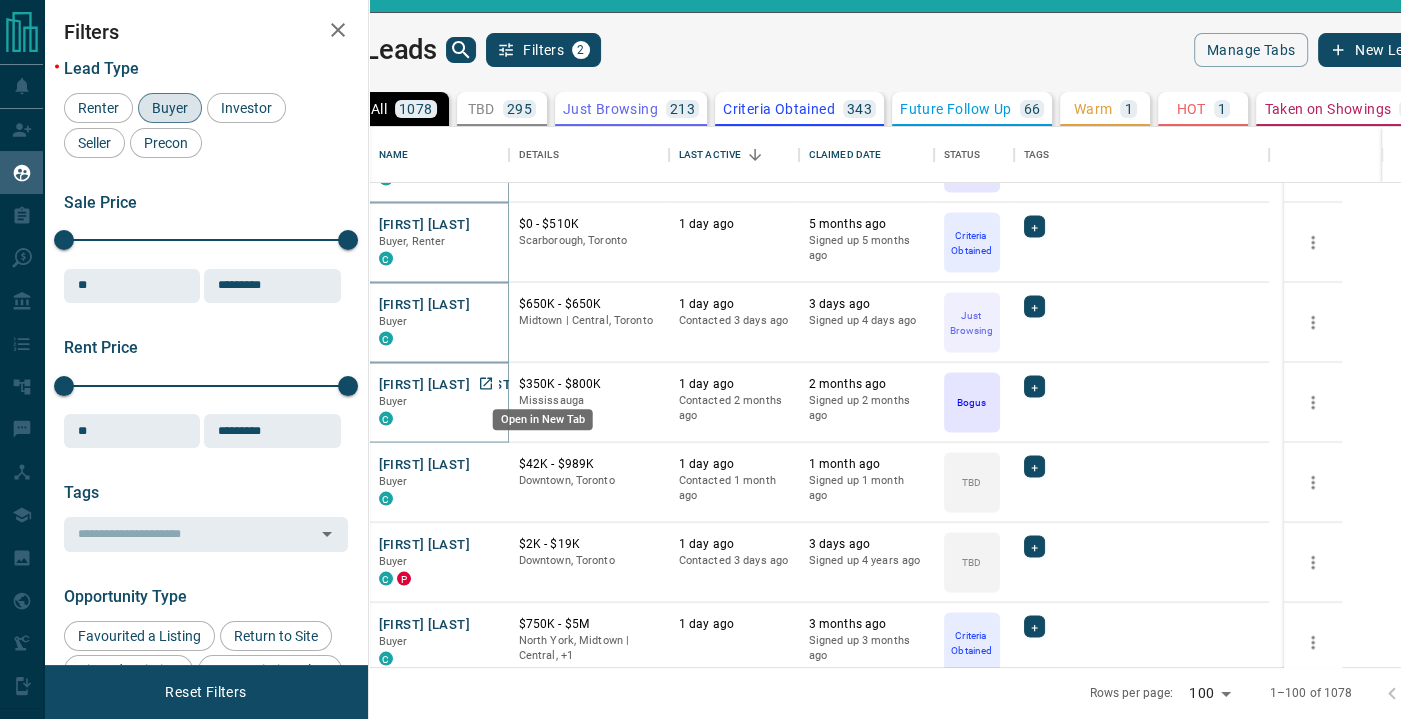 click 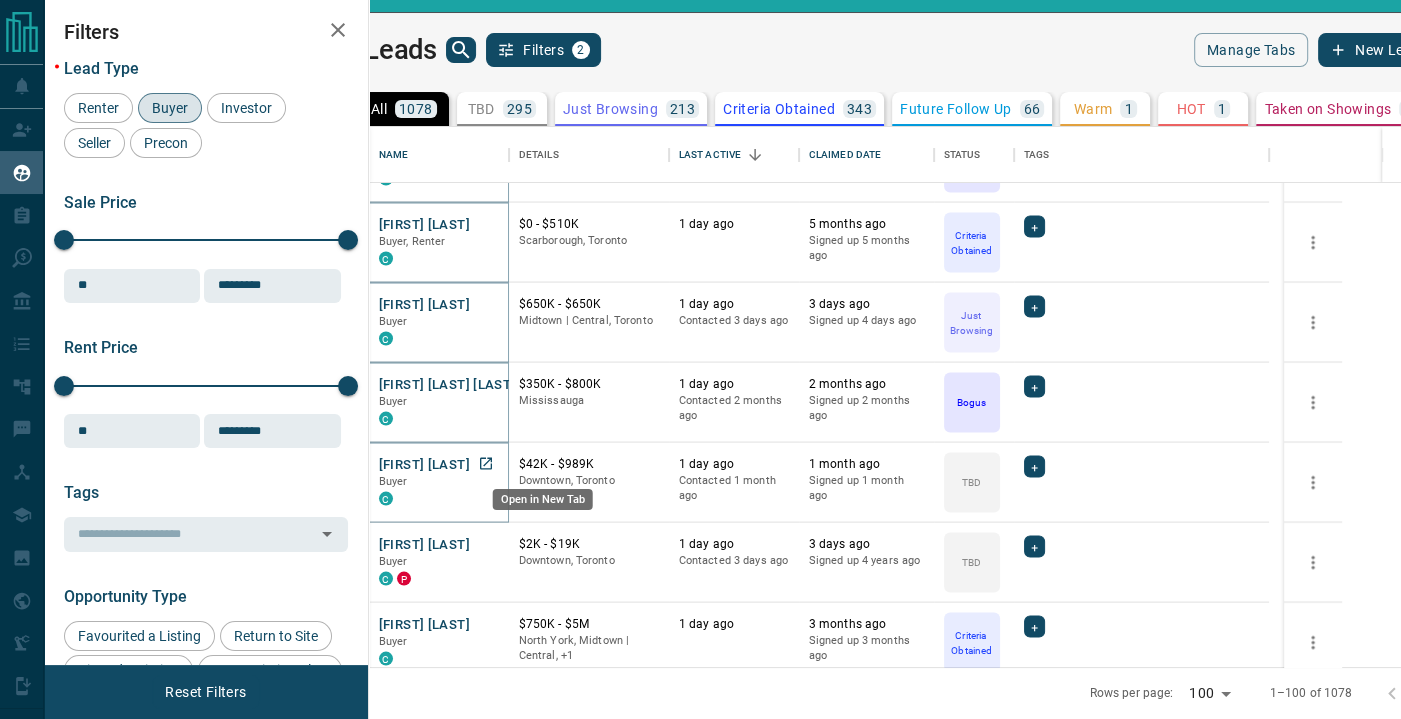 click 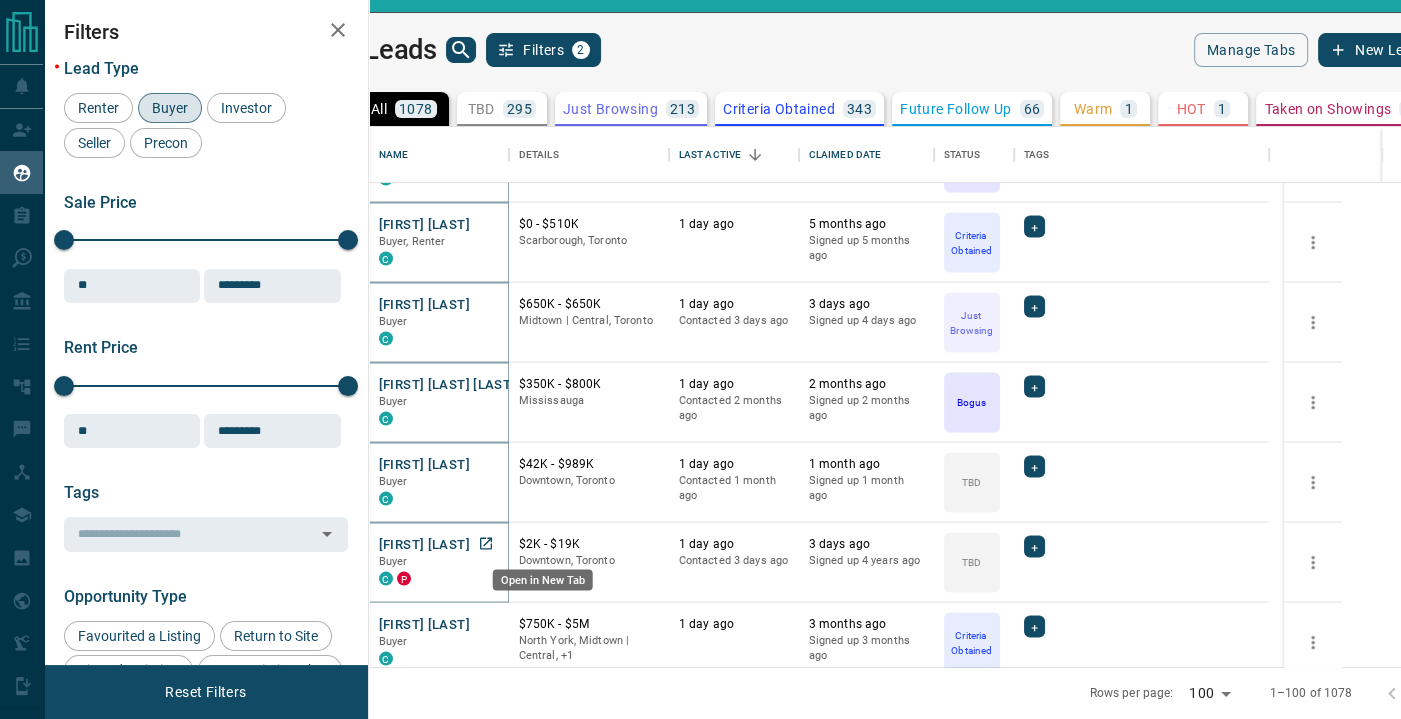 click 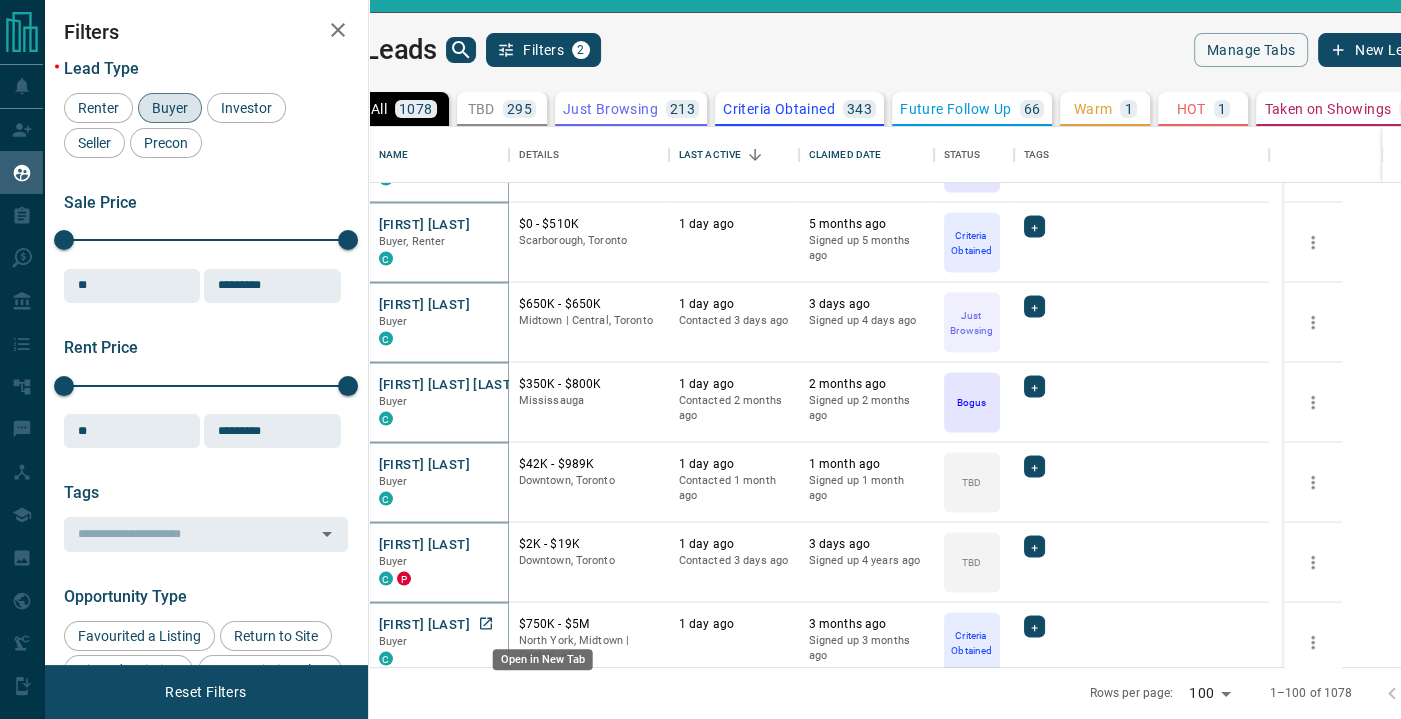click 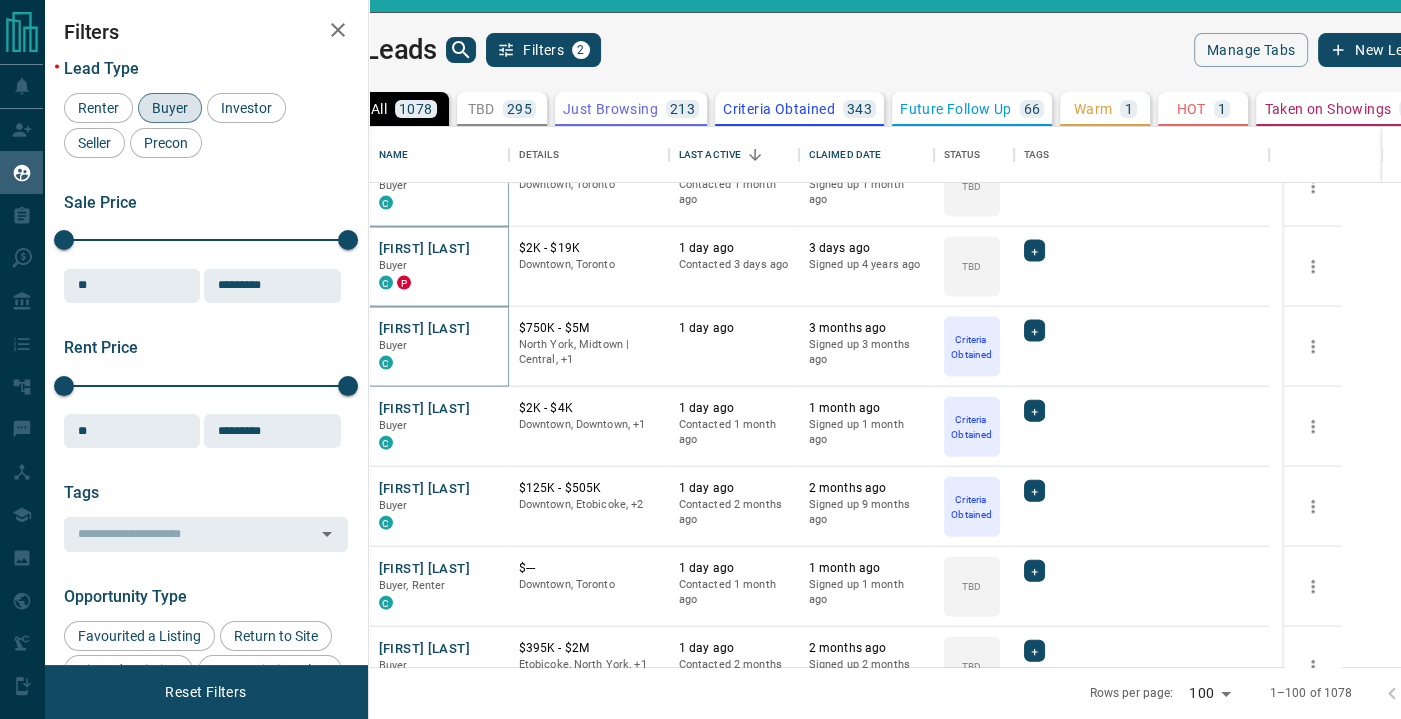 scroll, scrollTop: 3833, scrollLeft: 0, axis: vertical 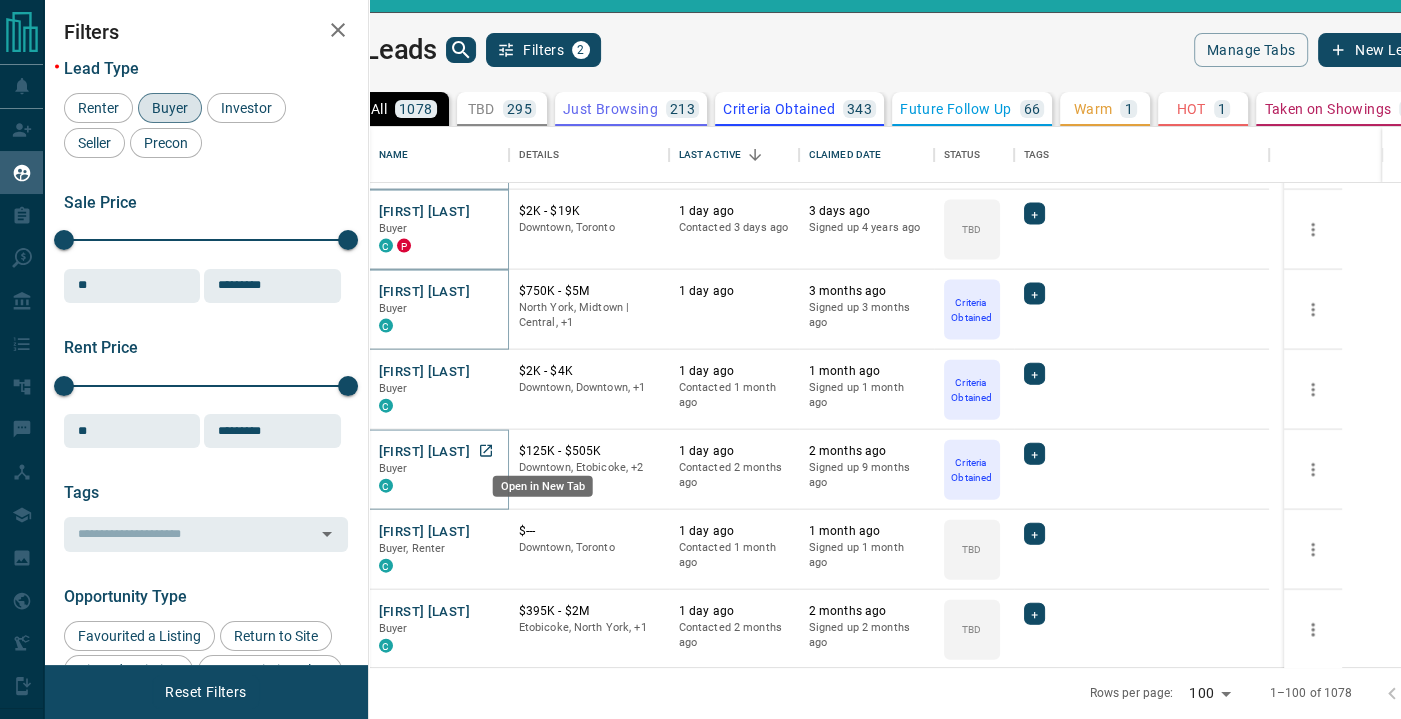 click 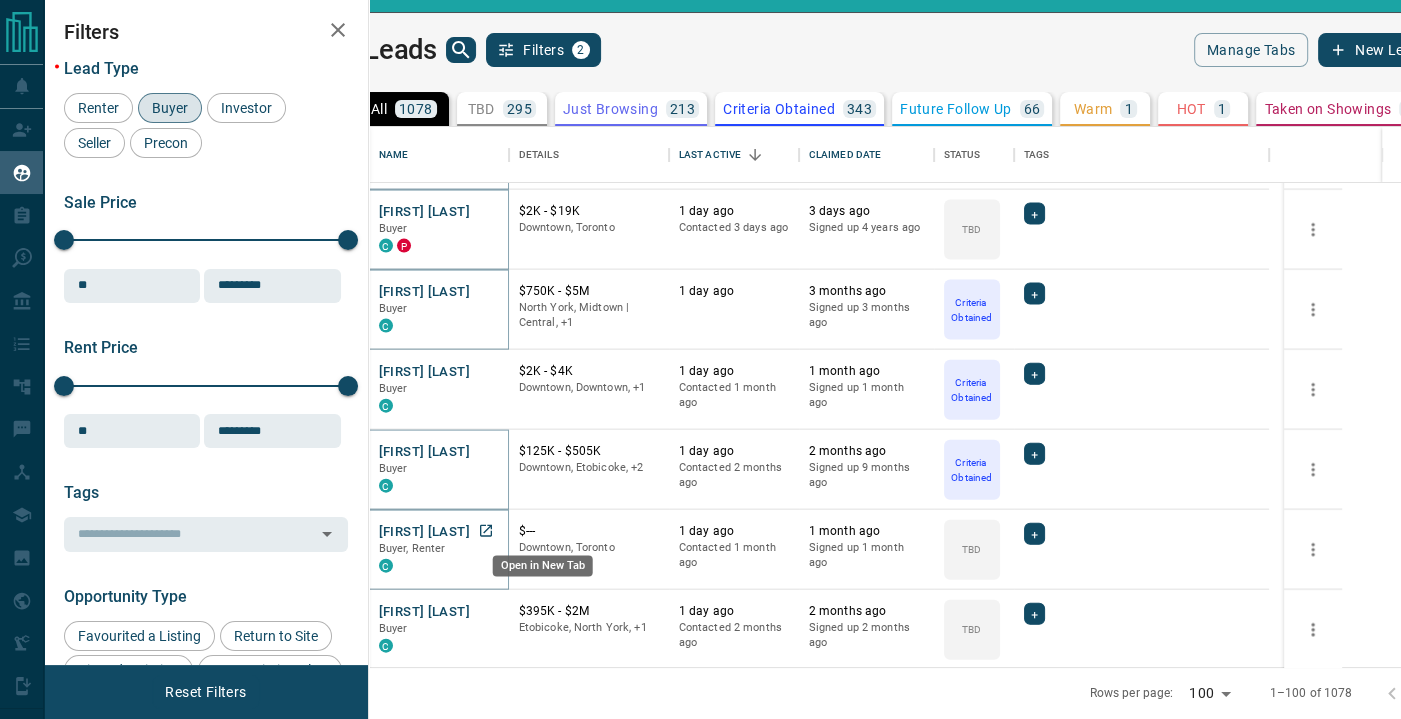 click 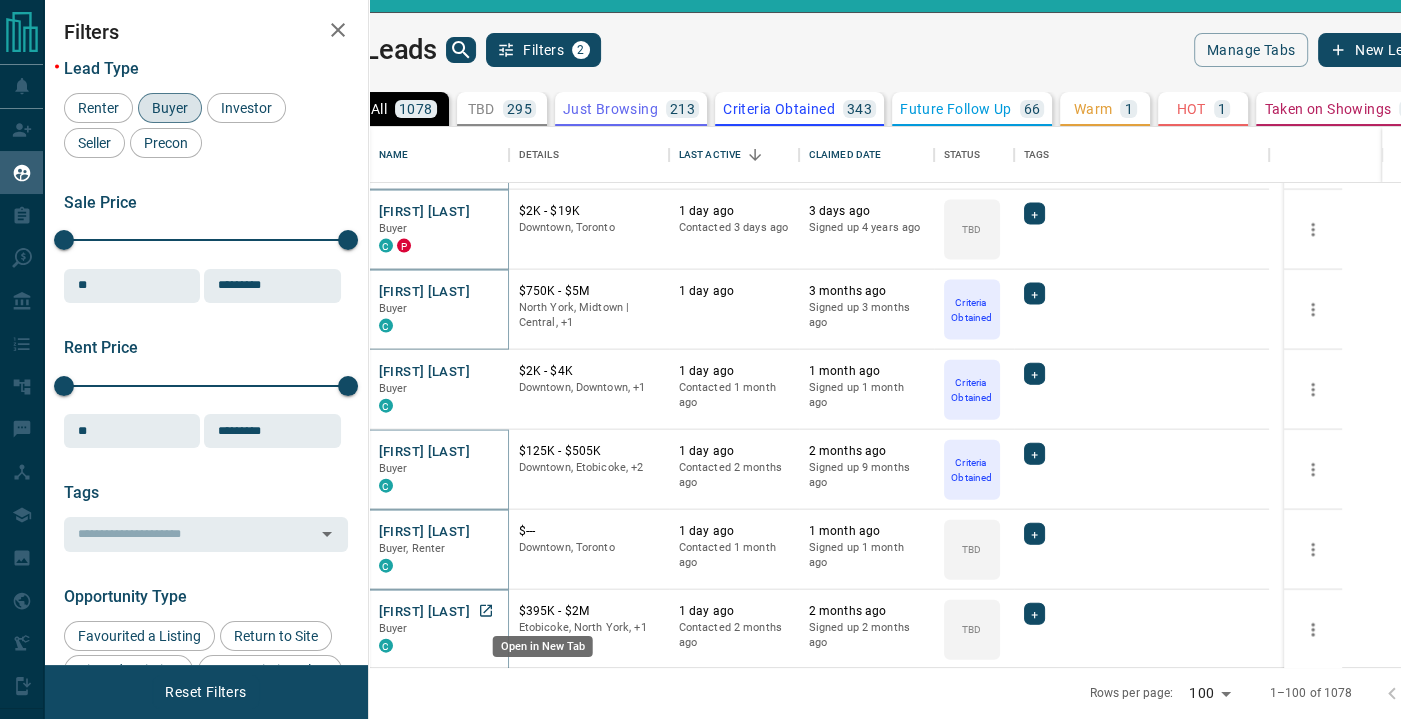click 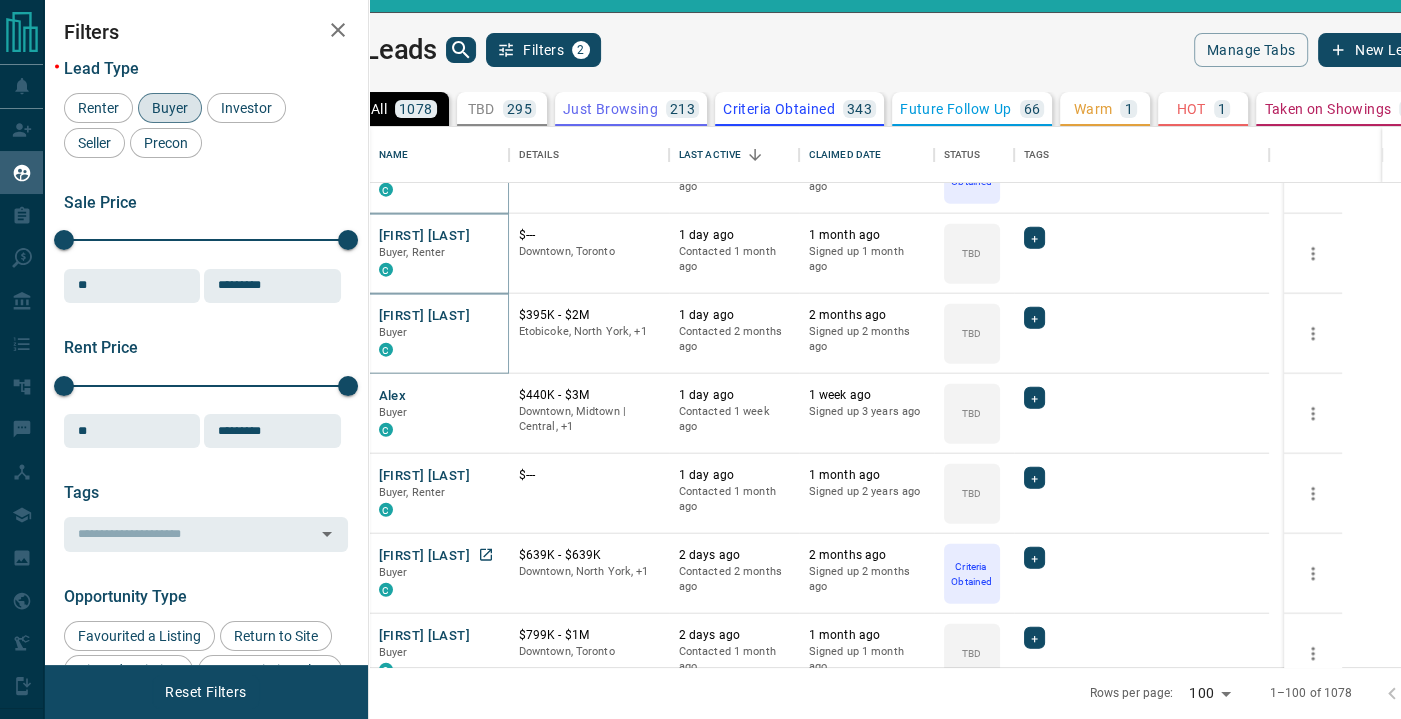 scroll, scrollTop: 4166, scrollLeft: 0, axis: vertical 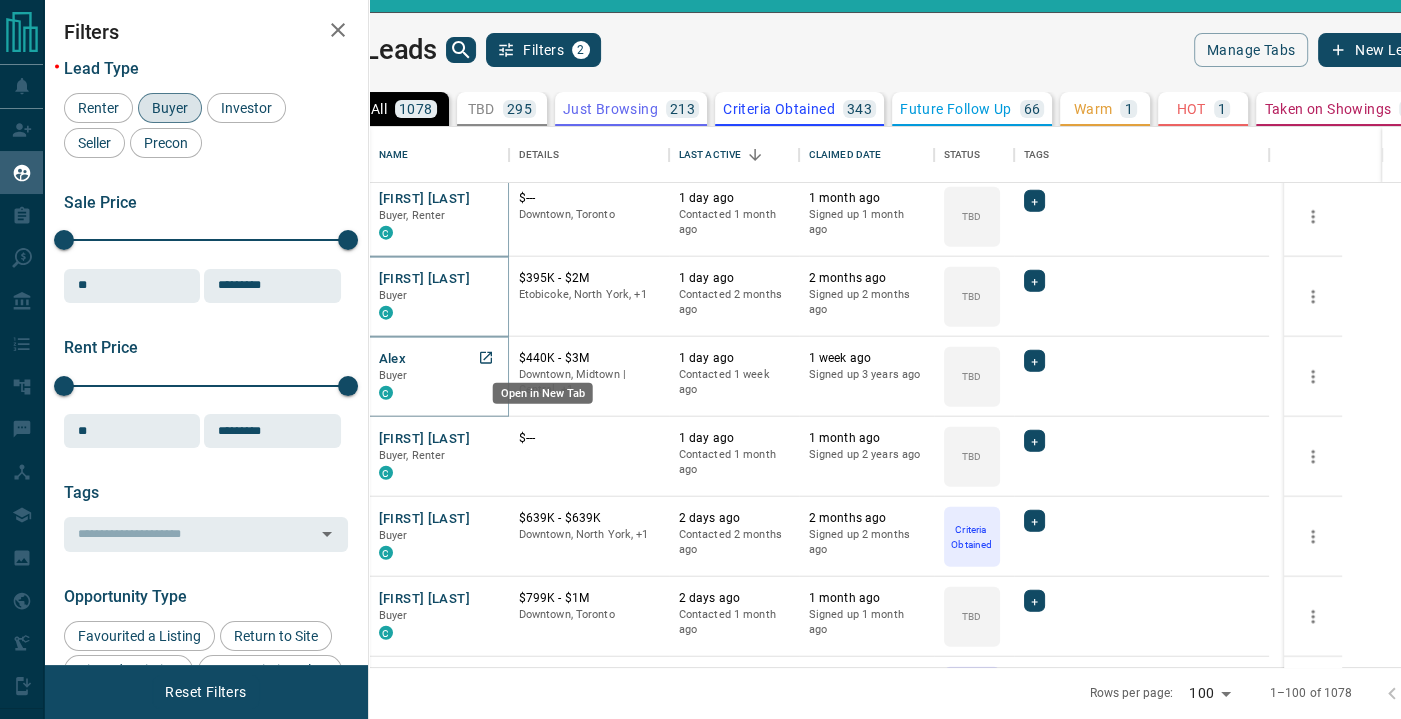 click 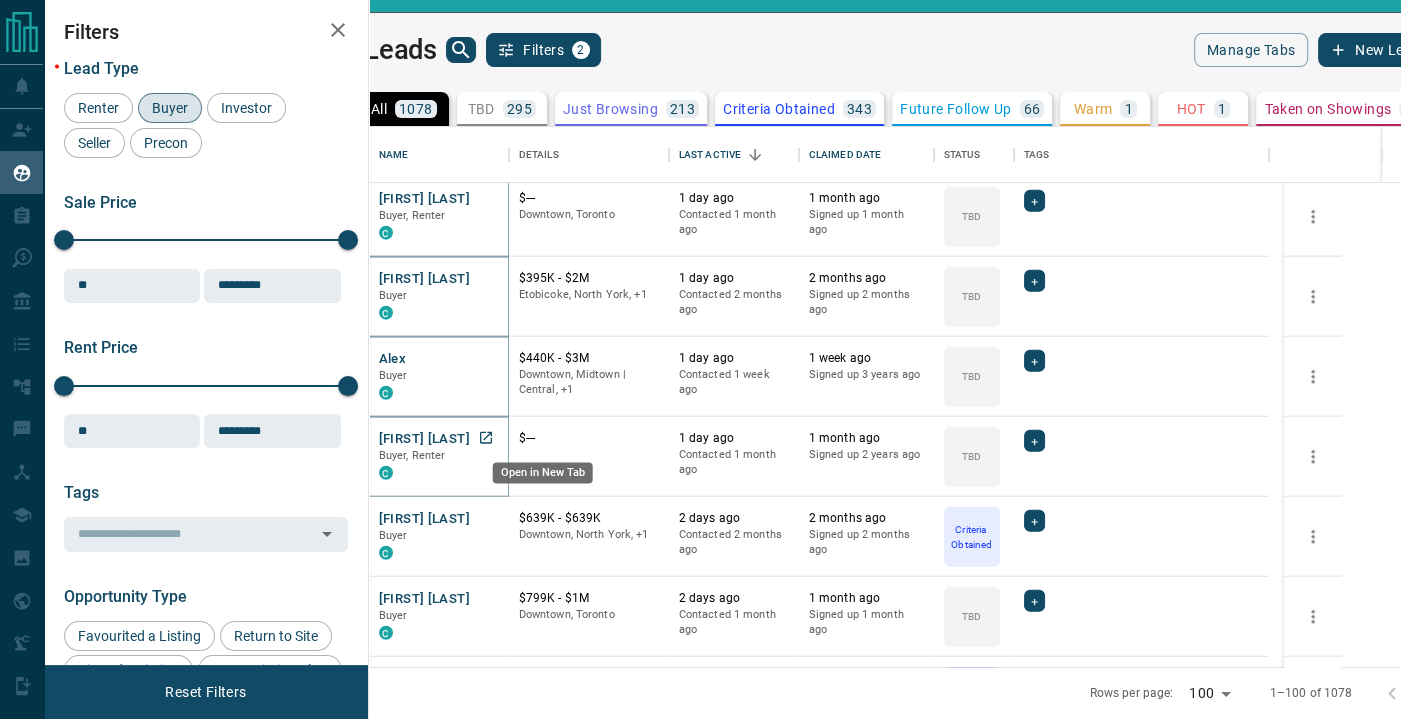 click 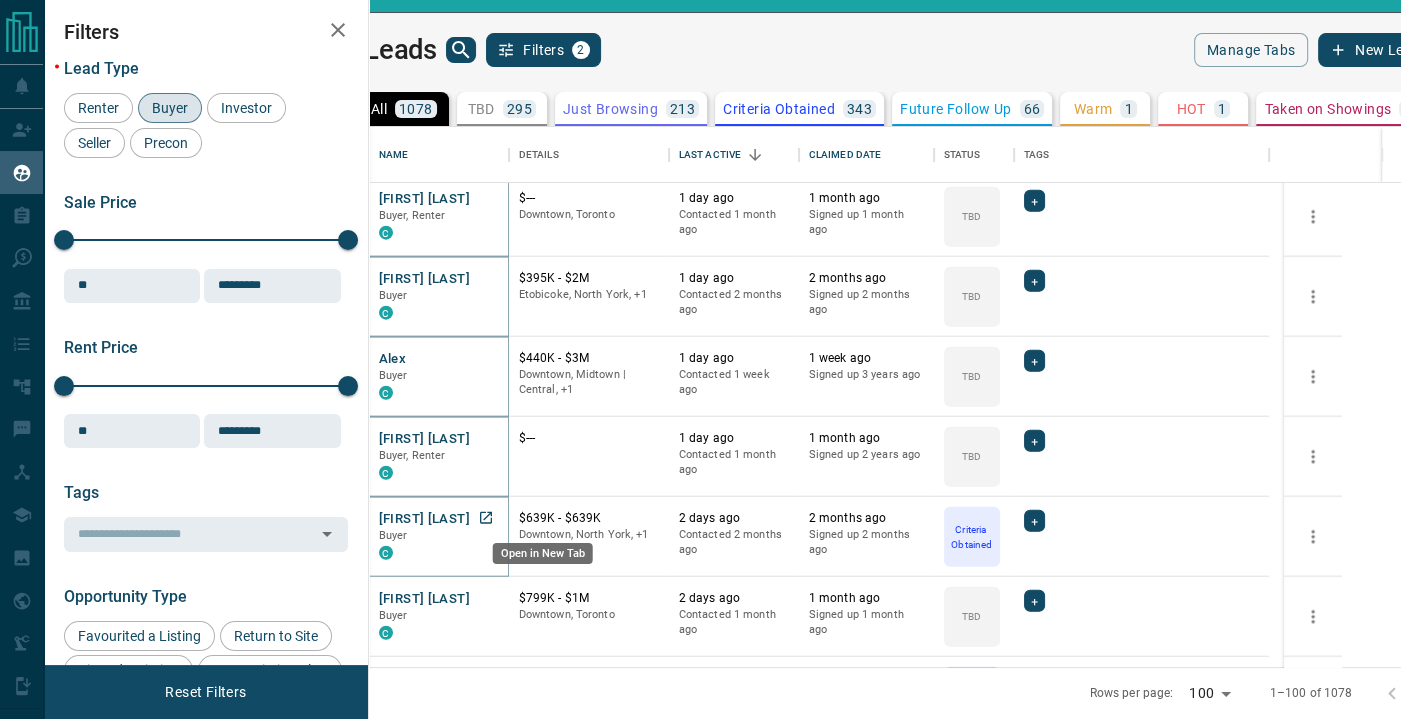 click 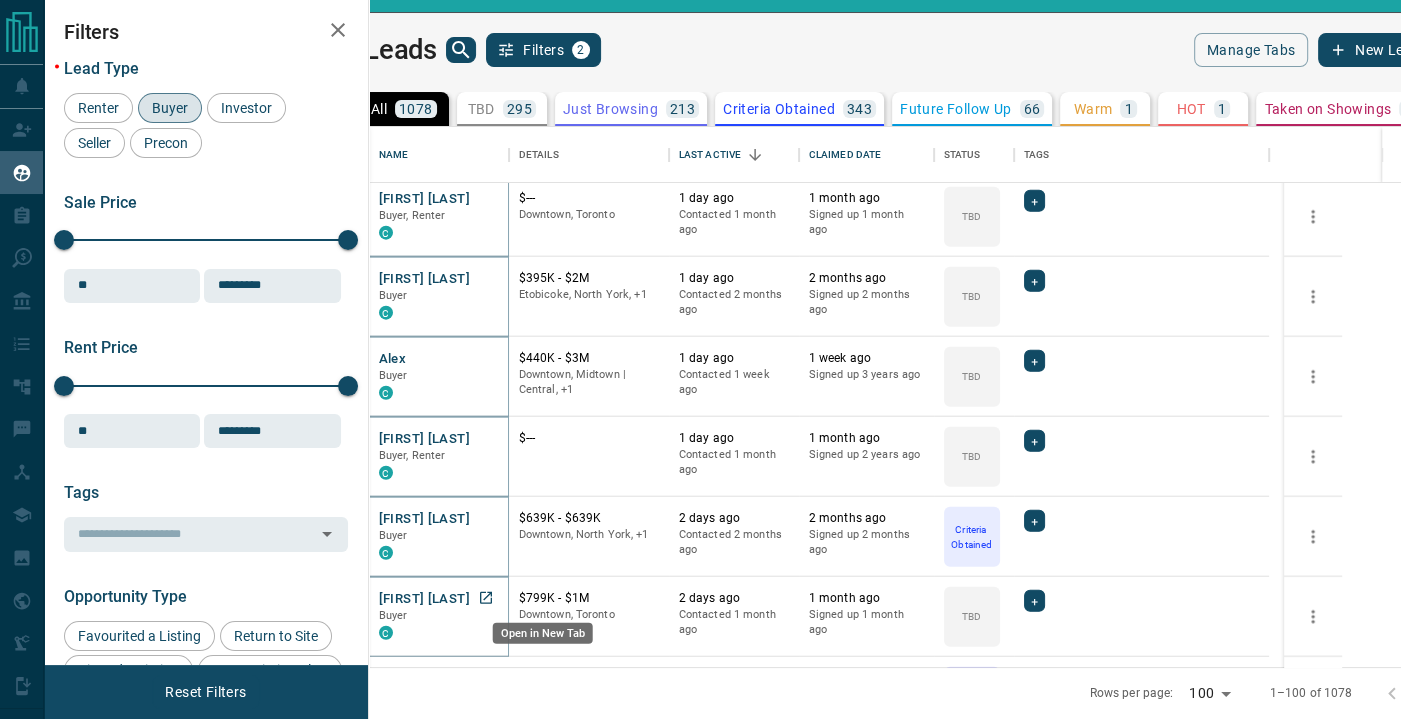click 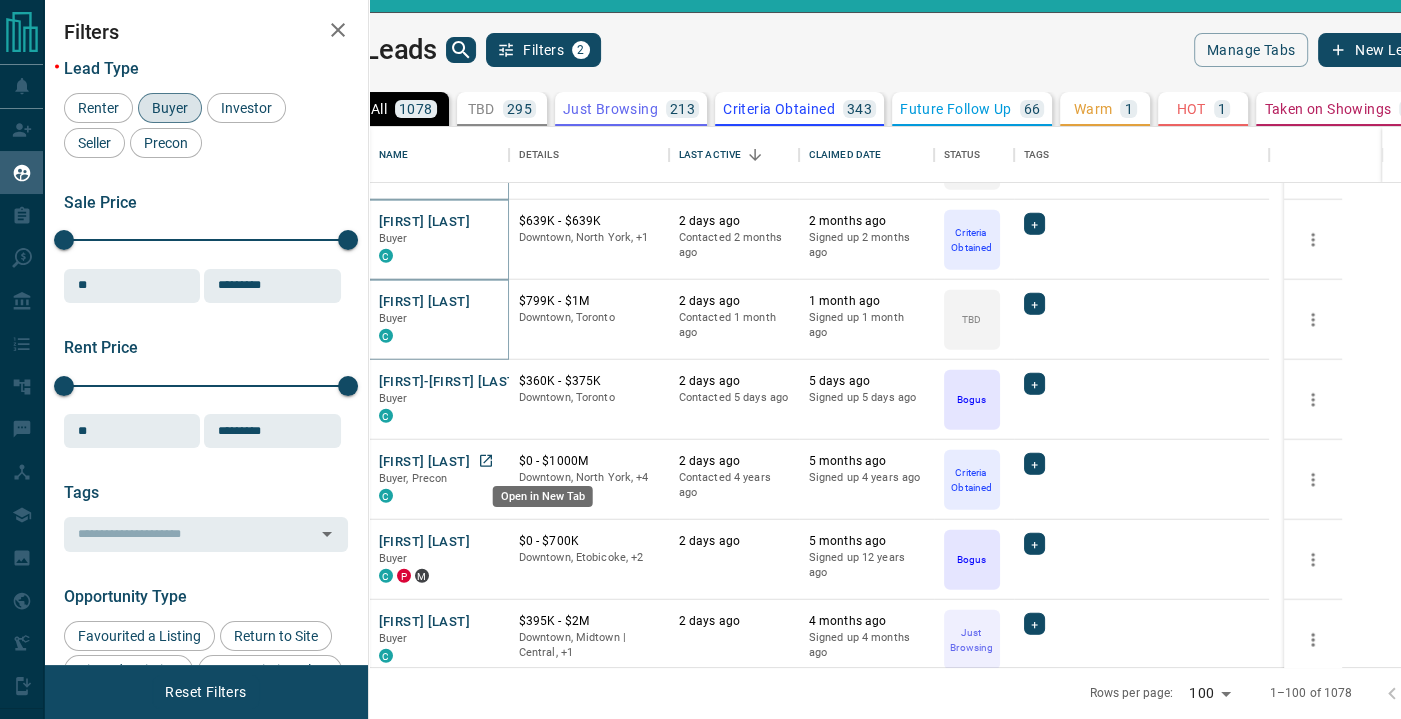 scroll, scrollTop: 4500, scrollLeft: 0, axis: vertical 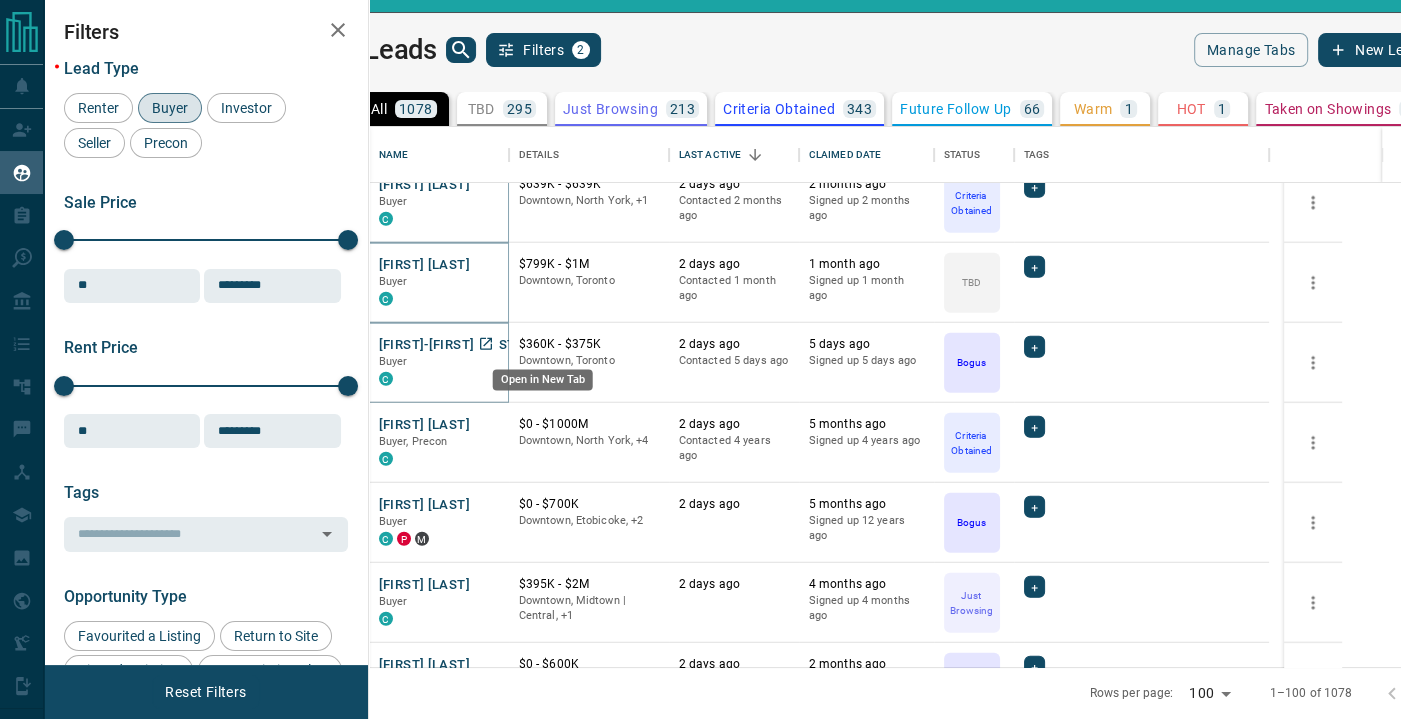 click 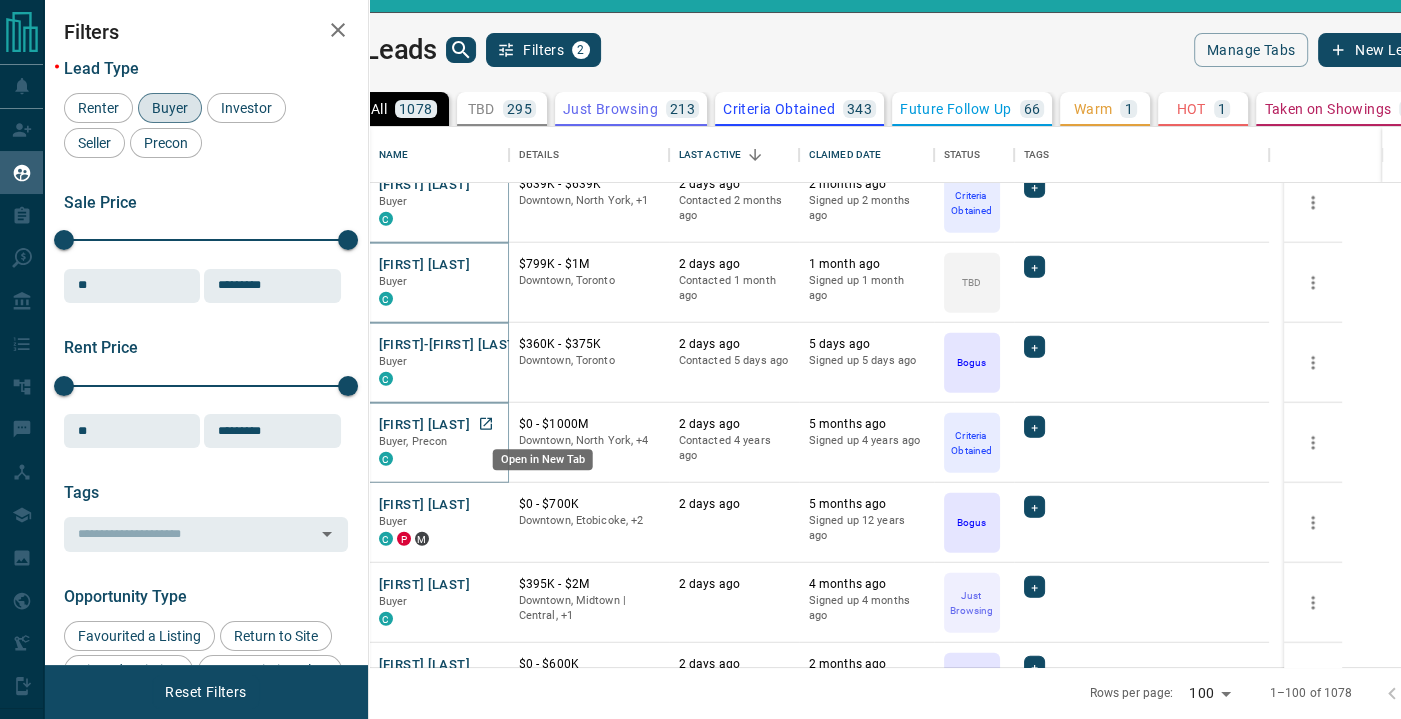 click 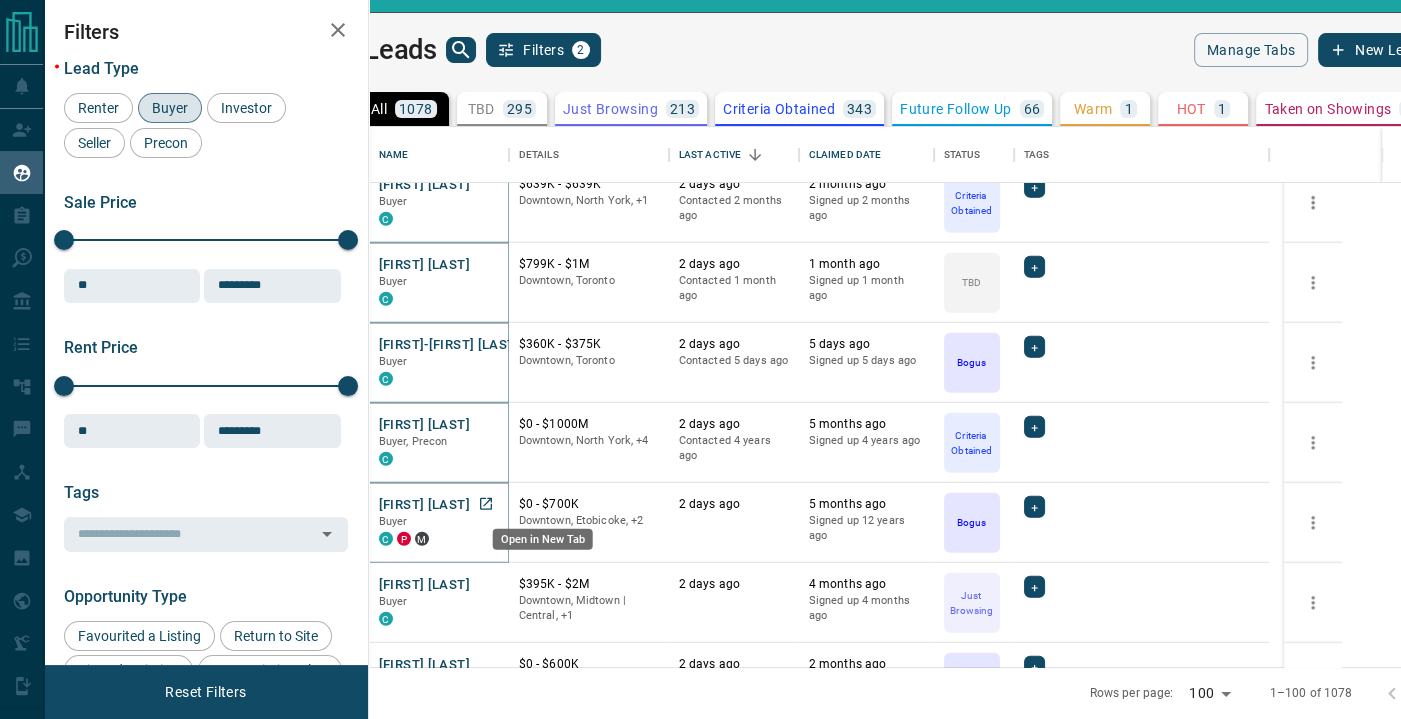 click 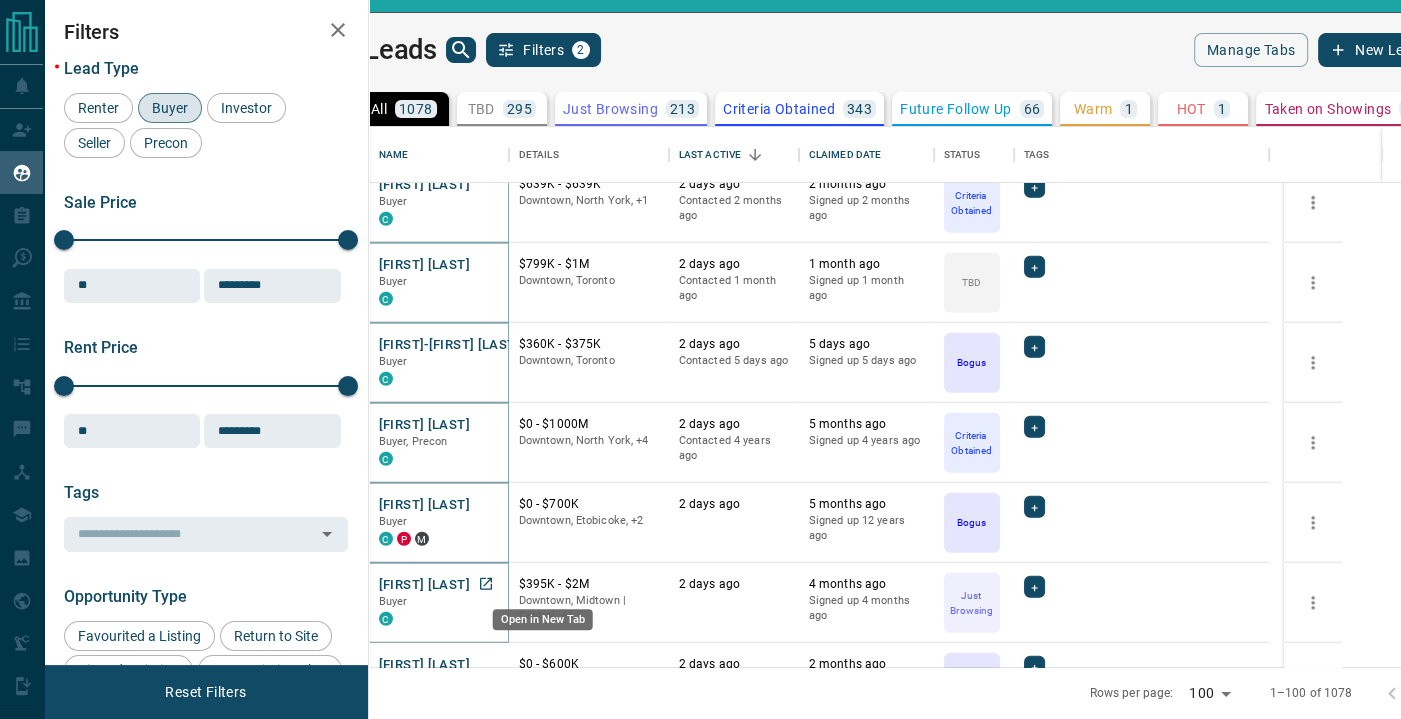drag, startPoint x: 536, startPoint y: 579, endPoint x: 560, endPoint y: 590, distance: 26.400757 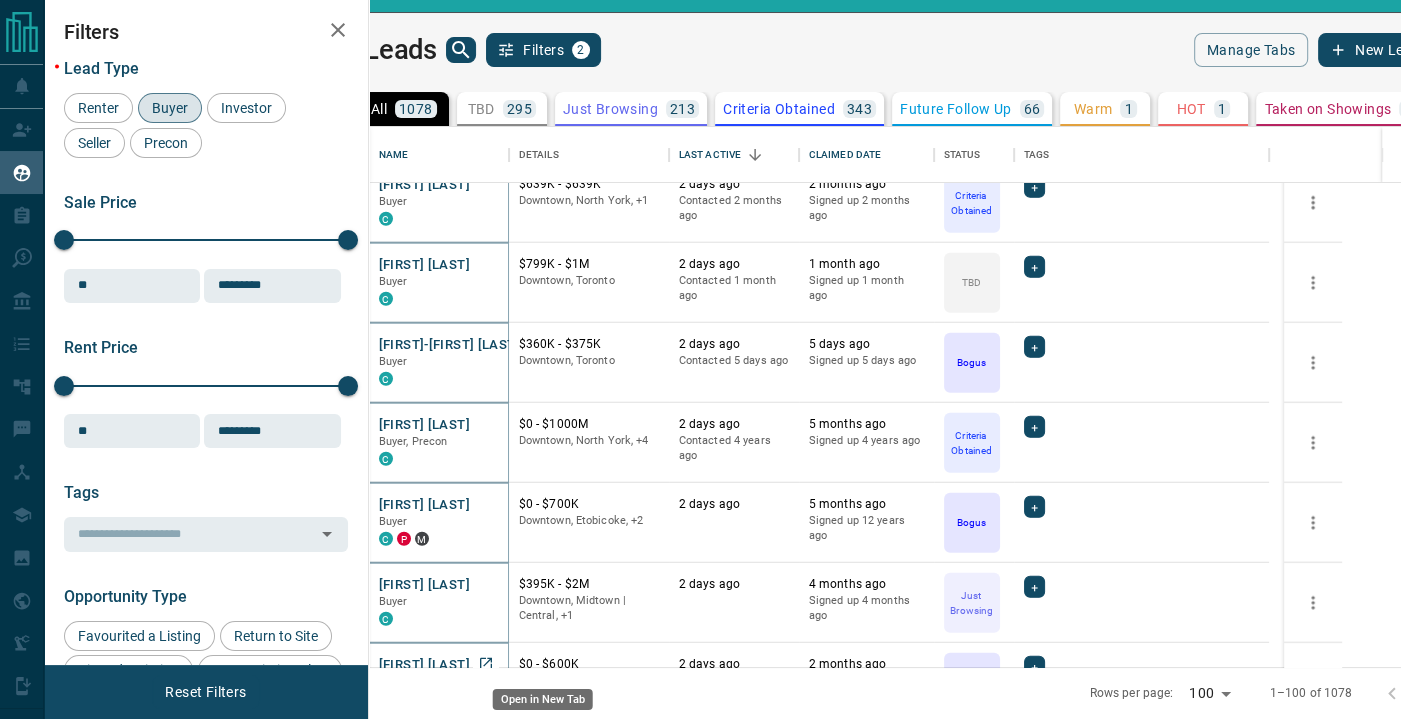 click 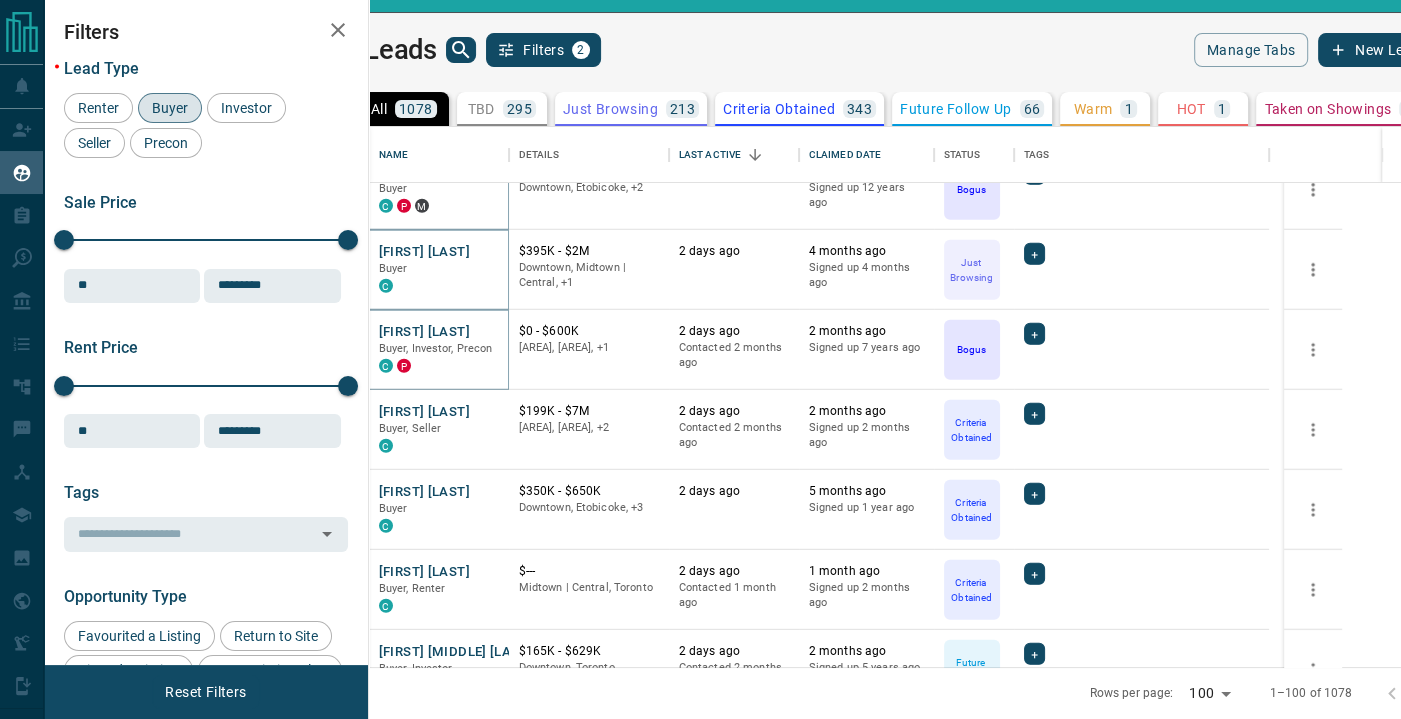 scroll, scrollTop: 5000, scrollLeft: 0, axis: vertical 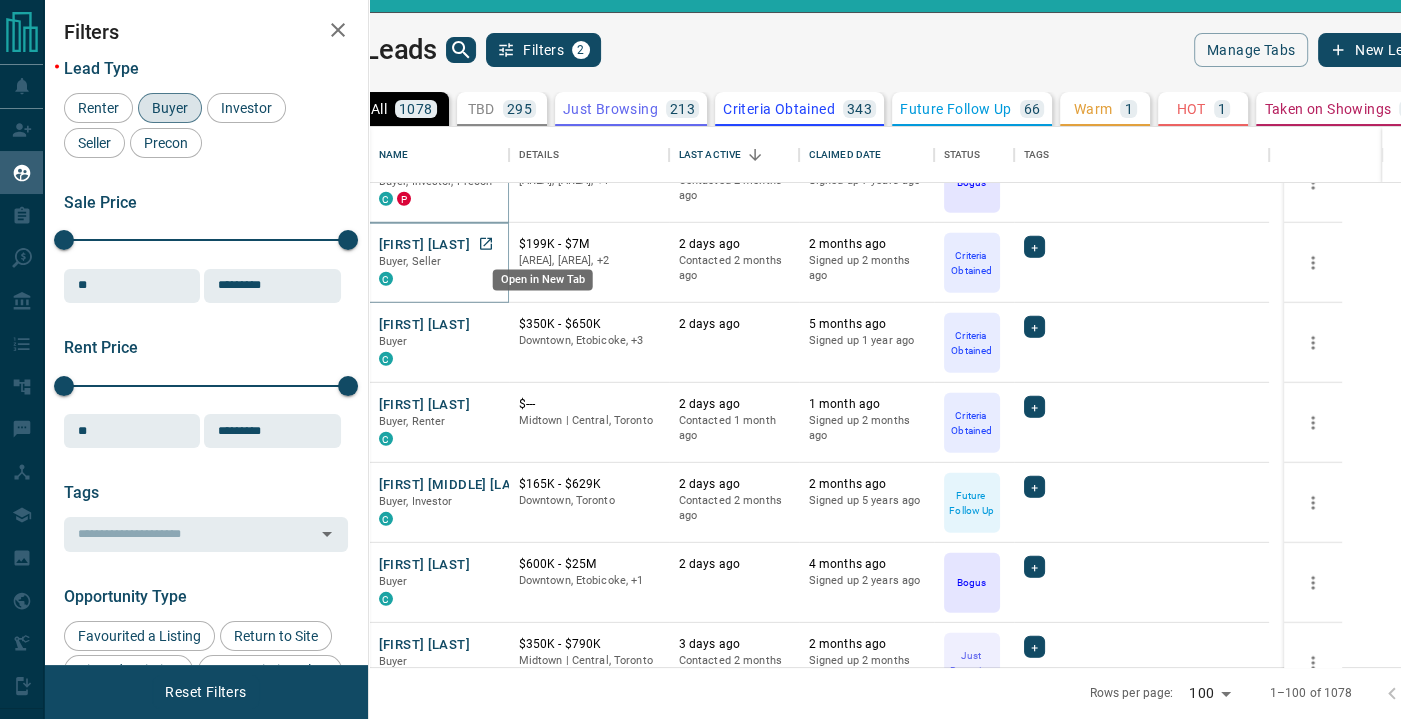 click 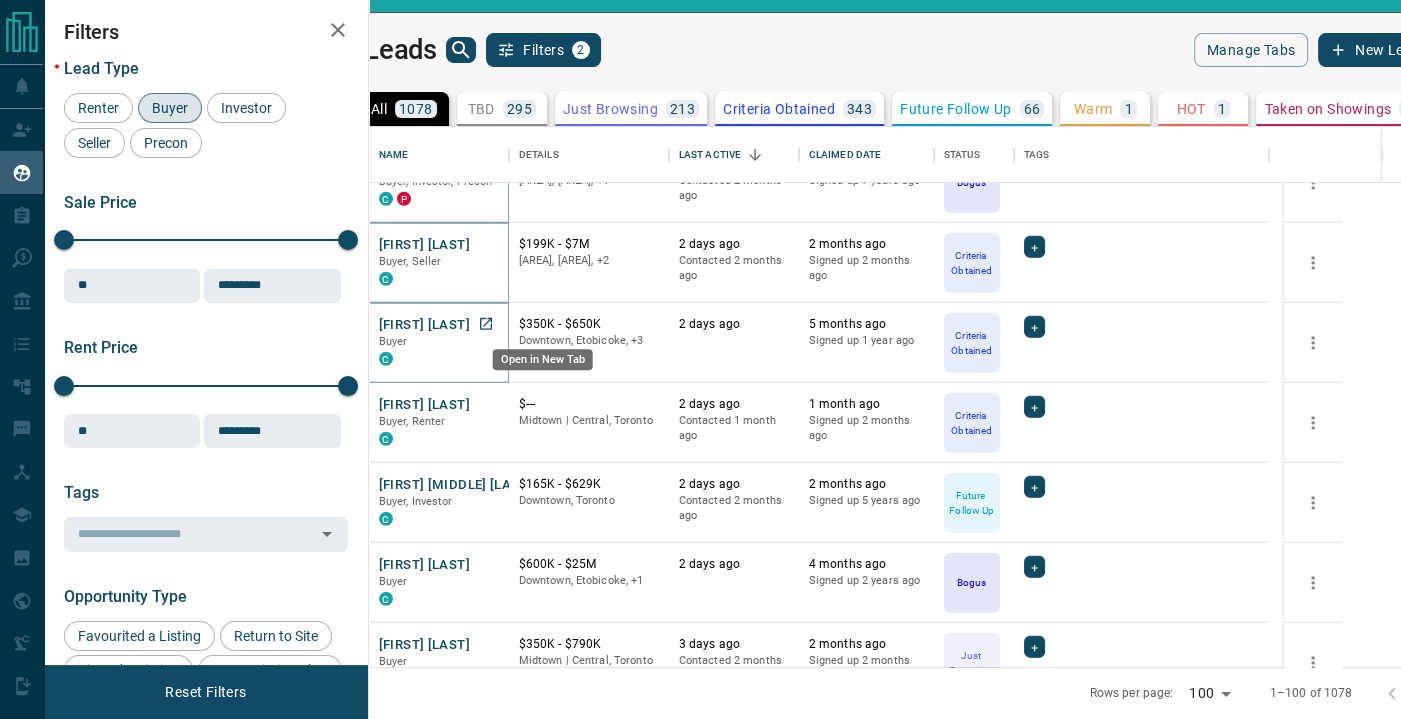 click 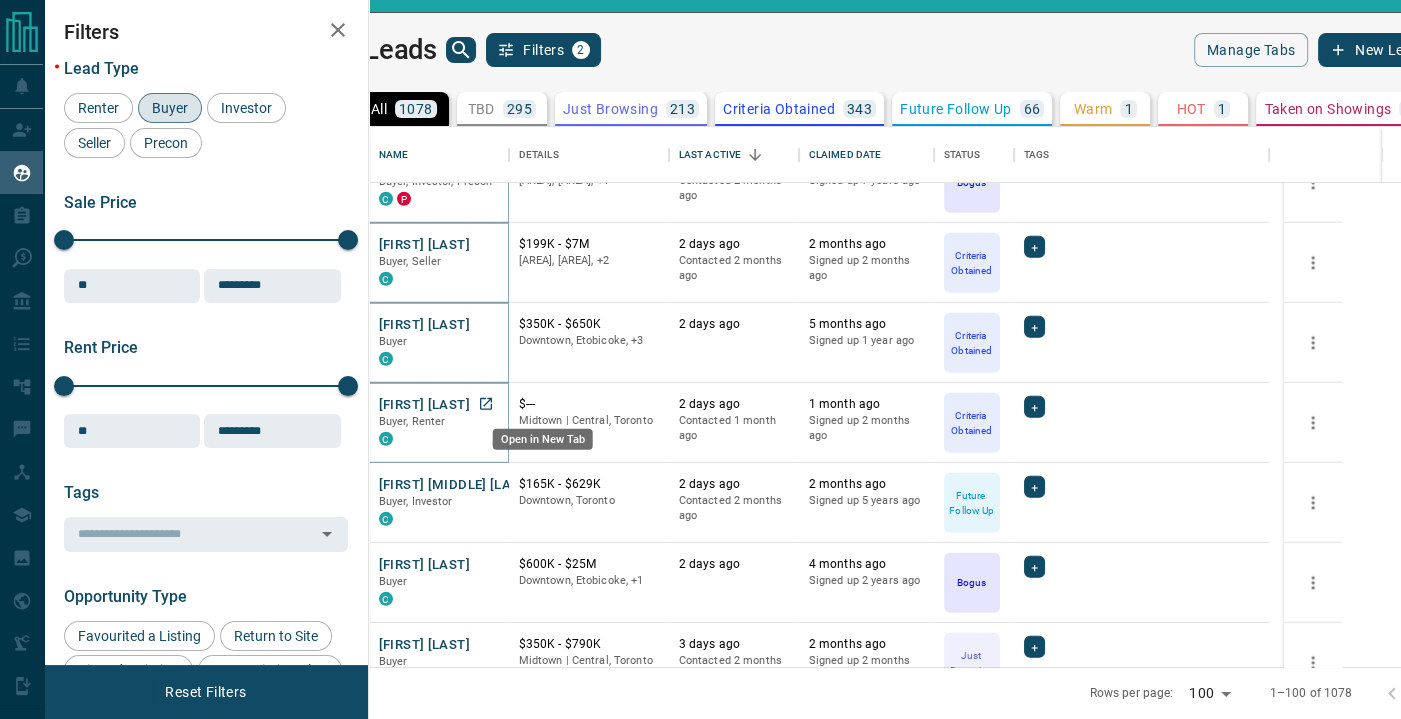 click 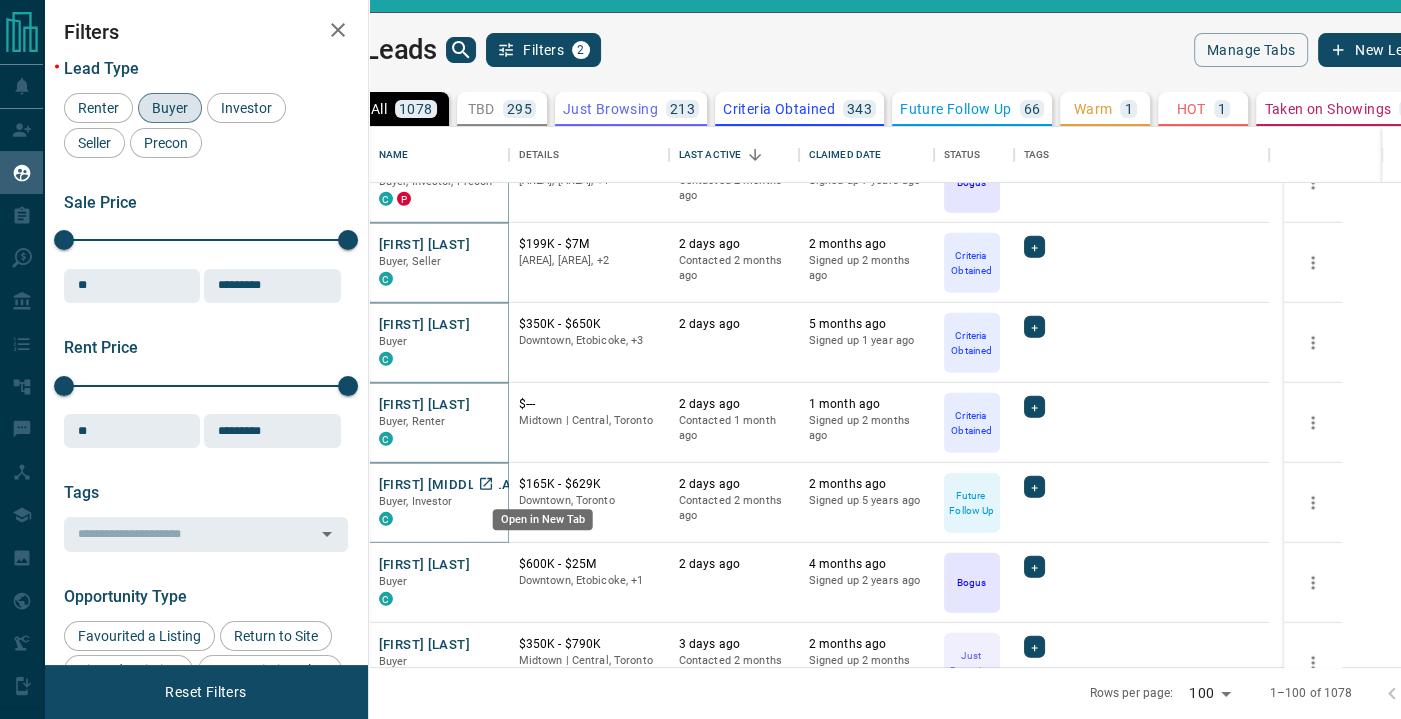click 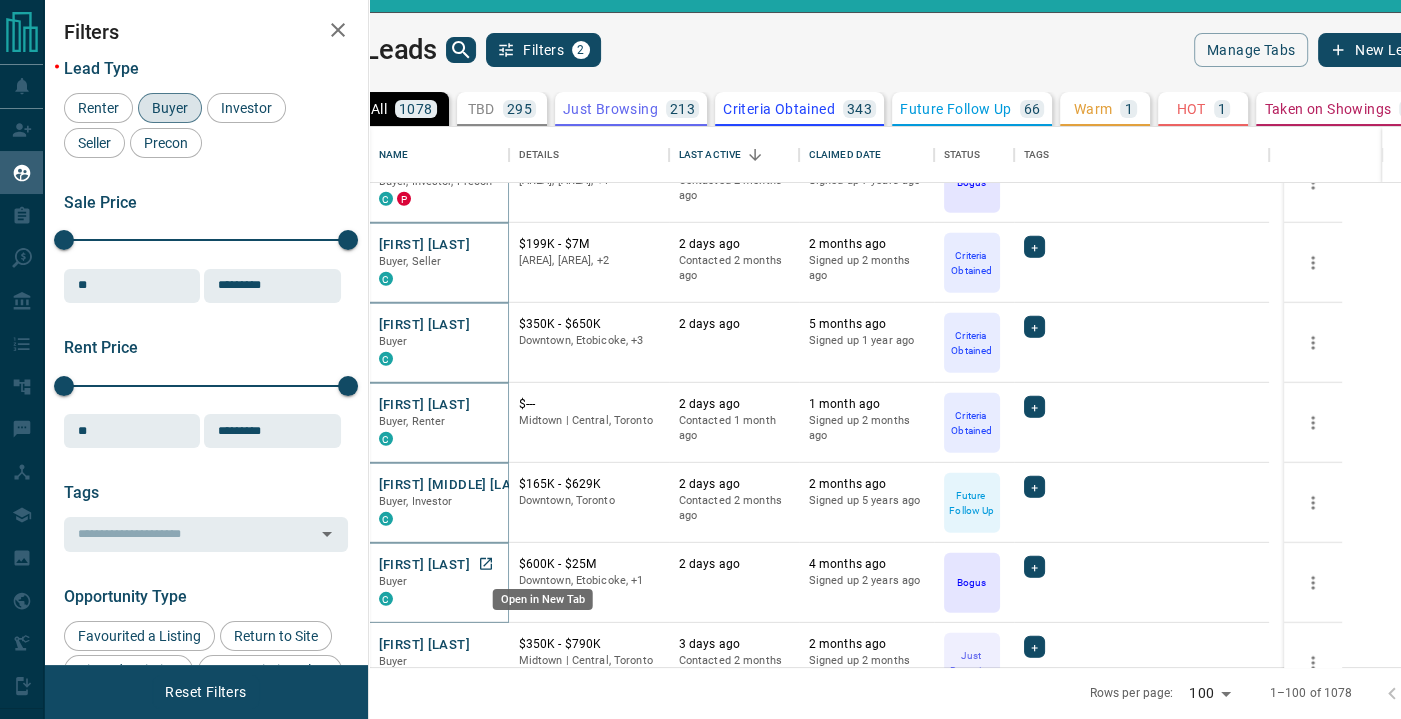 click 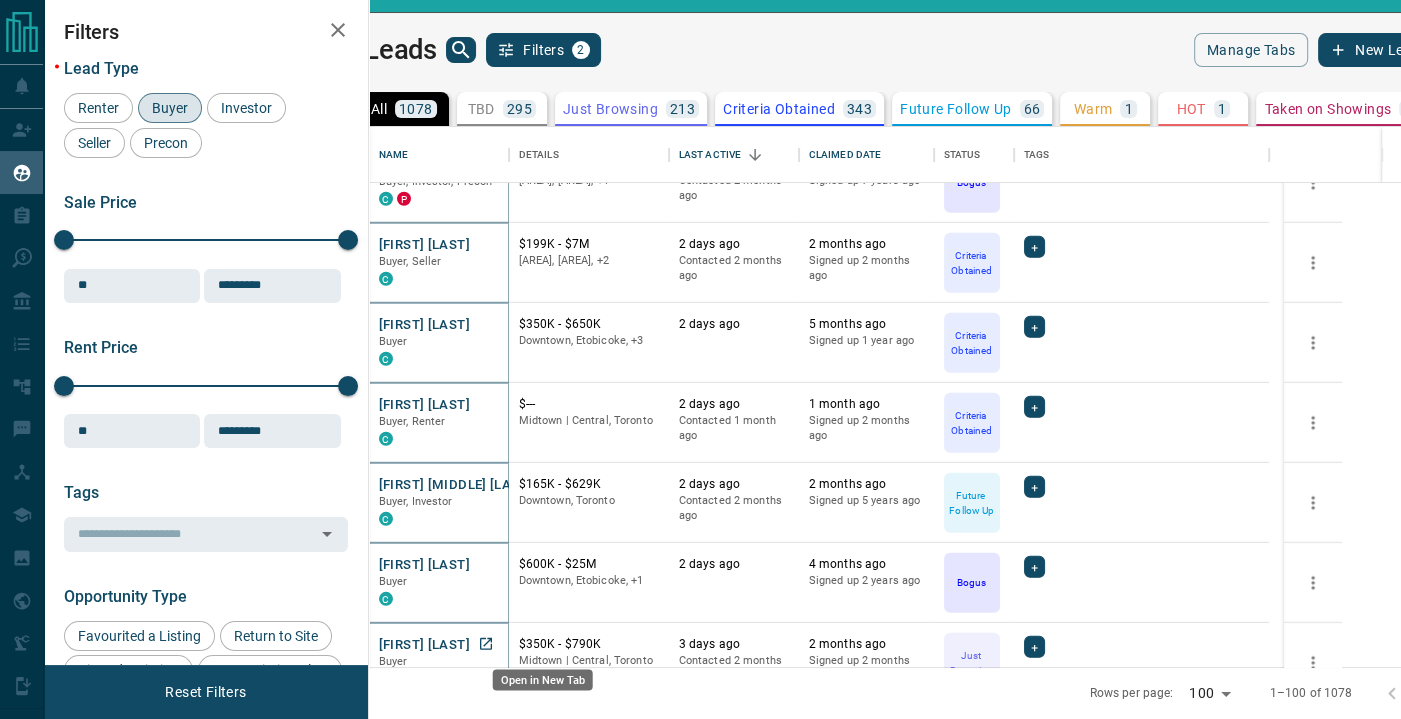 click 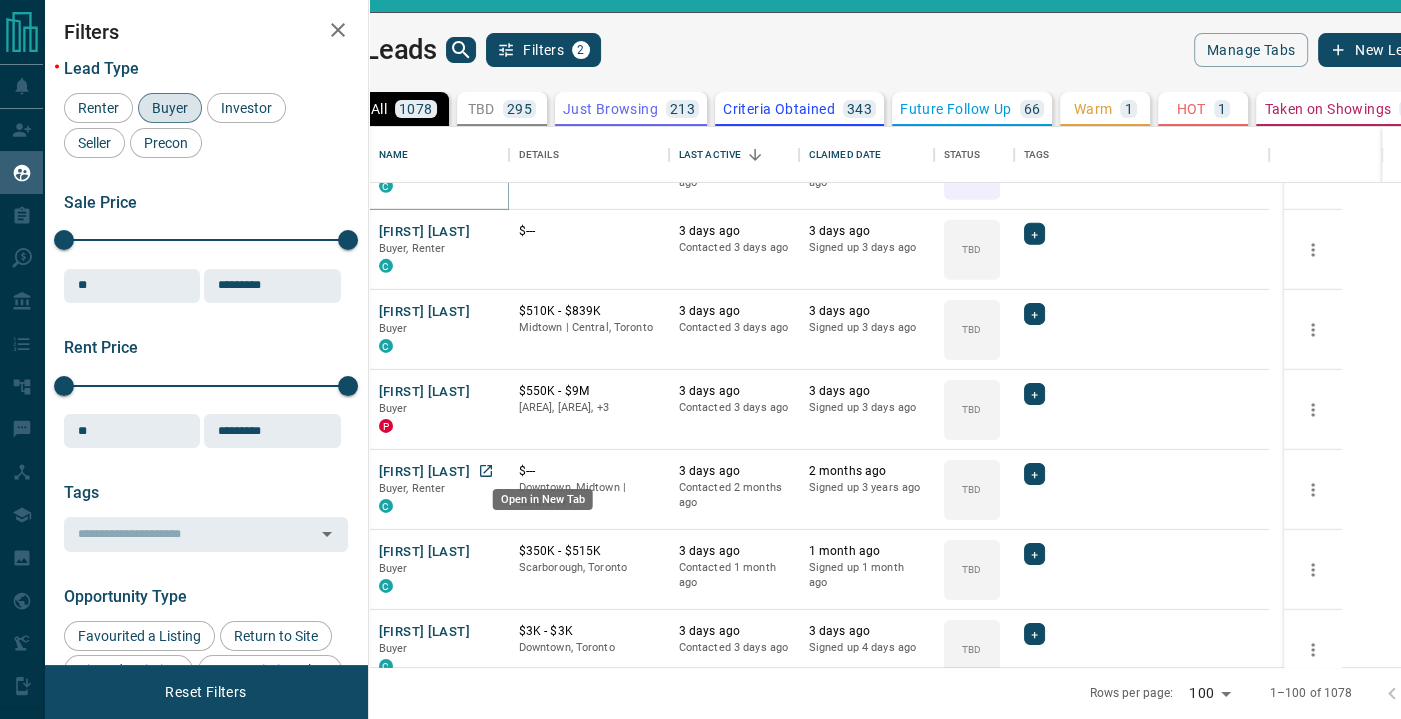 scroll, scrollTop: 5500, scrollLeft: 0, axis: vertical 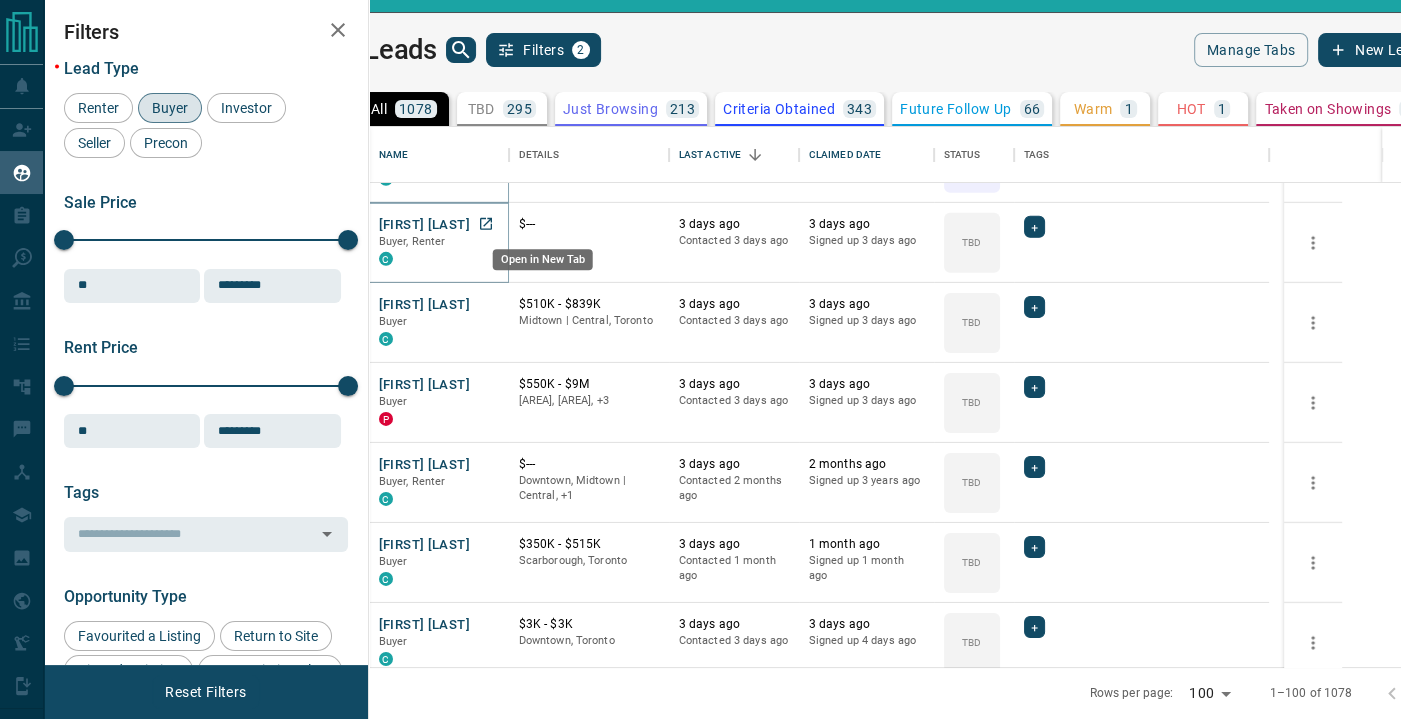 click 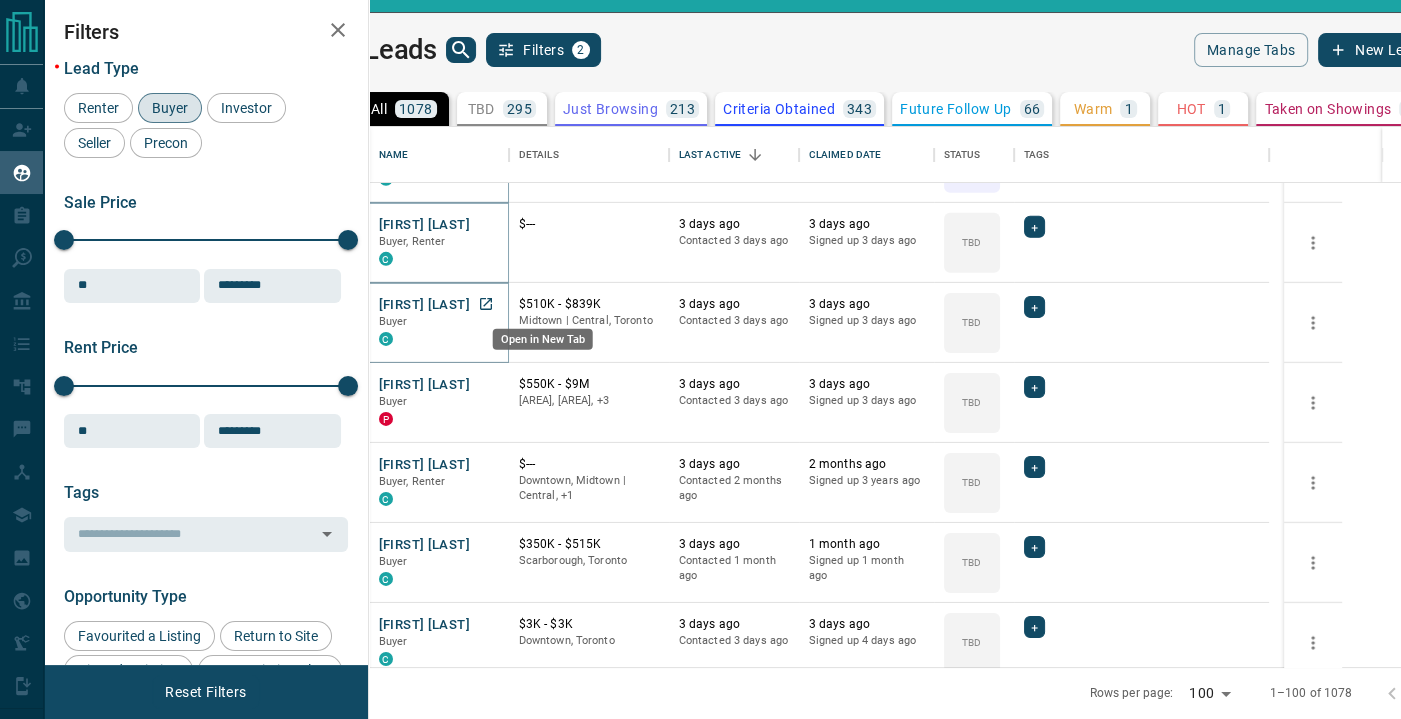 click 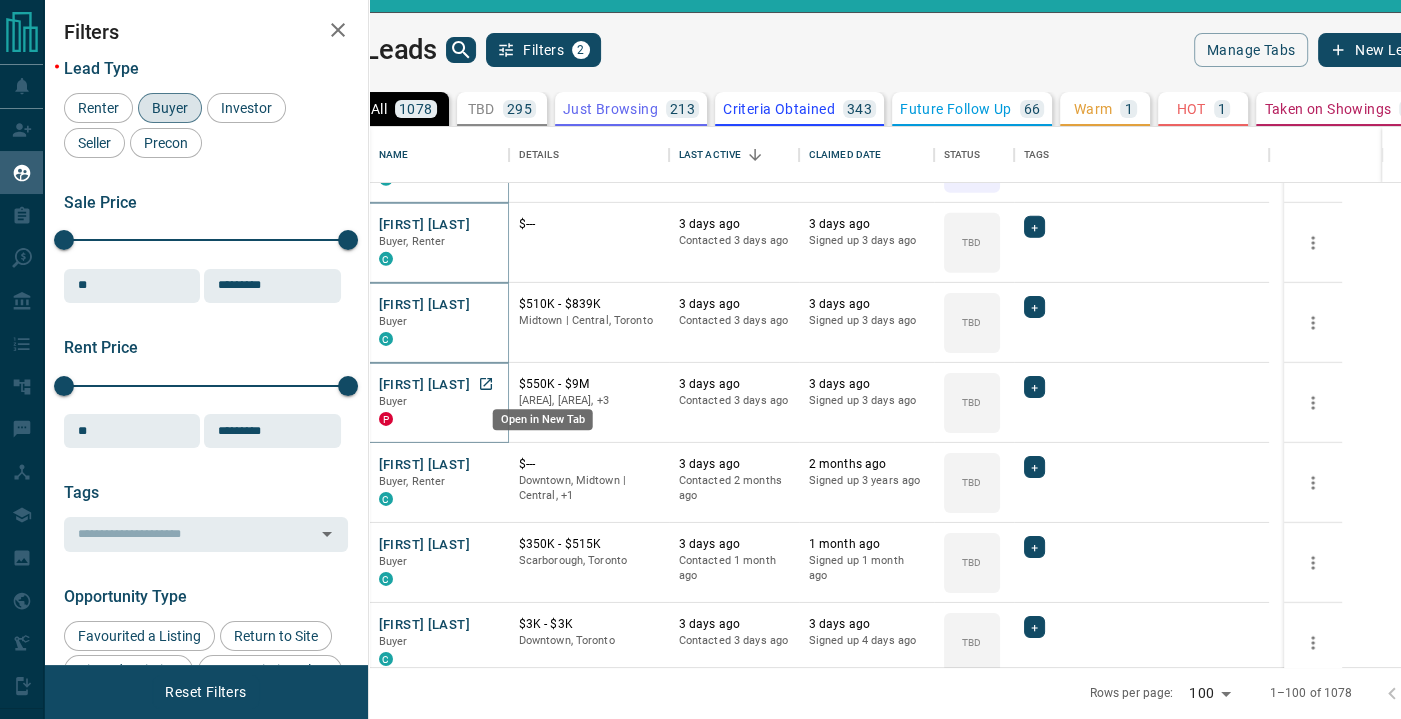 click 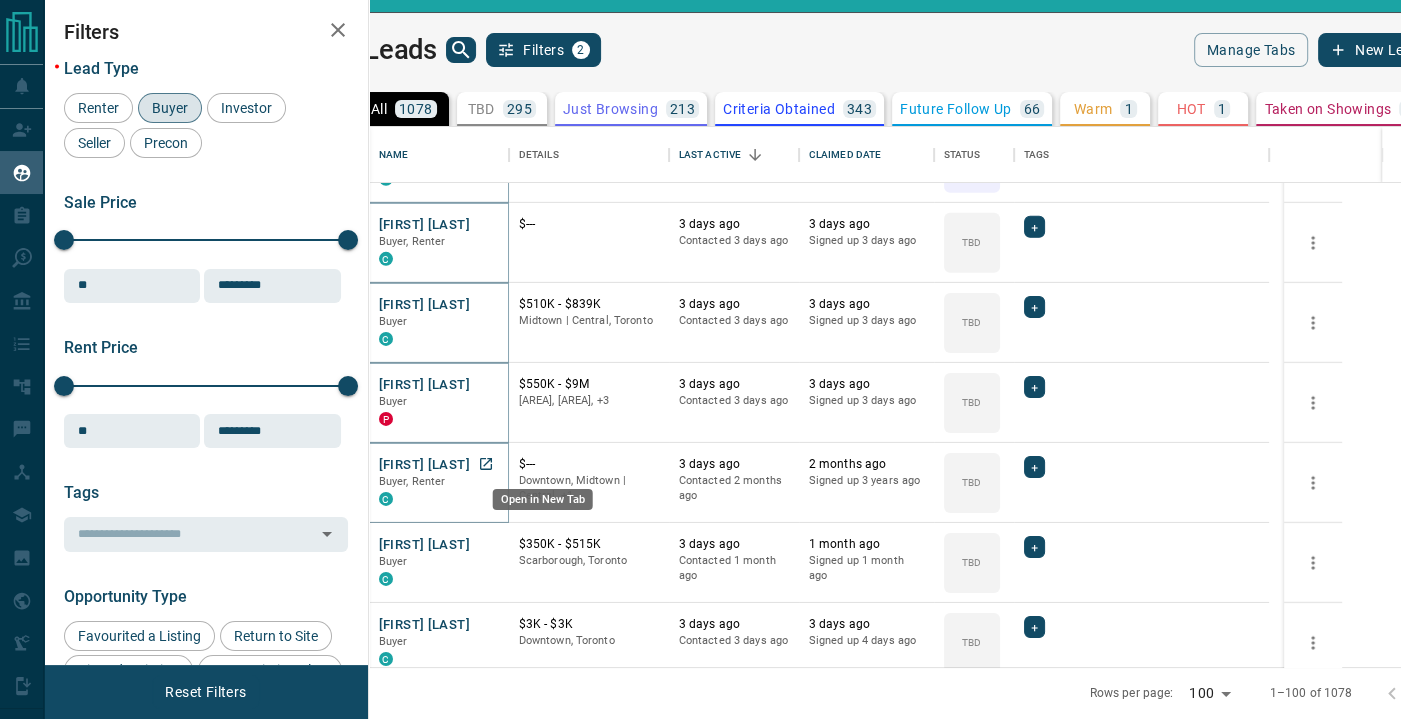 click 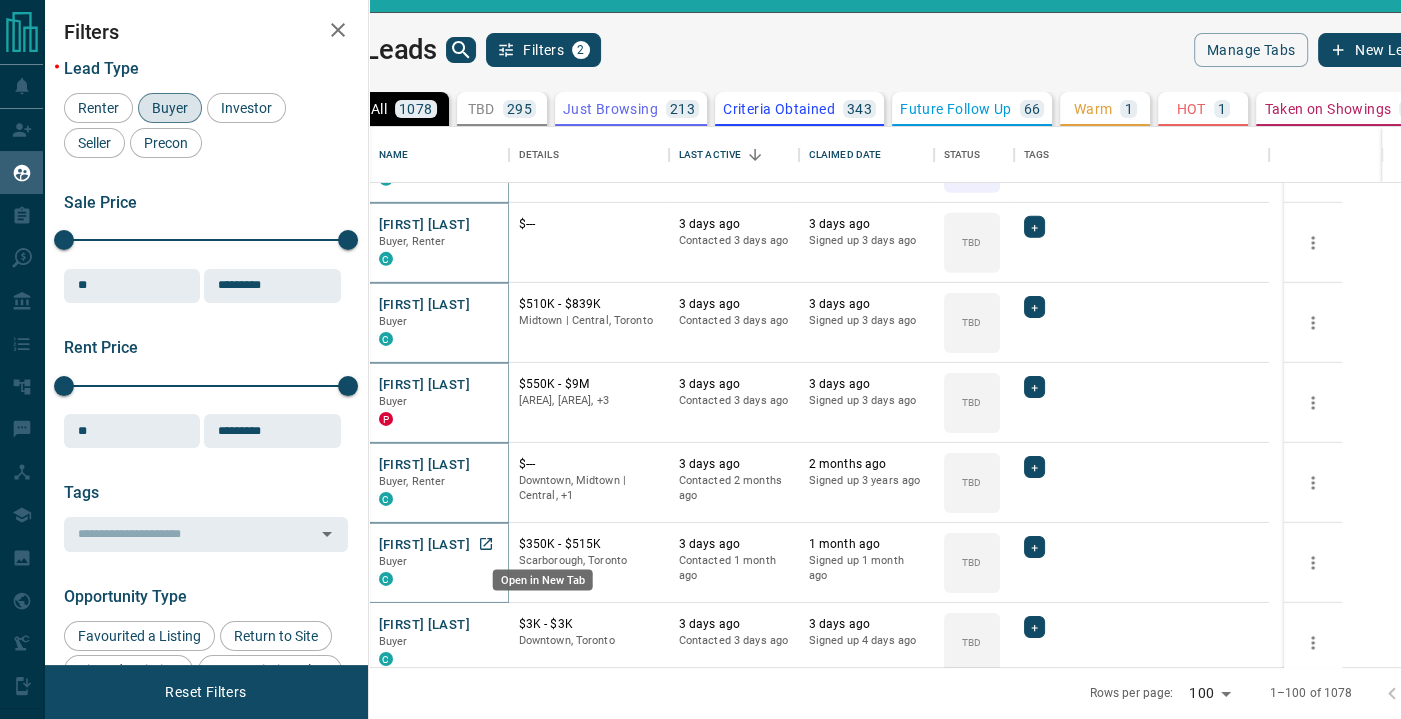 click 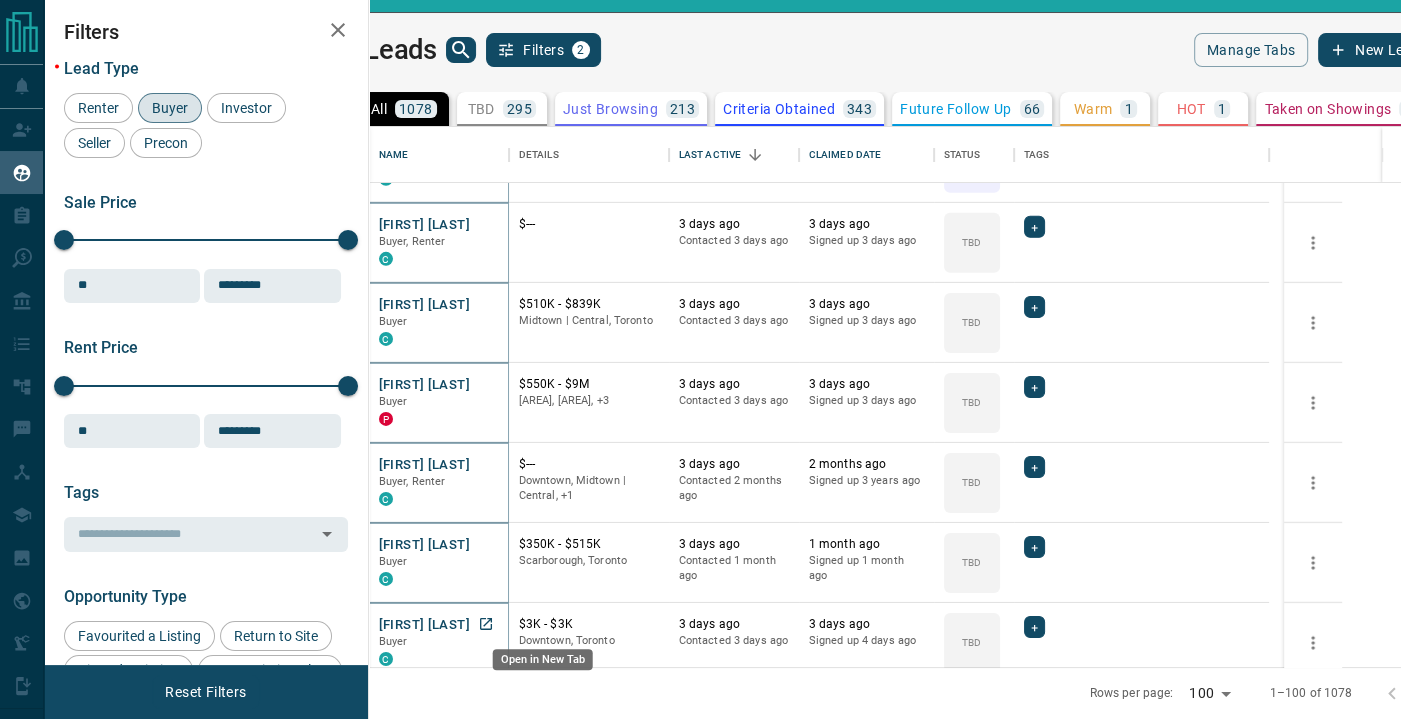 click 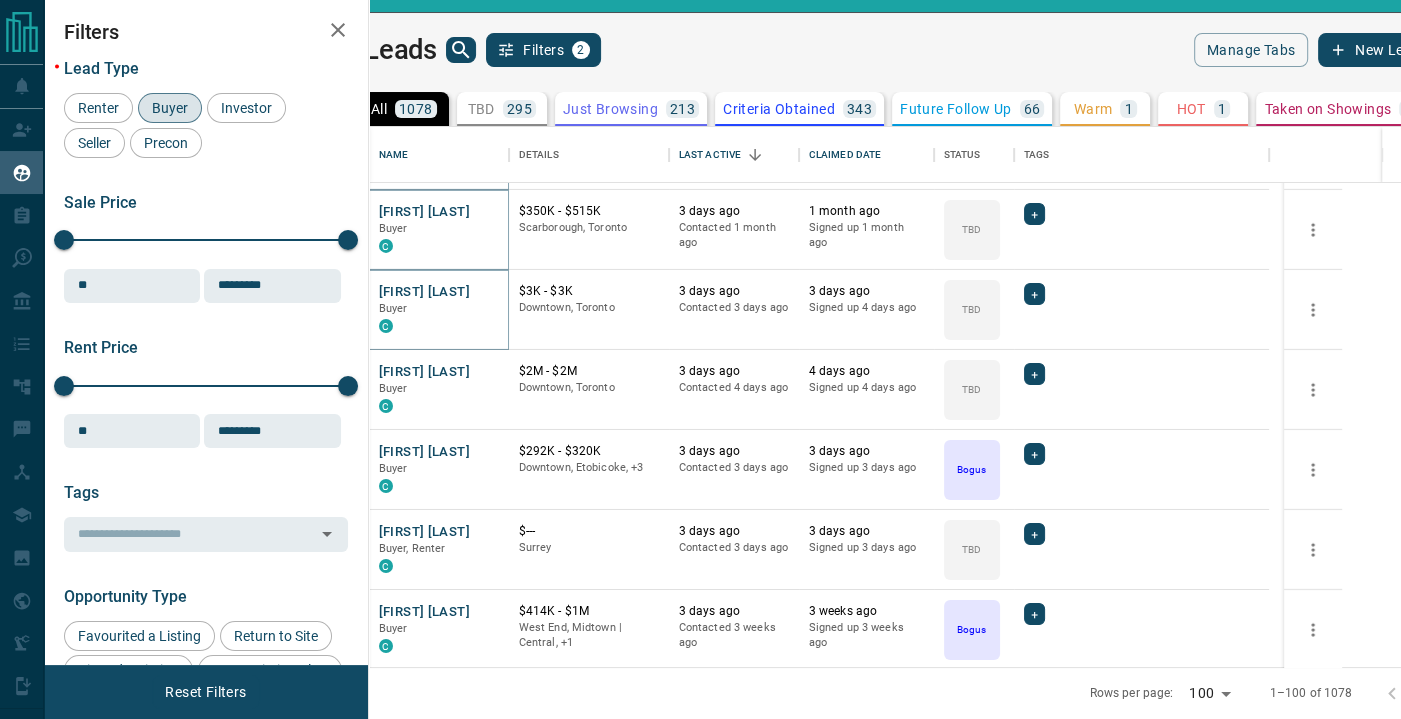 scroll, scrollTop: 6000, scrollLeft: 0, axis: vertical 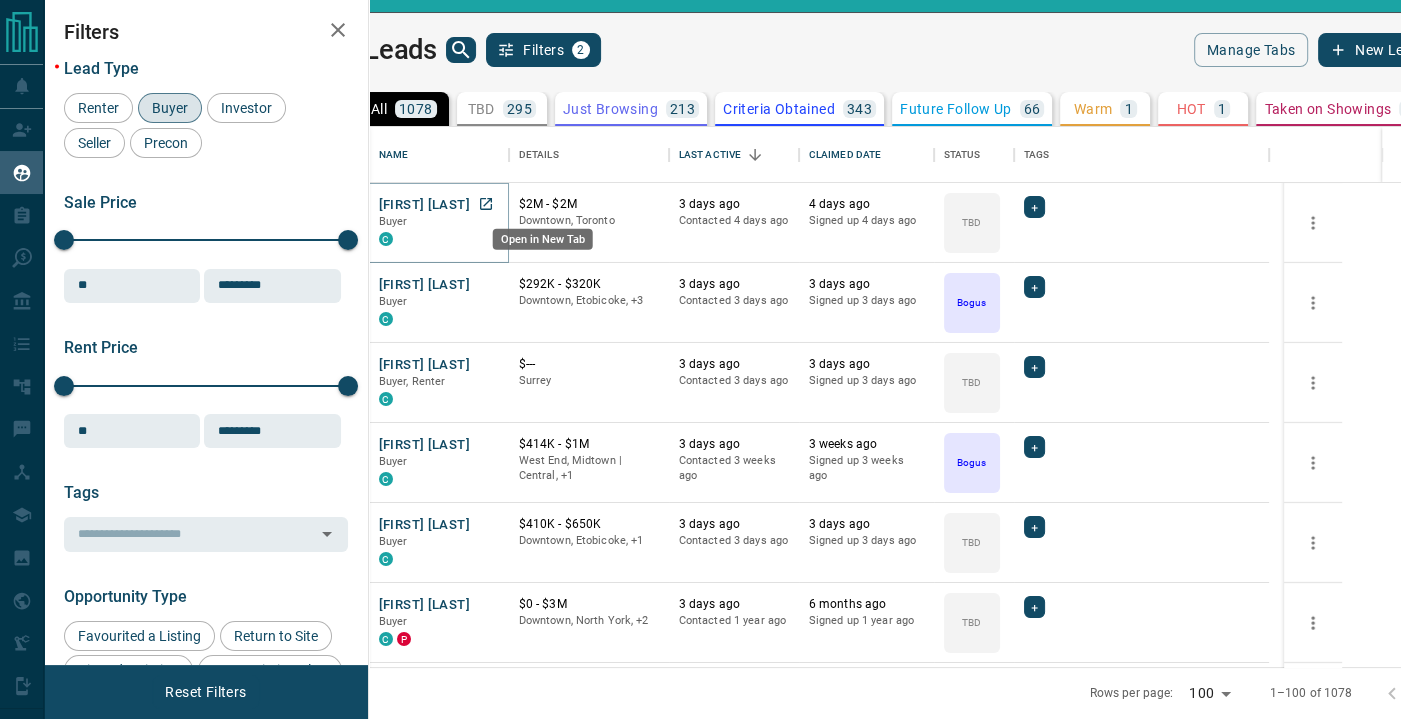 click at bounding box center (486, 204) 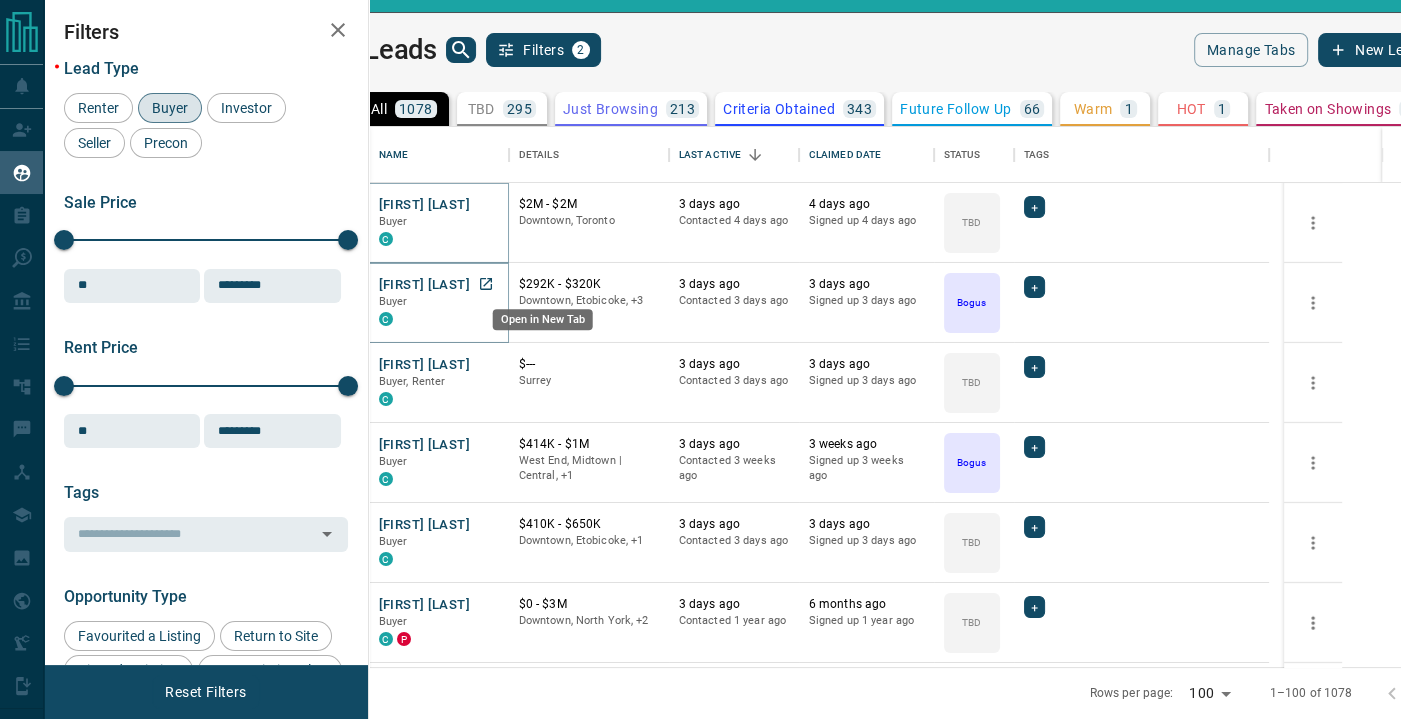 click 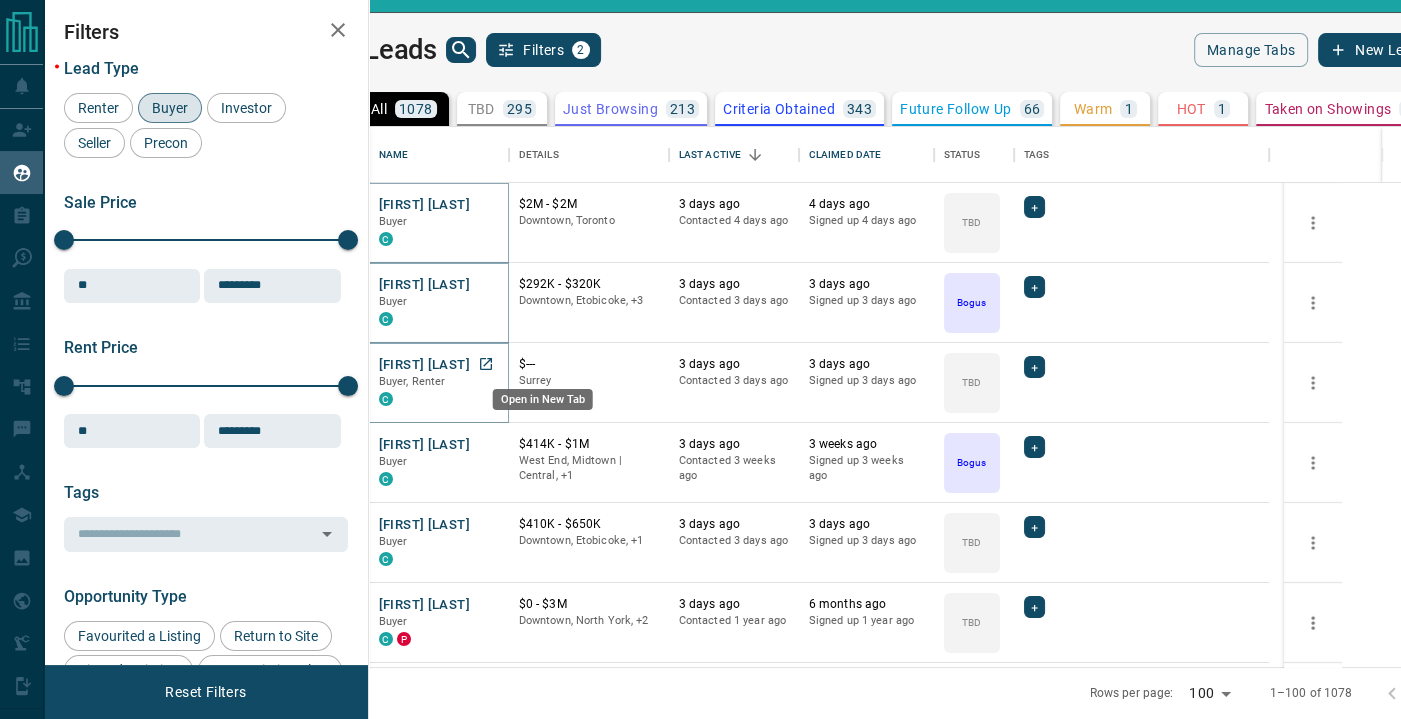 click 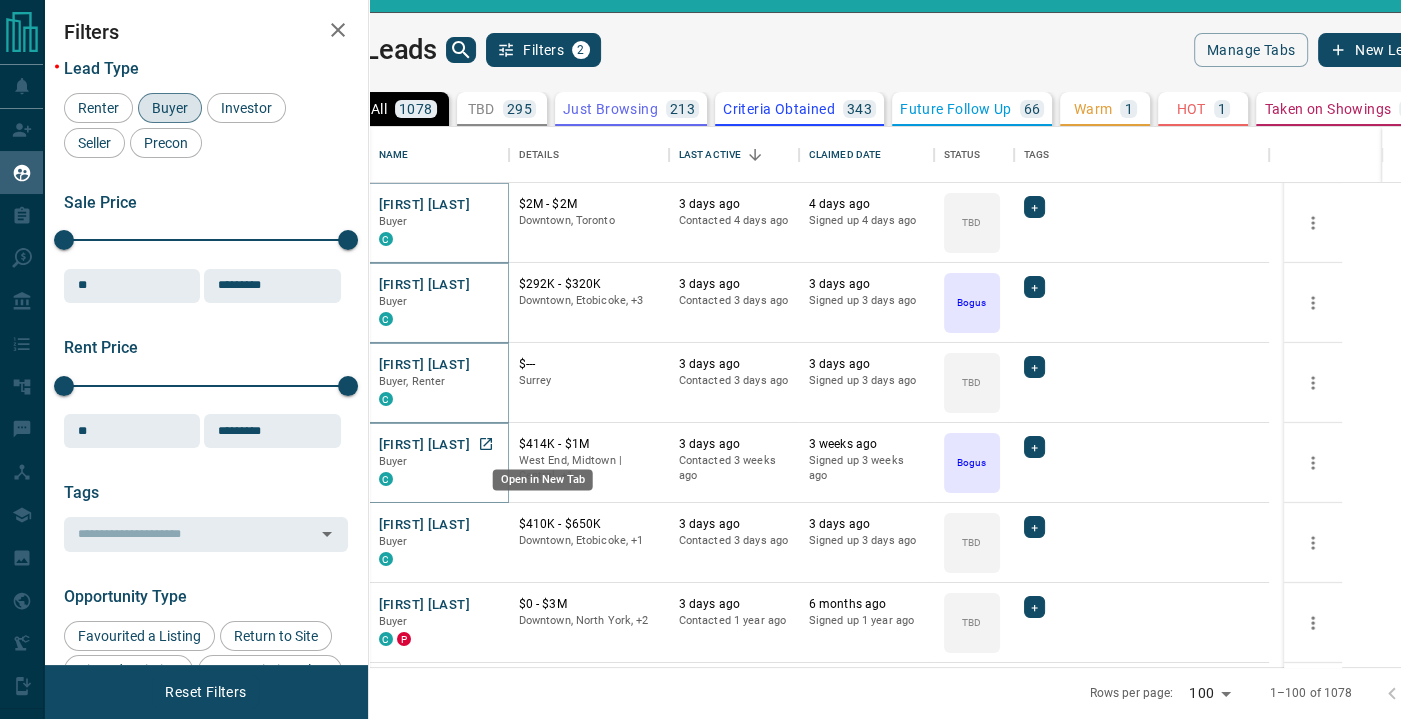 click 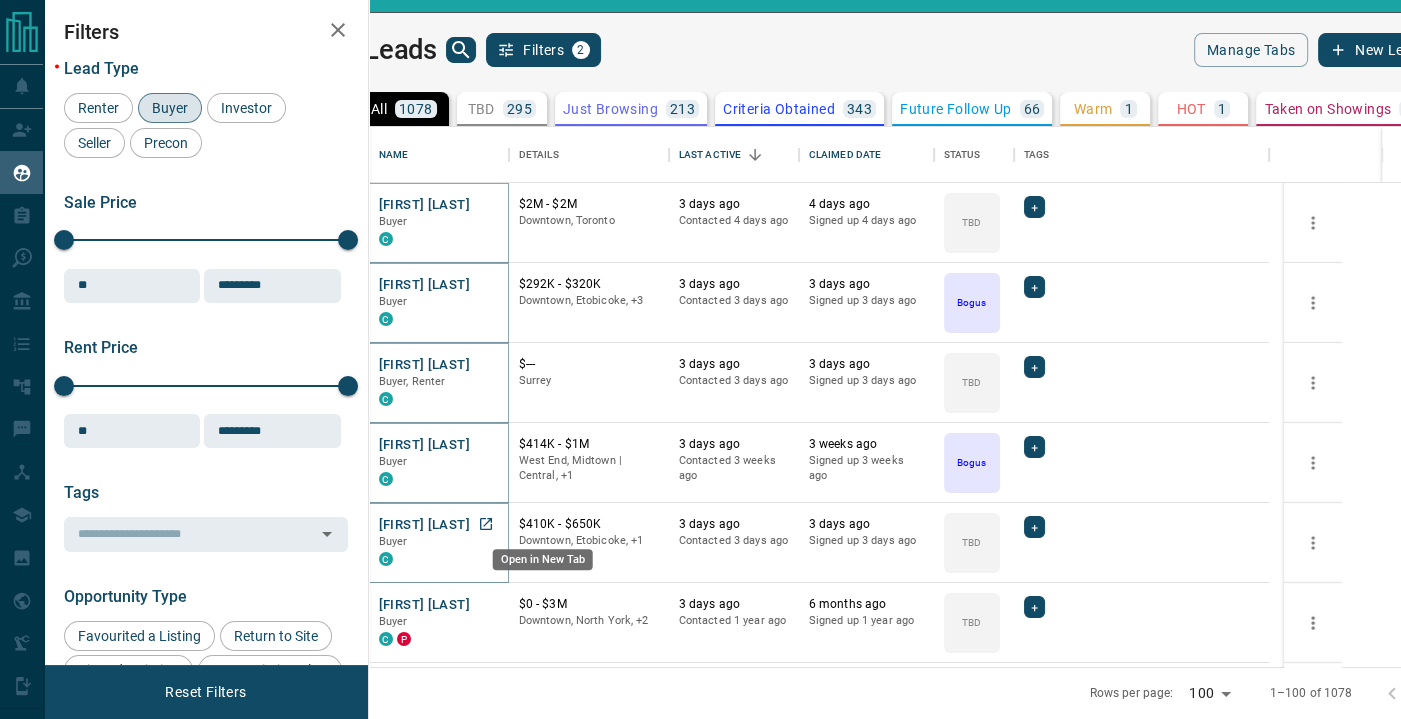 click 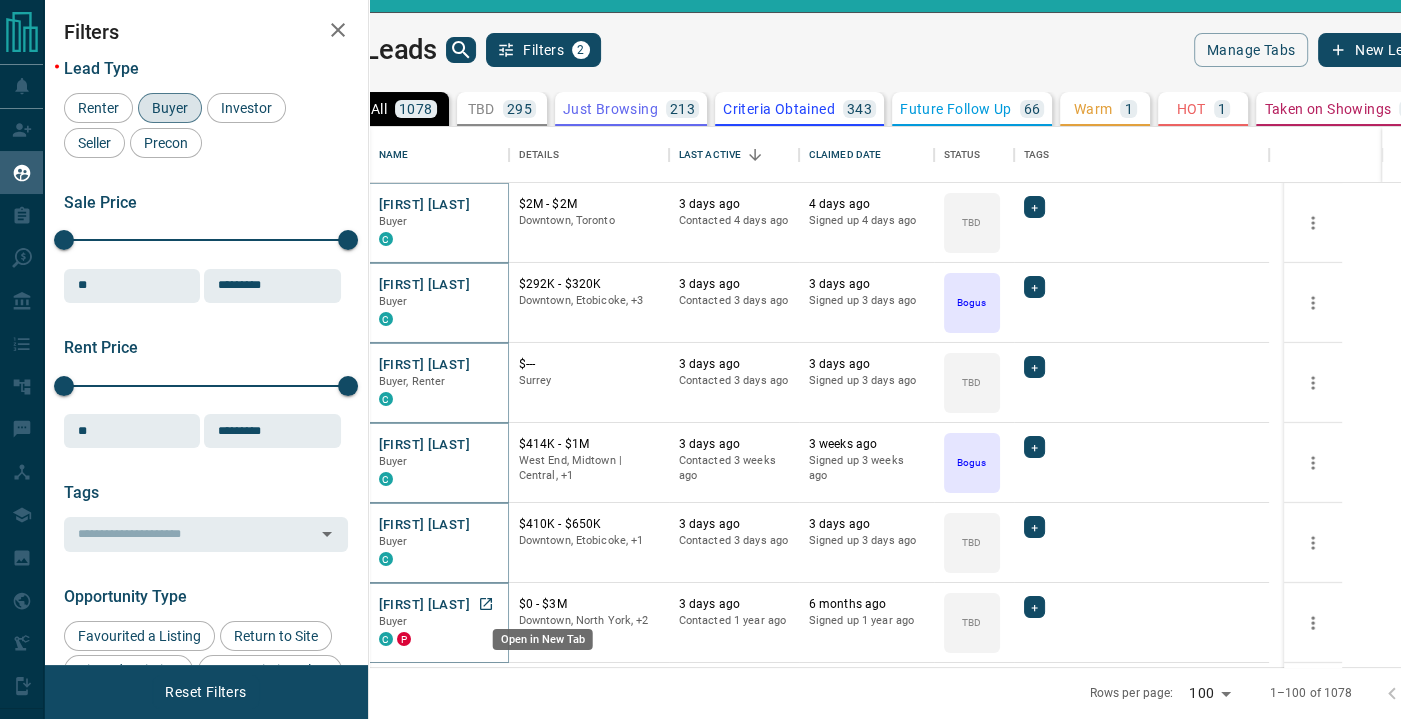 click 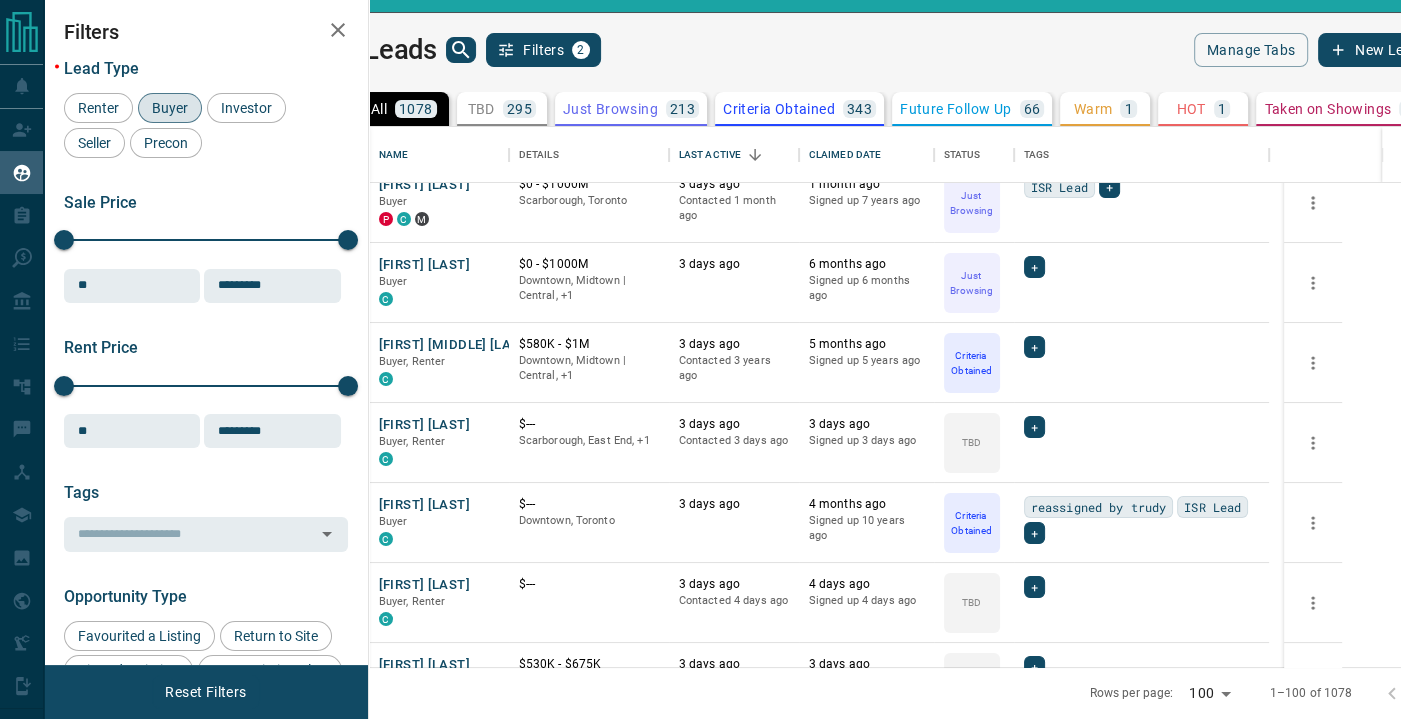 scroll, scrollTop: 6333, scrollLeft: 0, axis: vertical 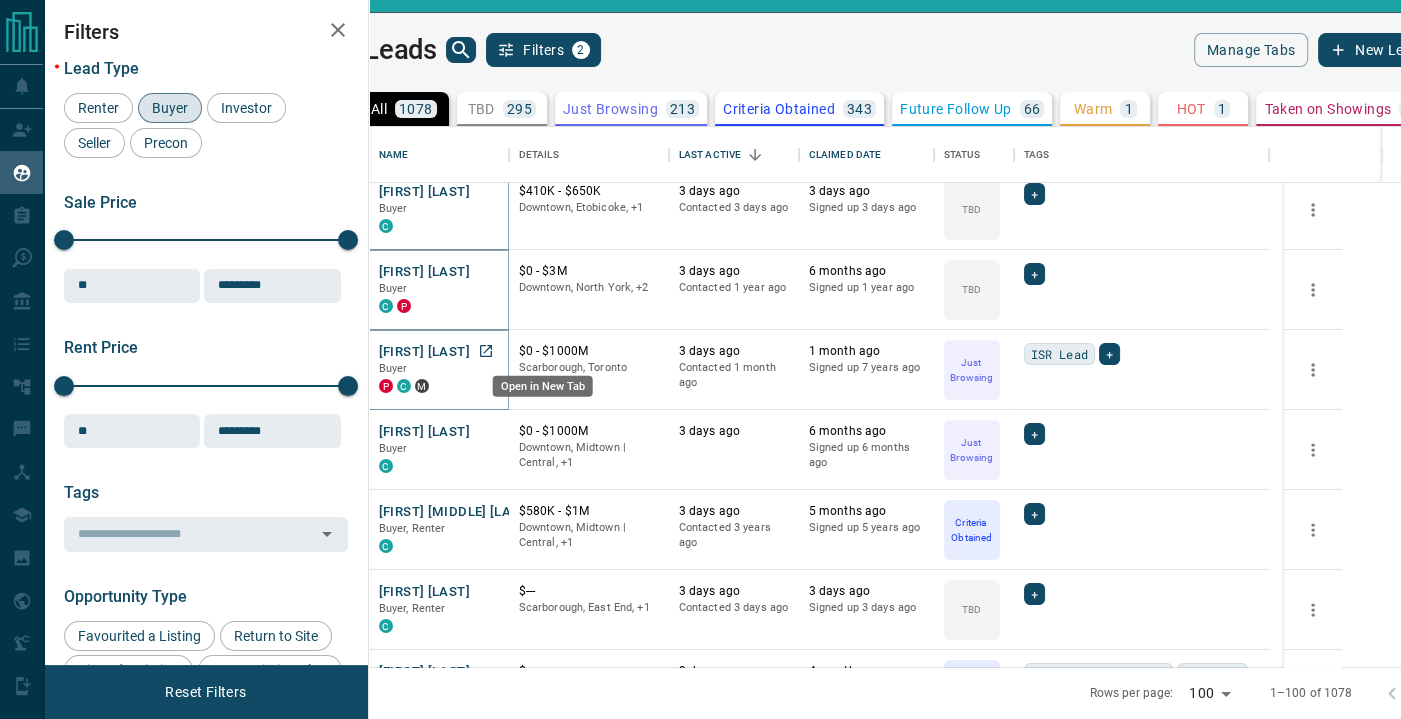 click 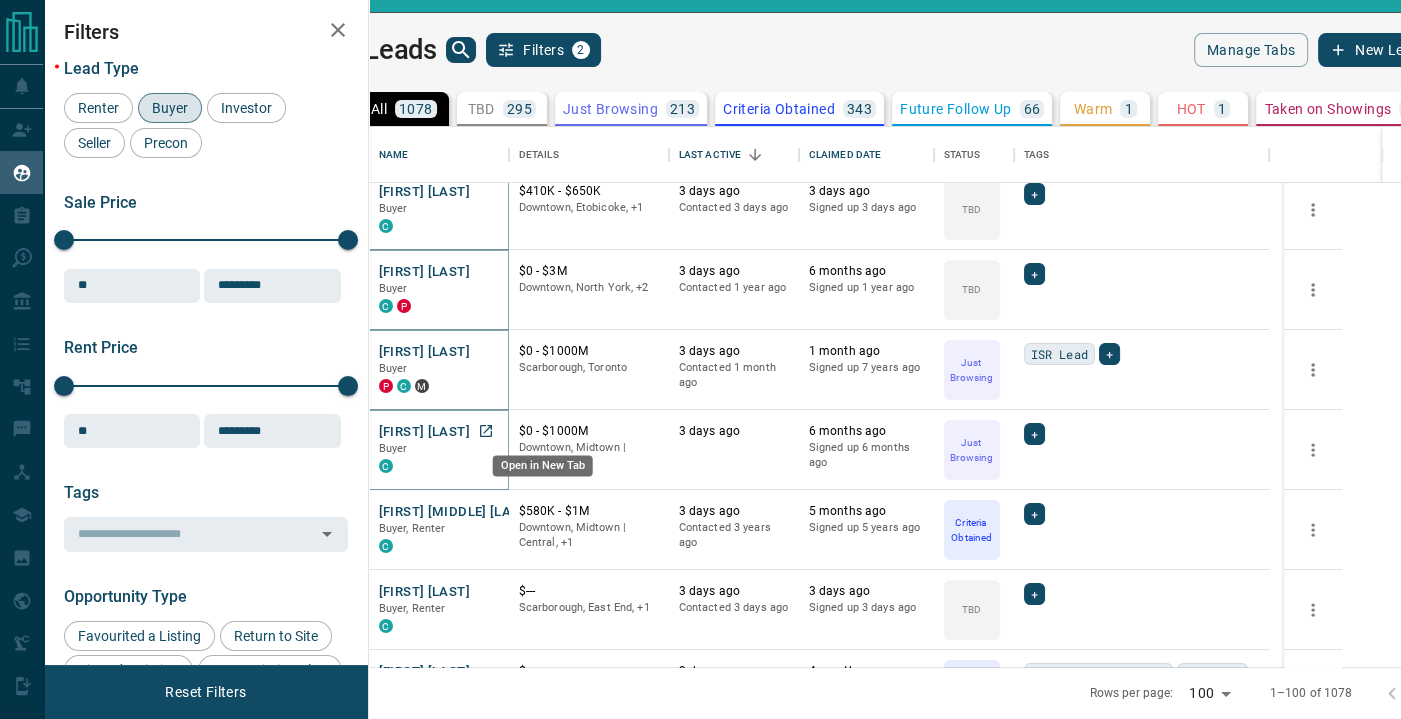 click 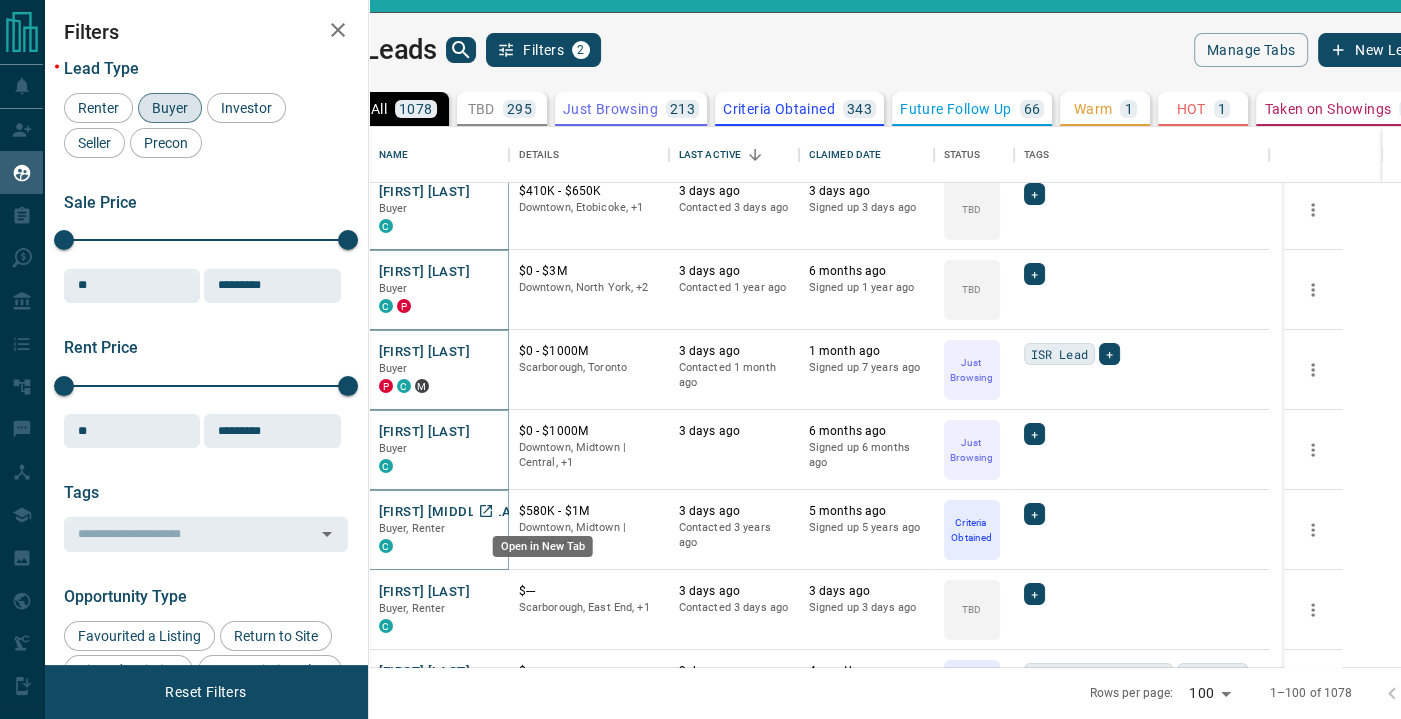 click 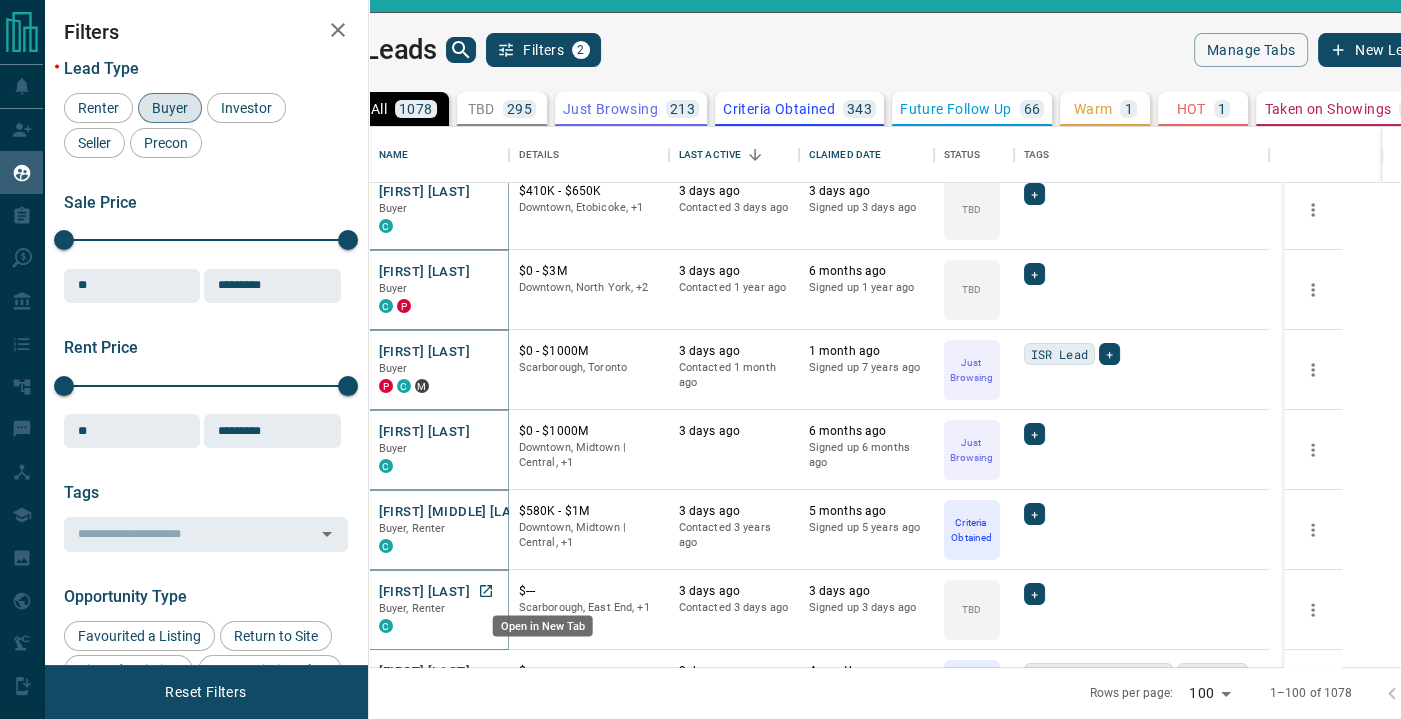 click 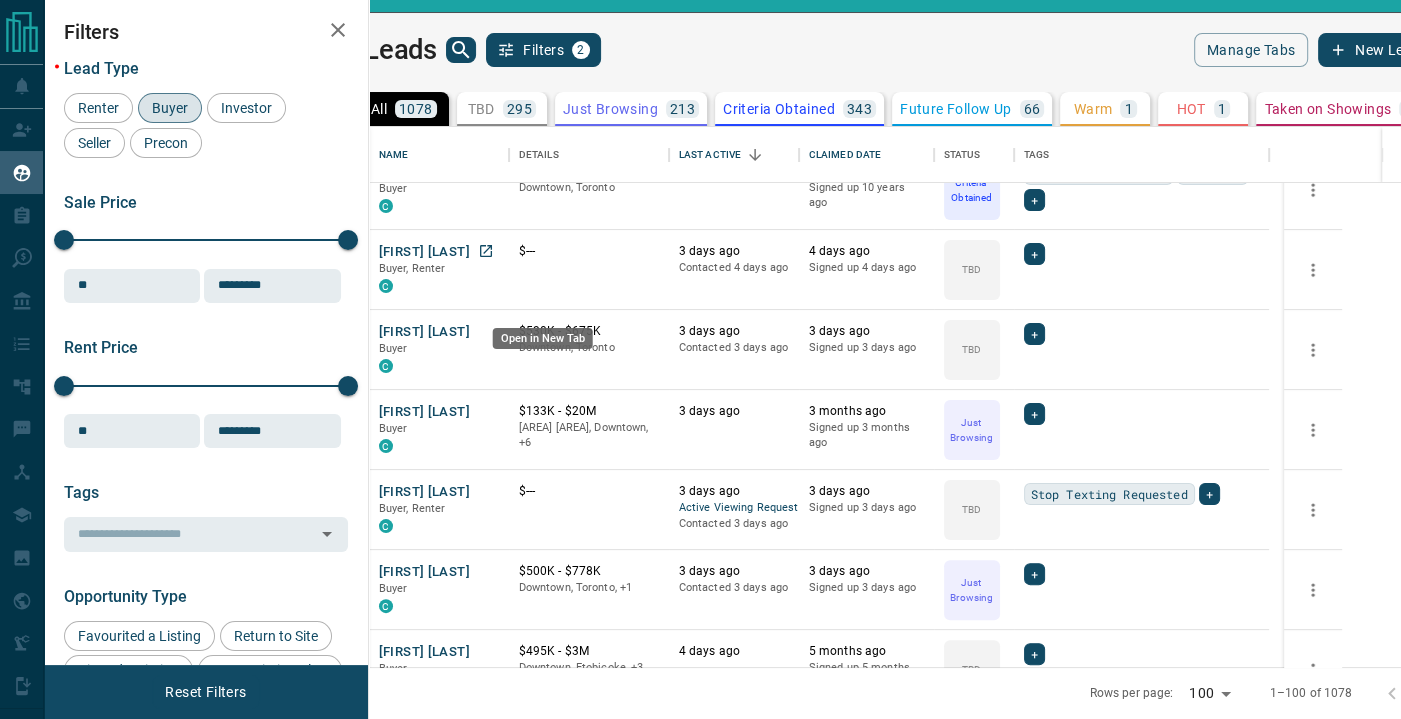 scroll, scrollTop: 6666, scrollLeft: 0, axis: vertical 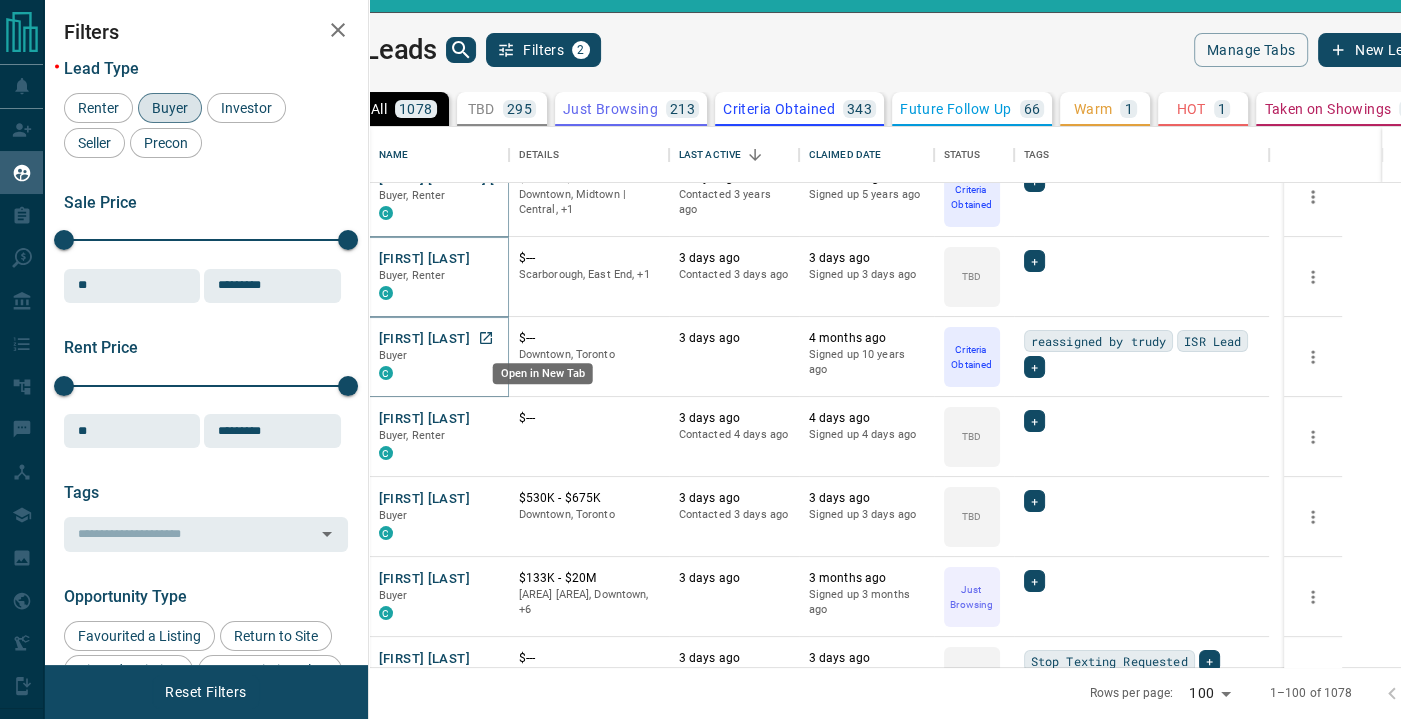 click 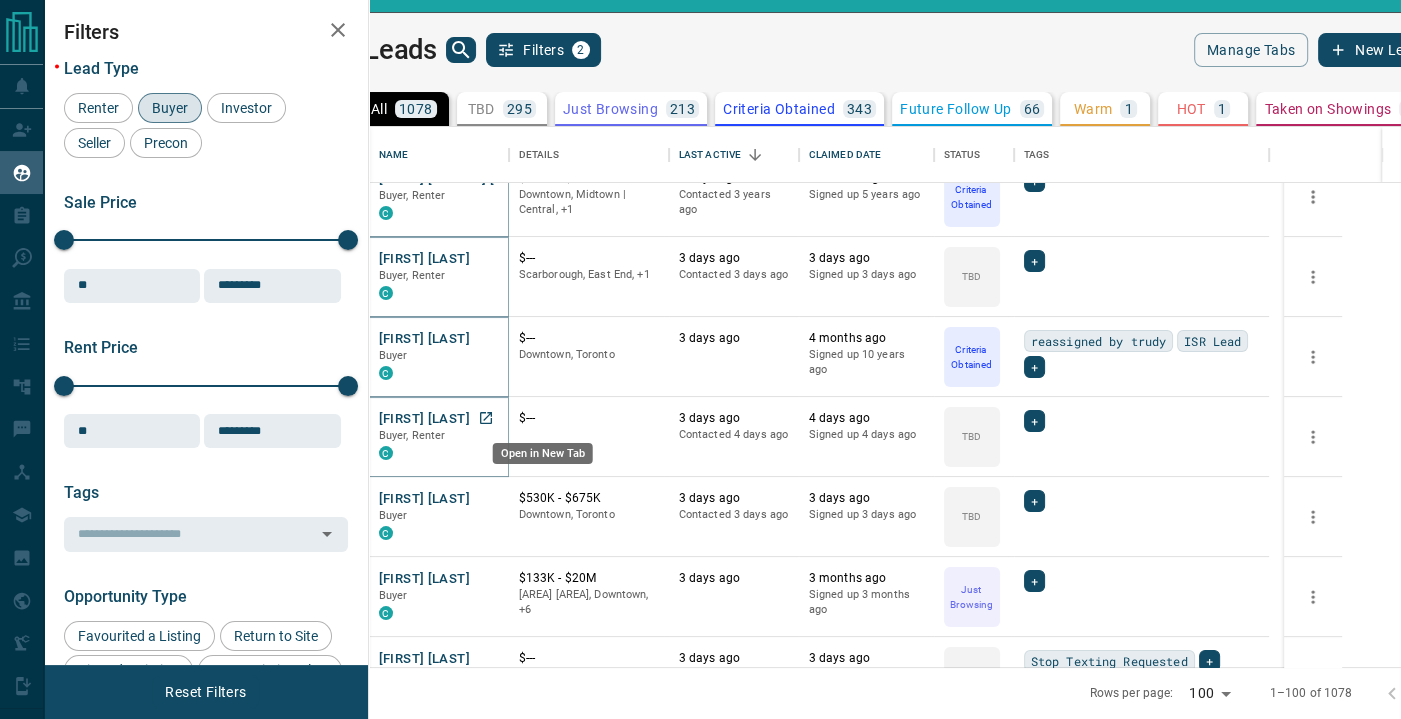 click 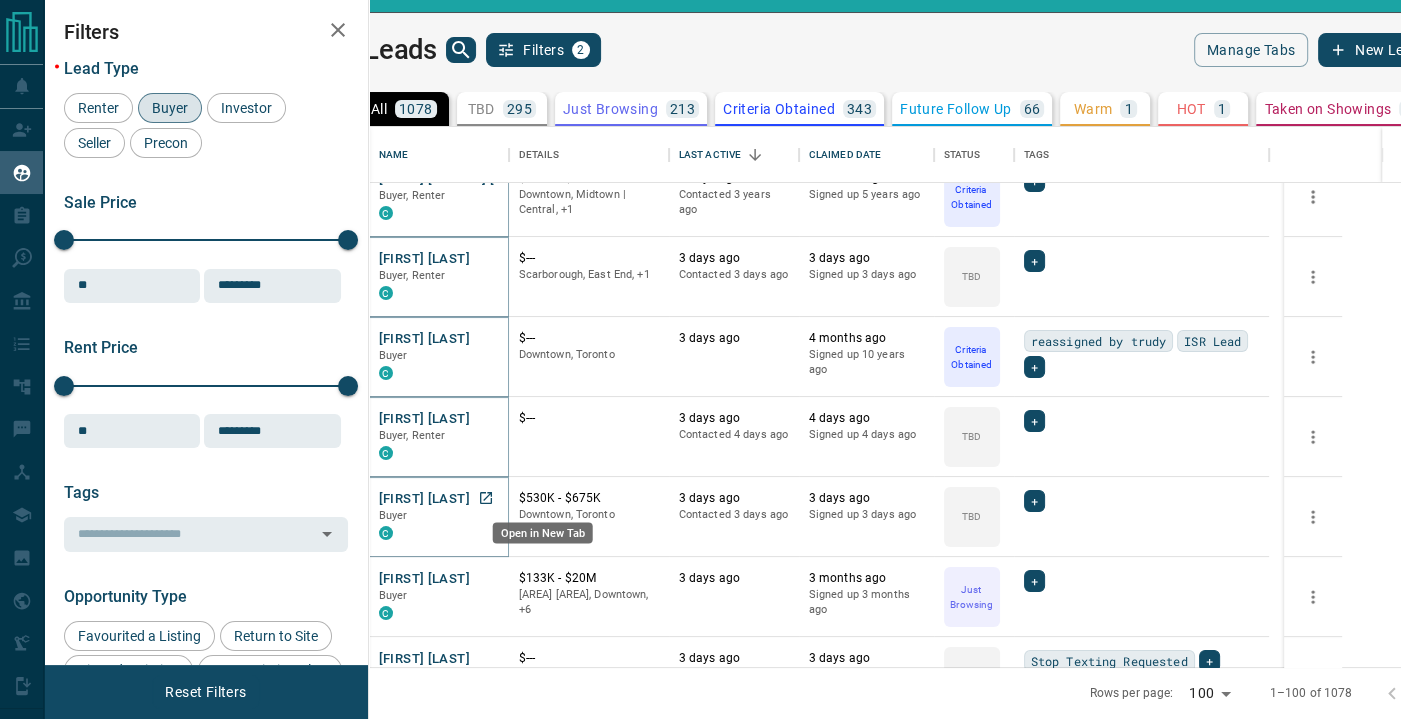 click 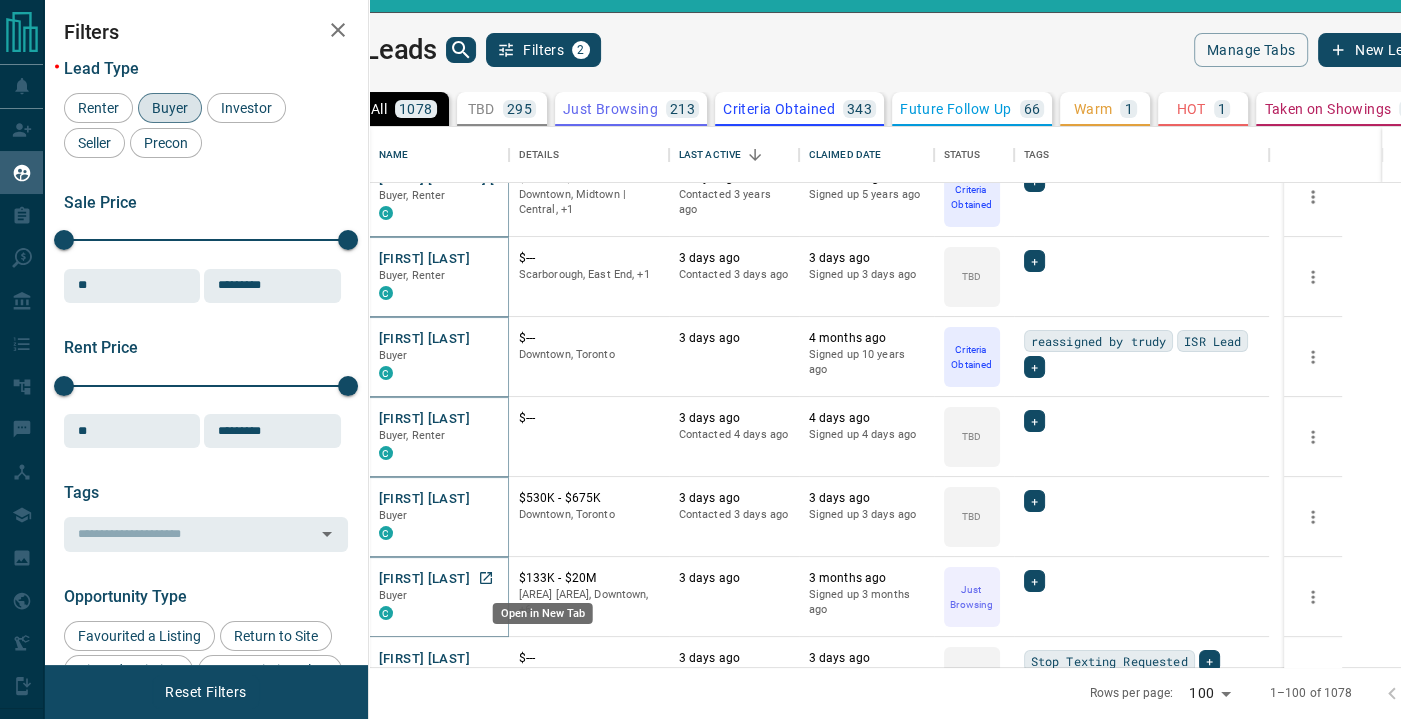 click 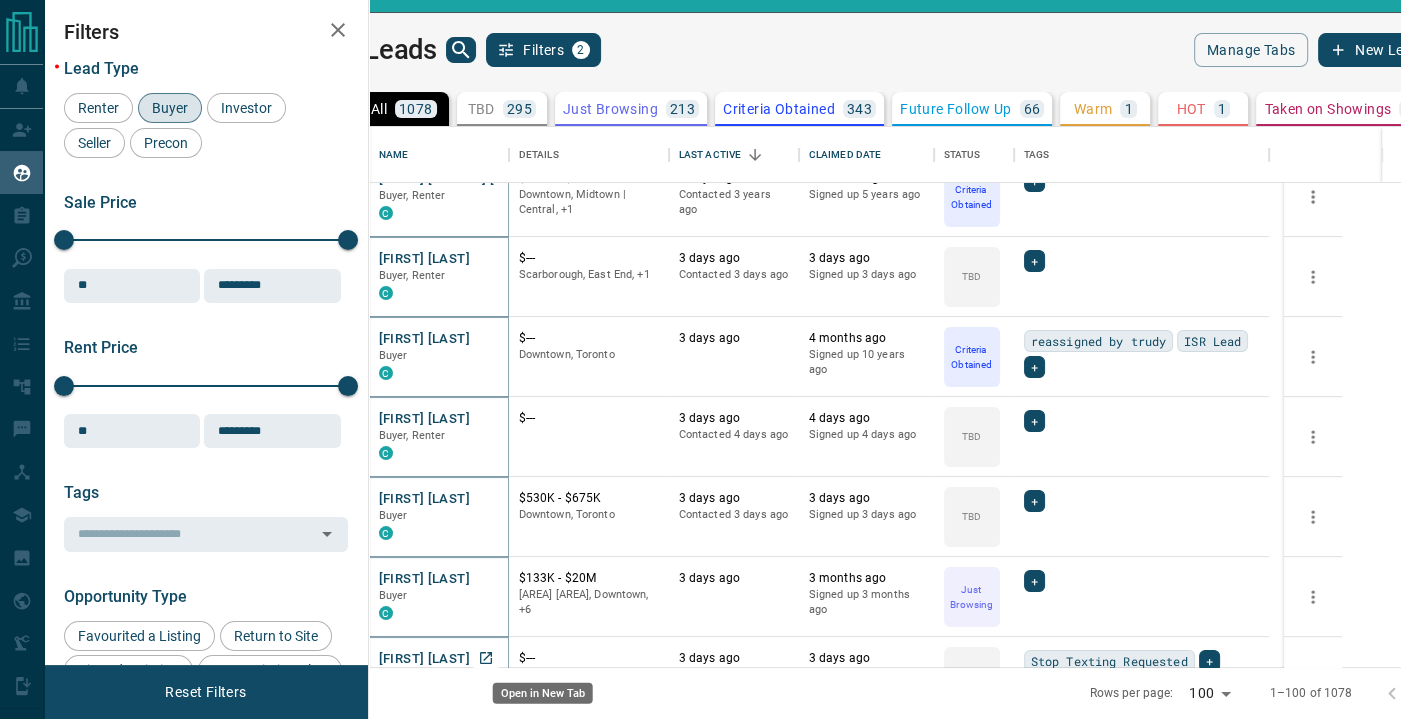 click 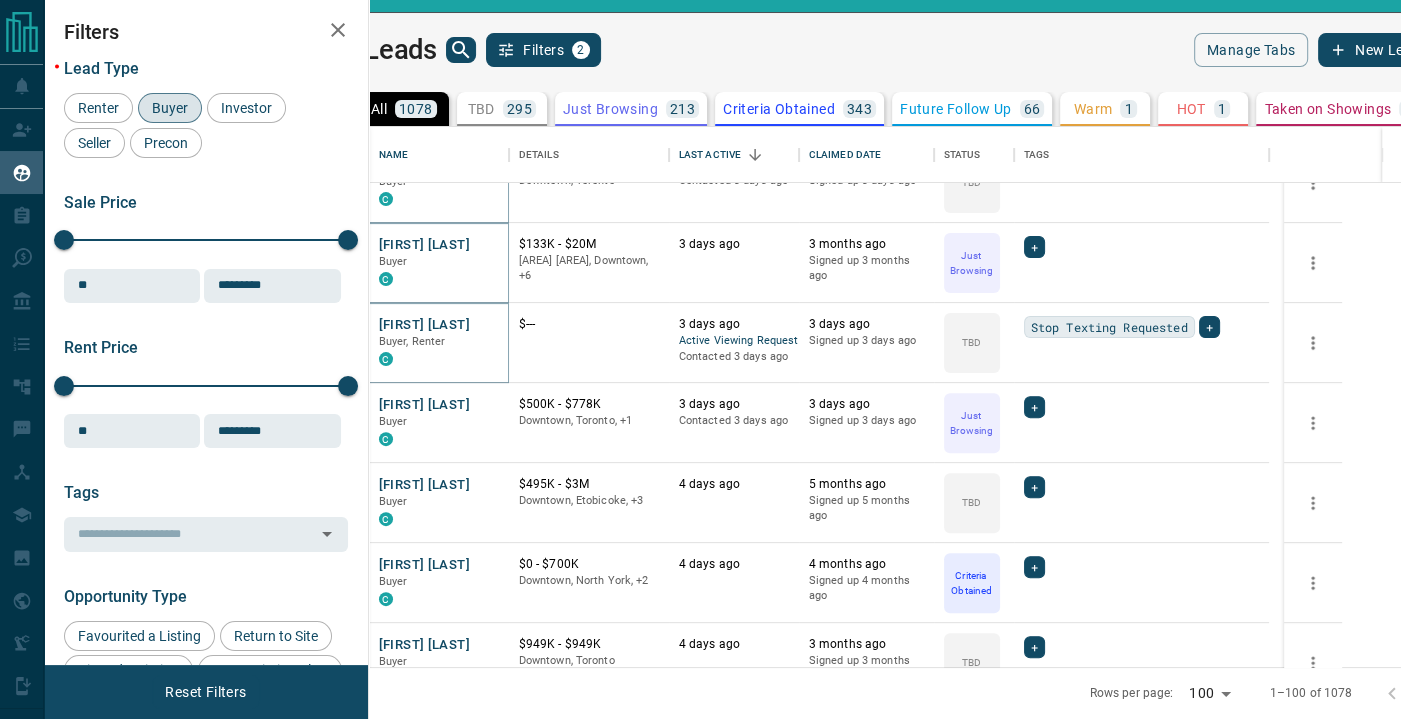 scroll, scrollTop: 7166, scrollLeft: 0, axis: vertical 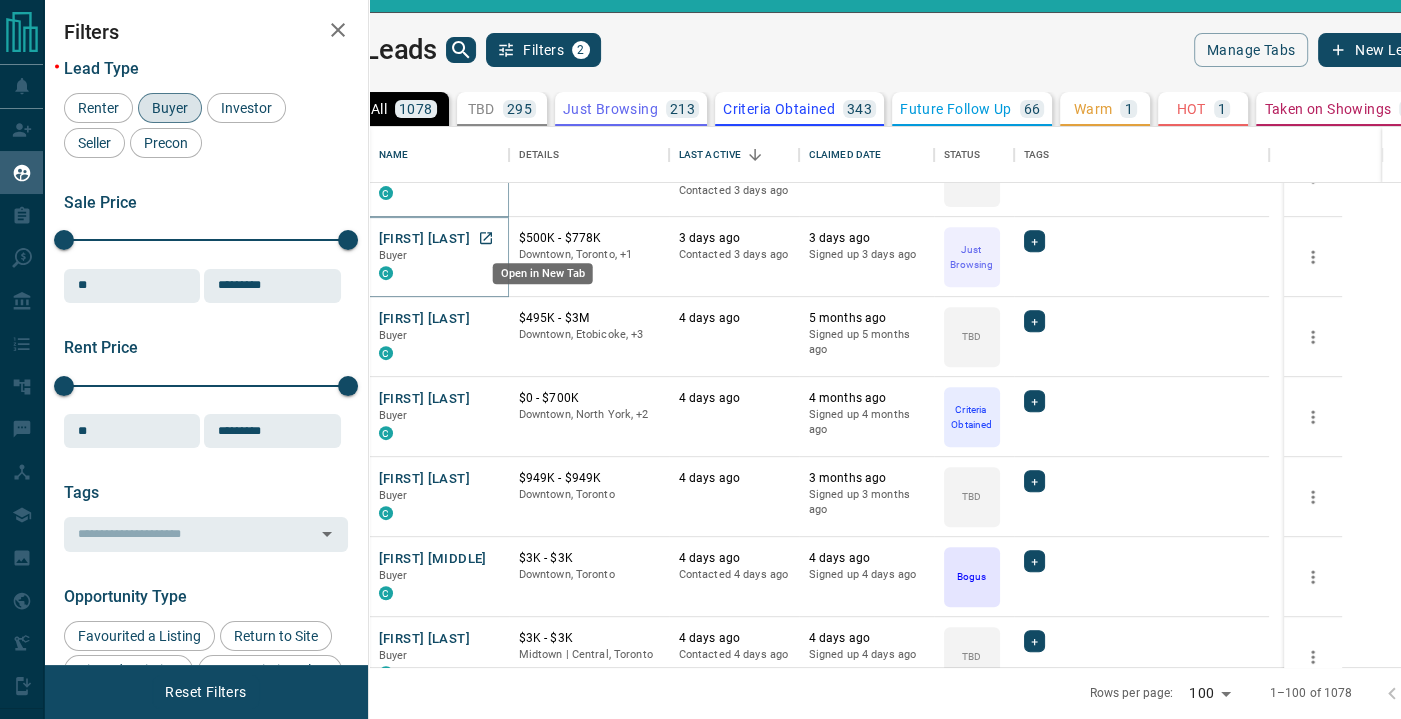 click 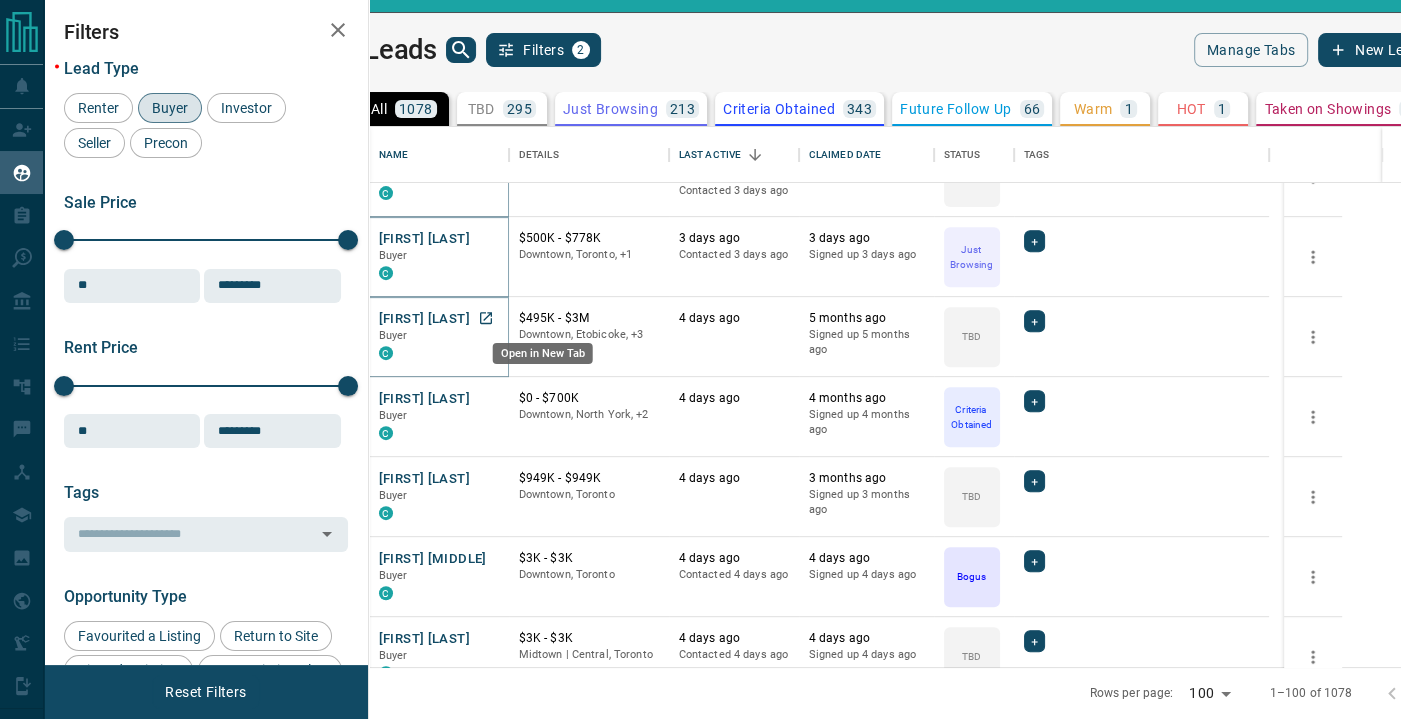 click 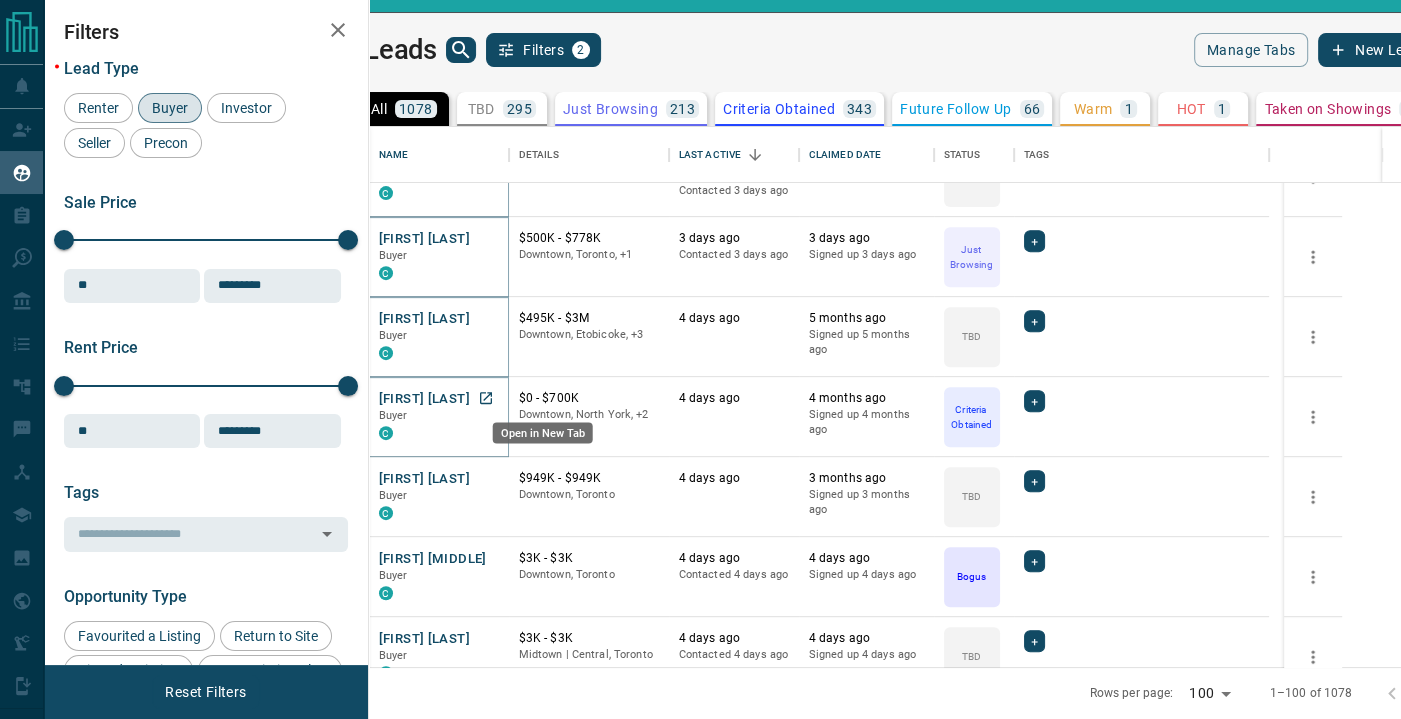 click 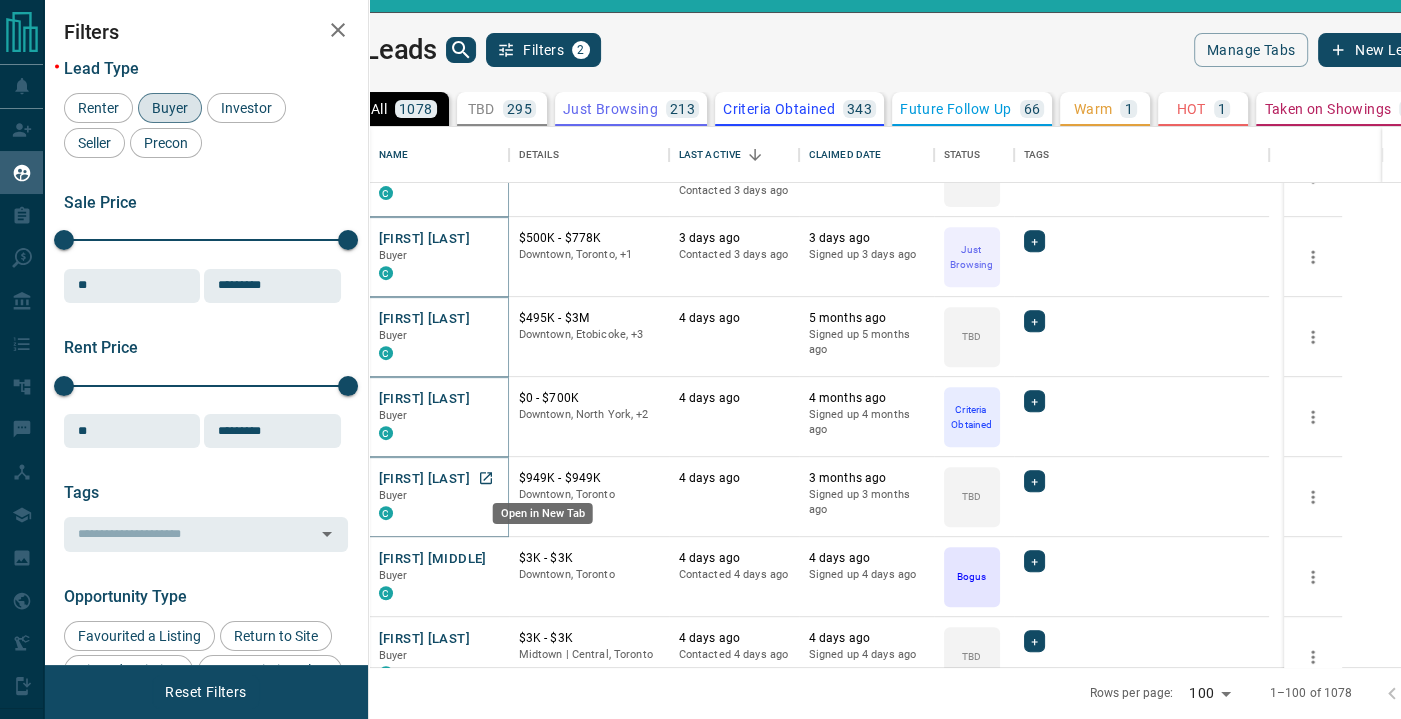 click 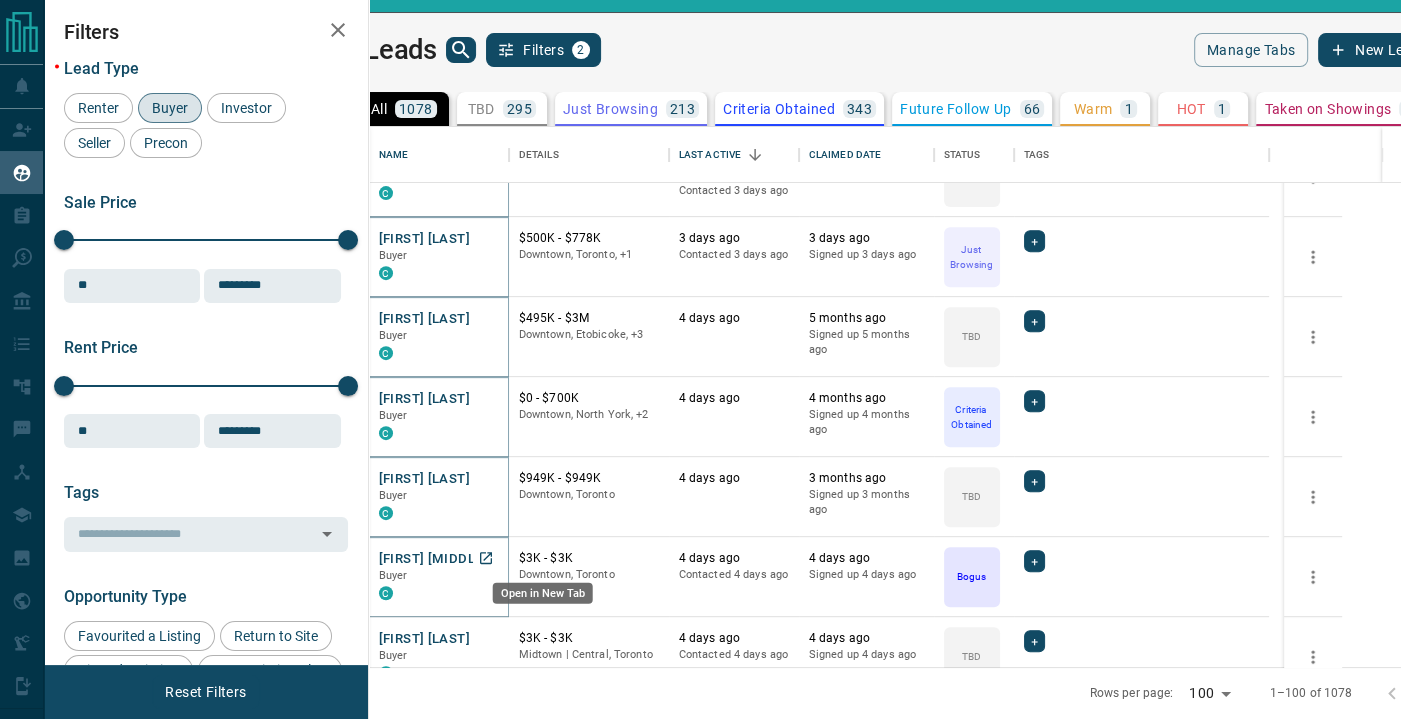 click 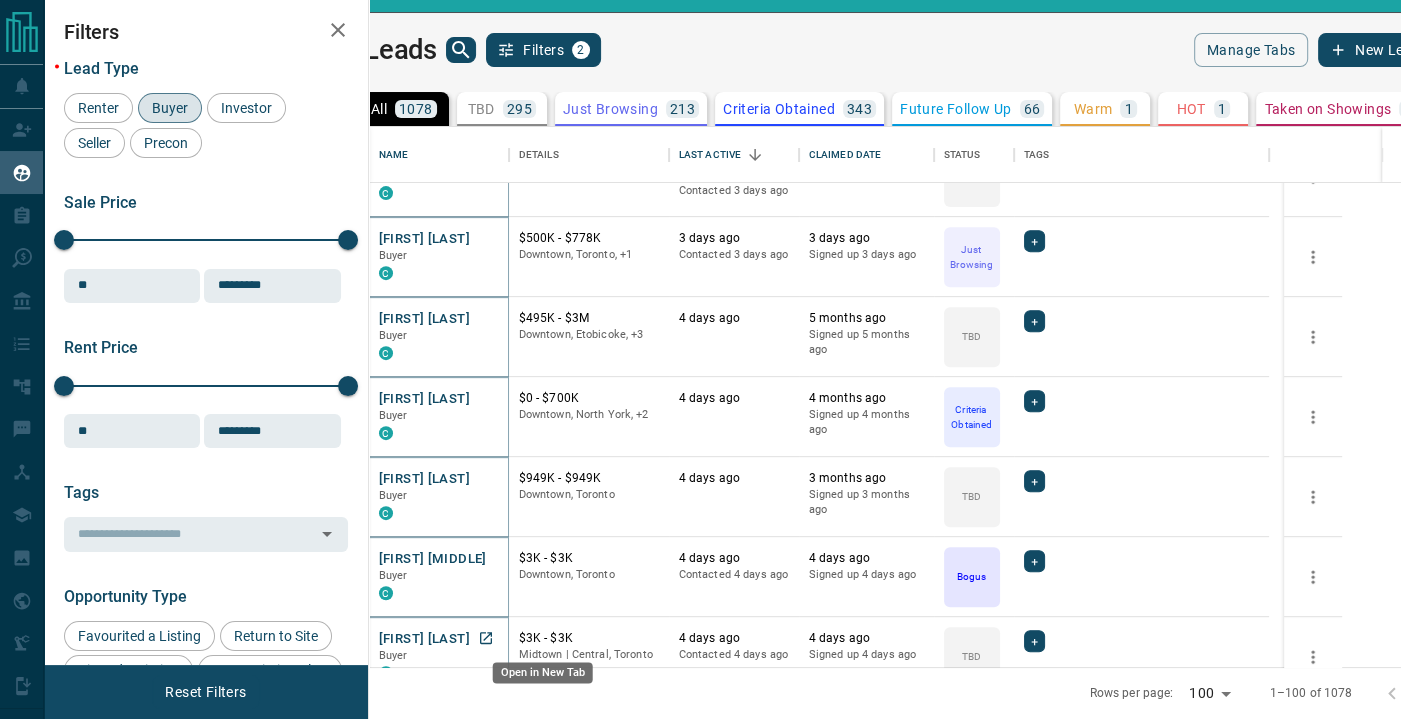 click 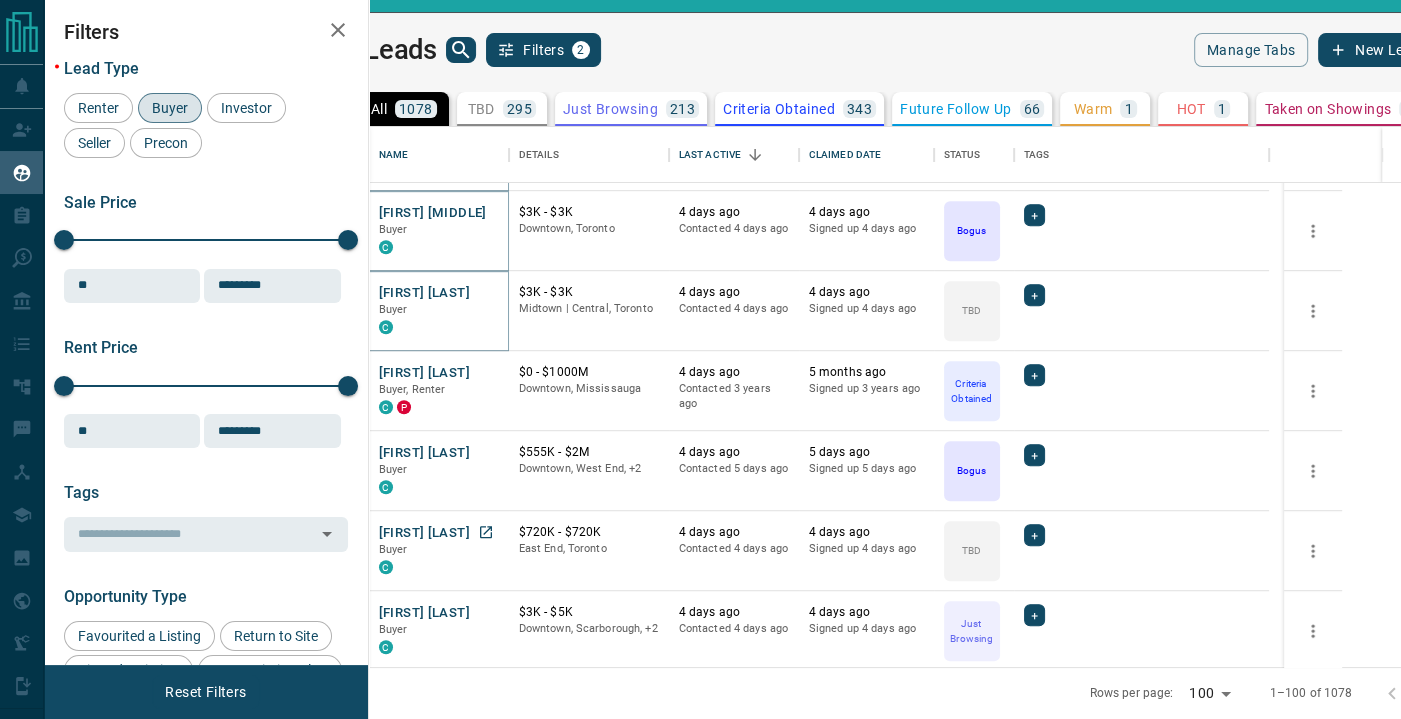 scroll, scrollTop: 7514, scrollLeft: 0, axis: vertical 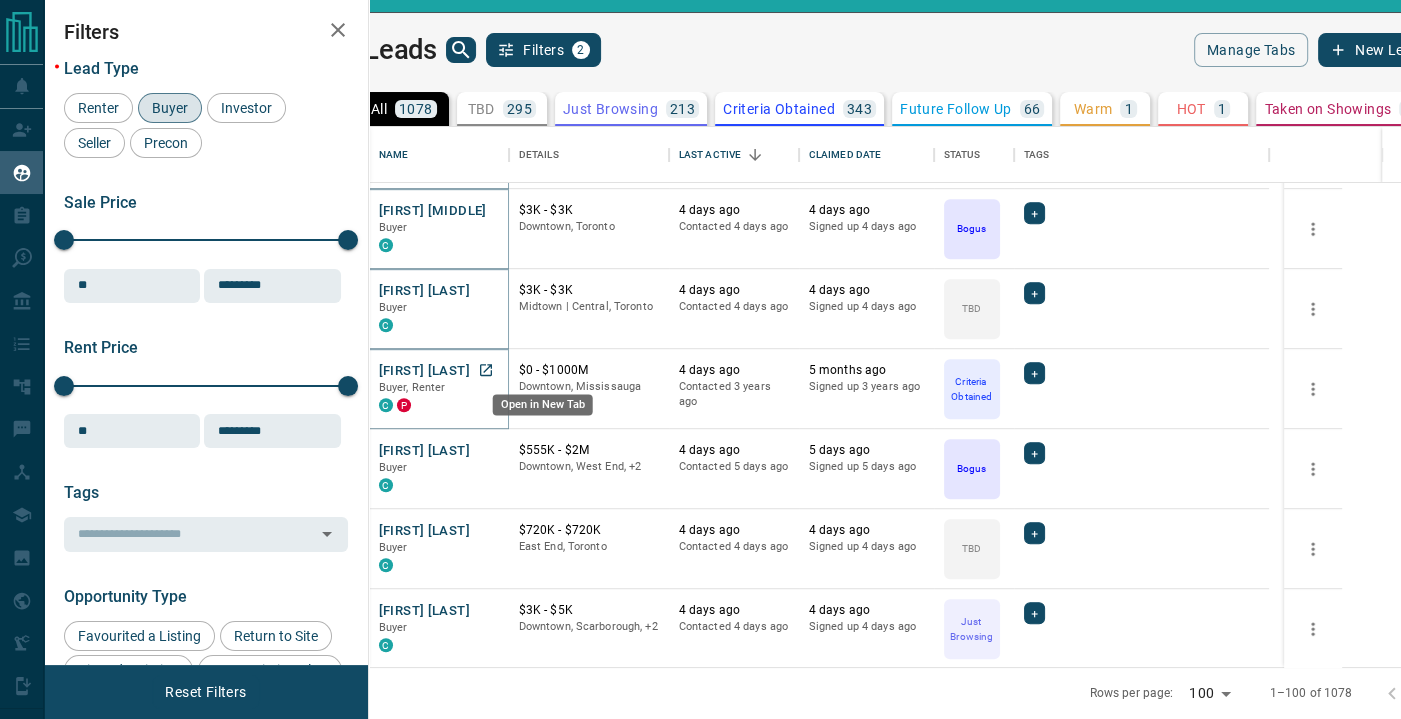 click 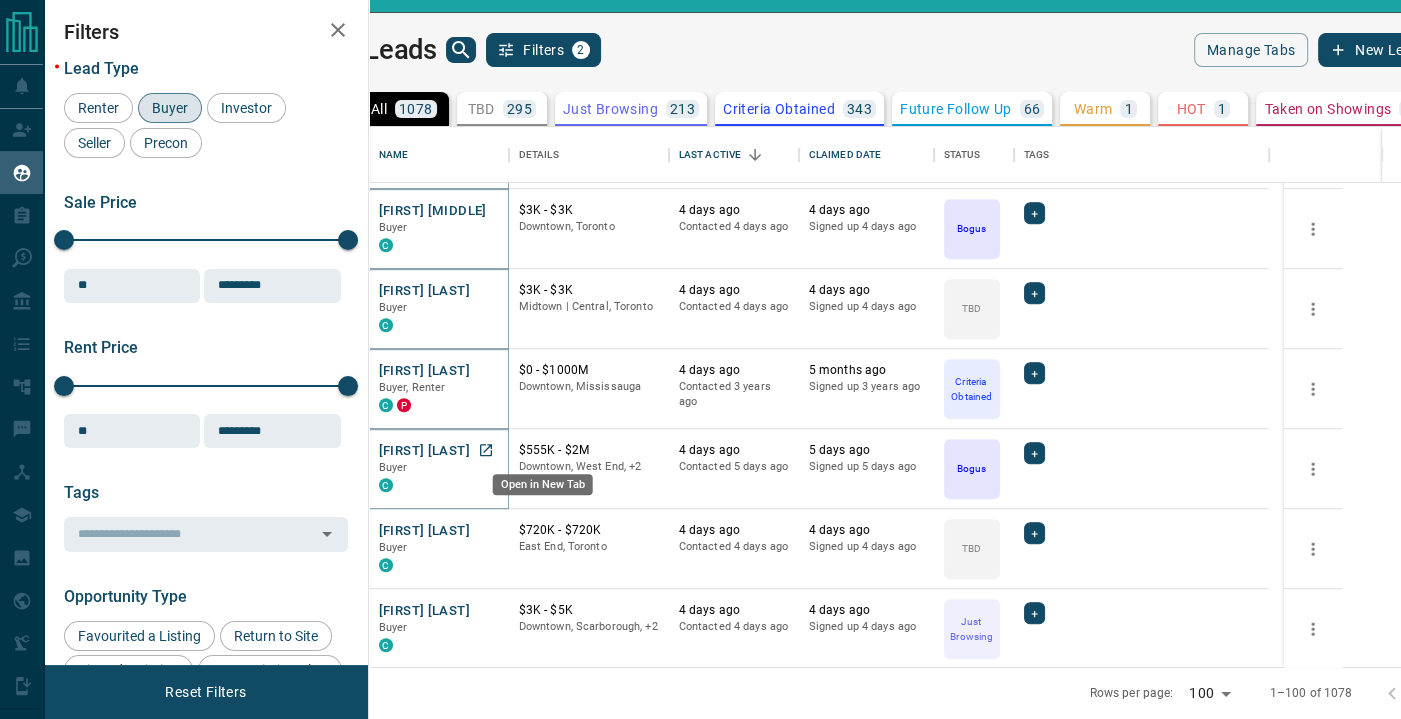 click 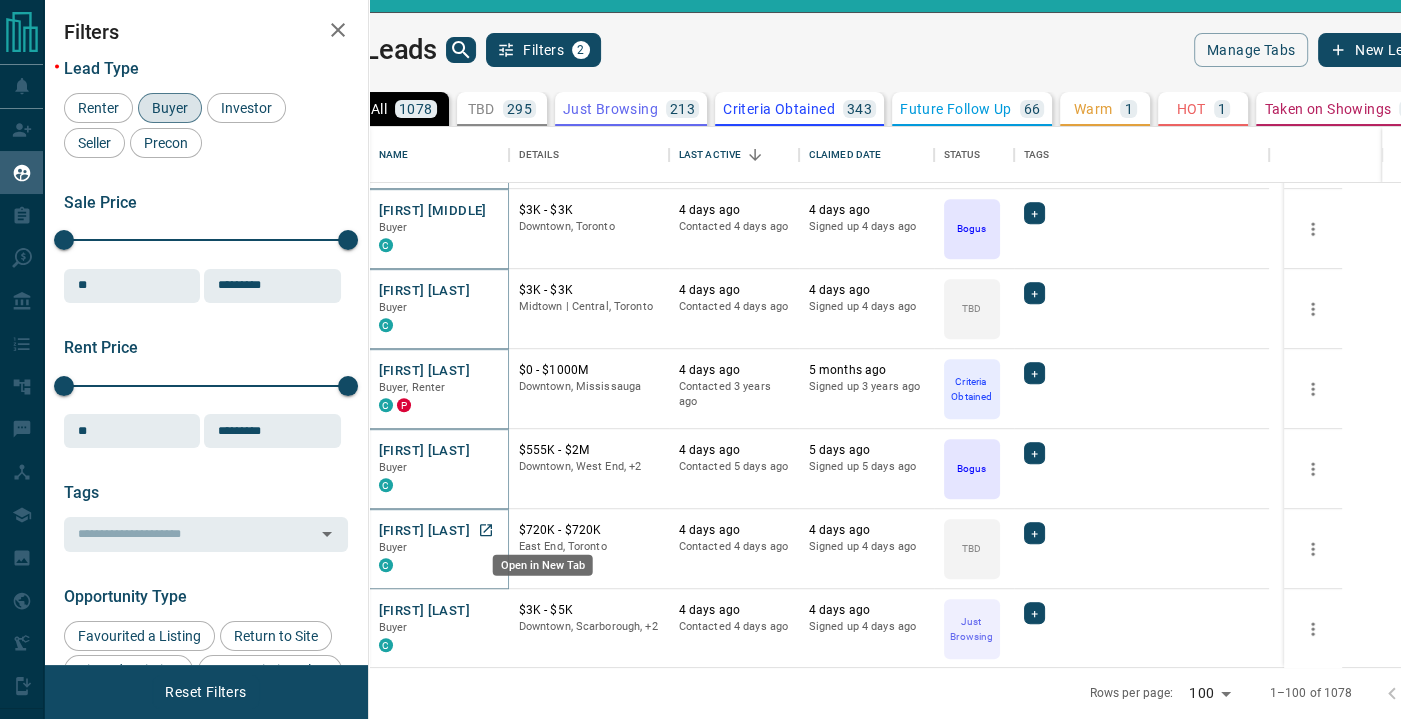 click 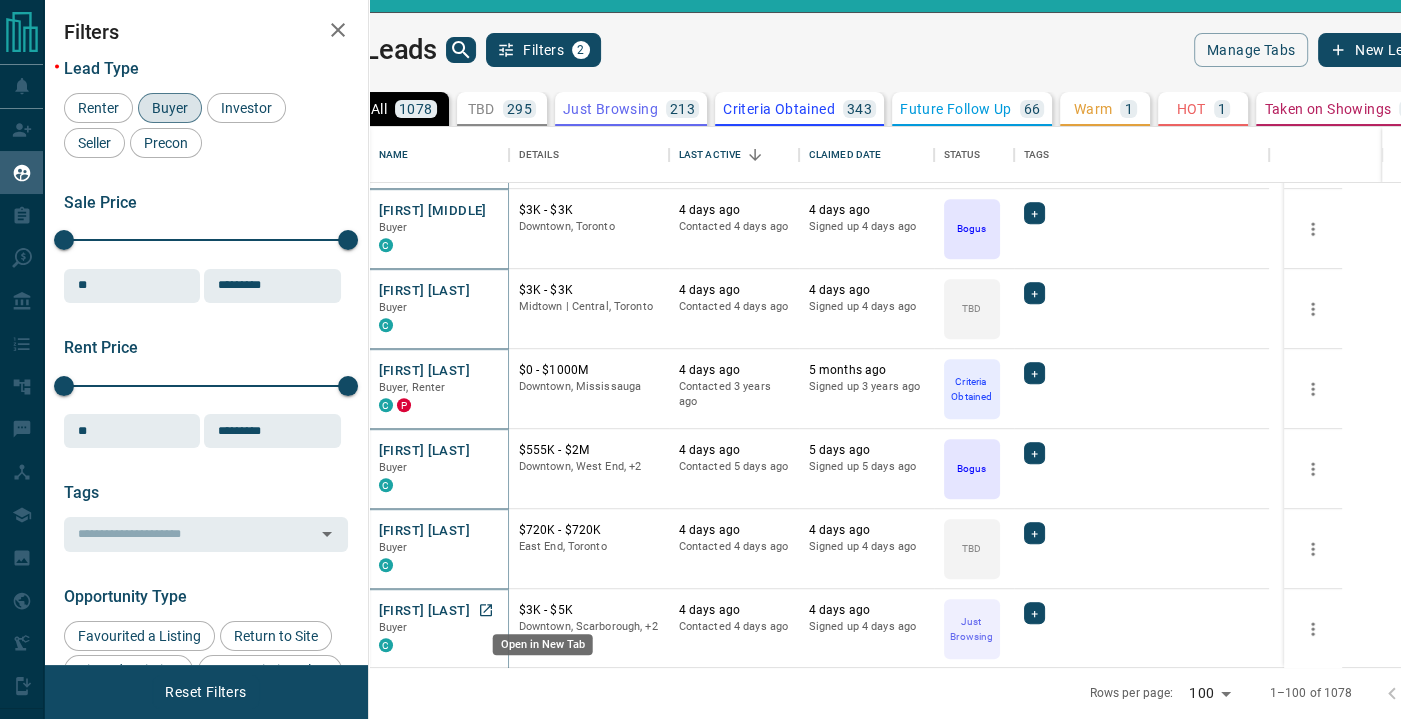 click 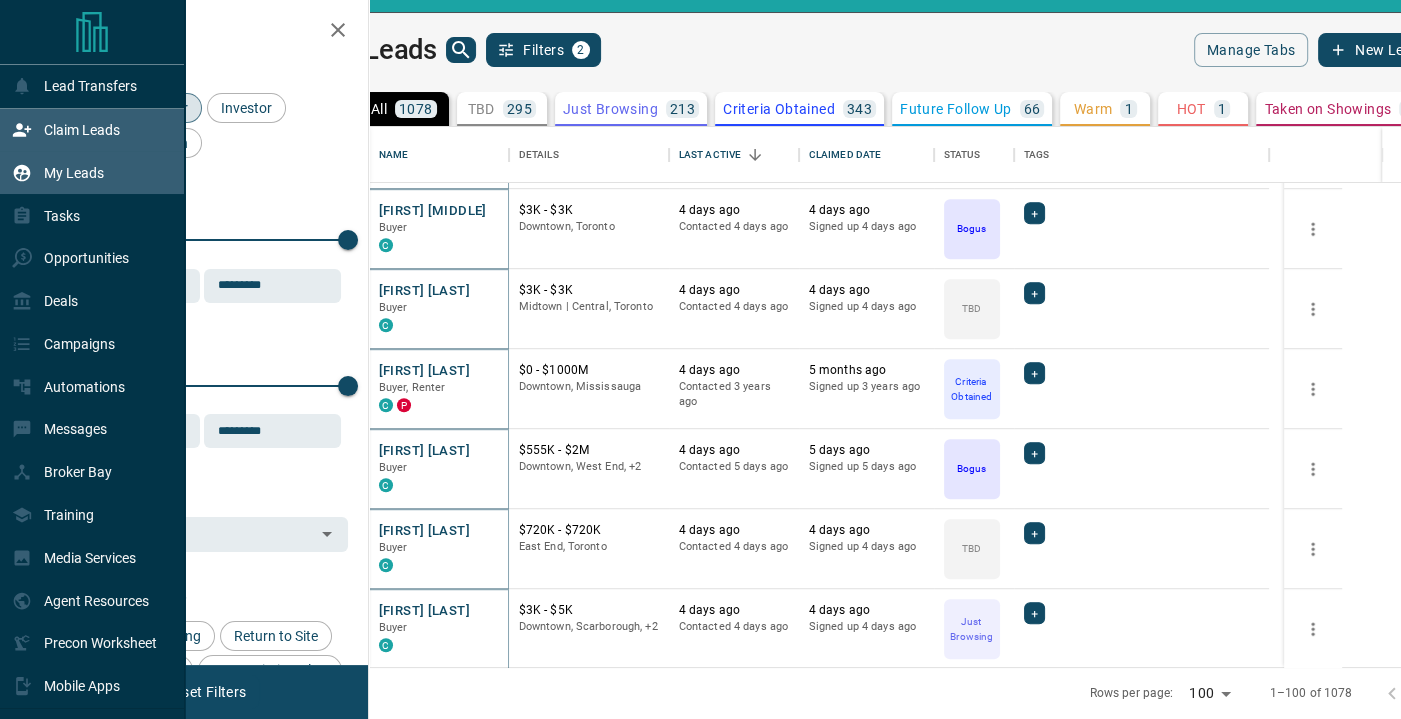 click on "Claim Leads" at bounding box center (82, 130) 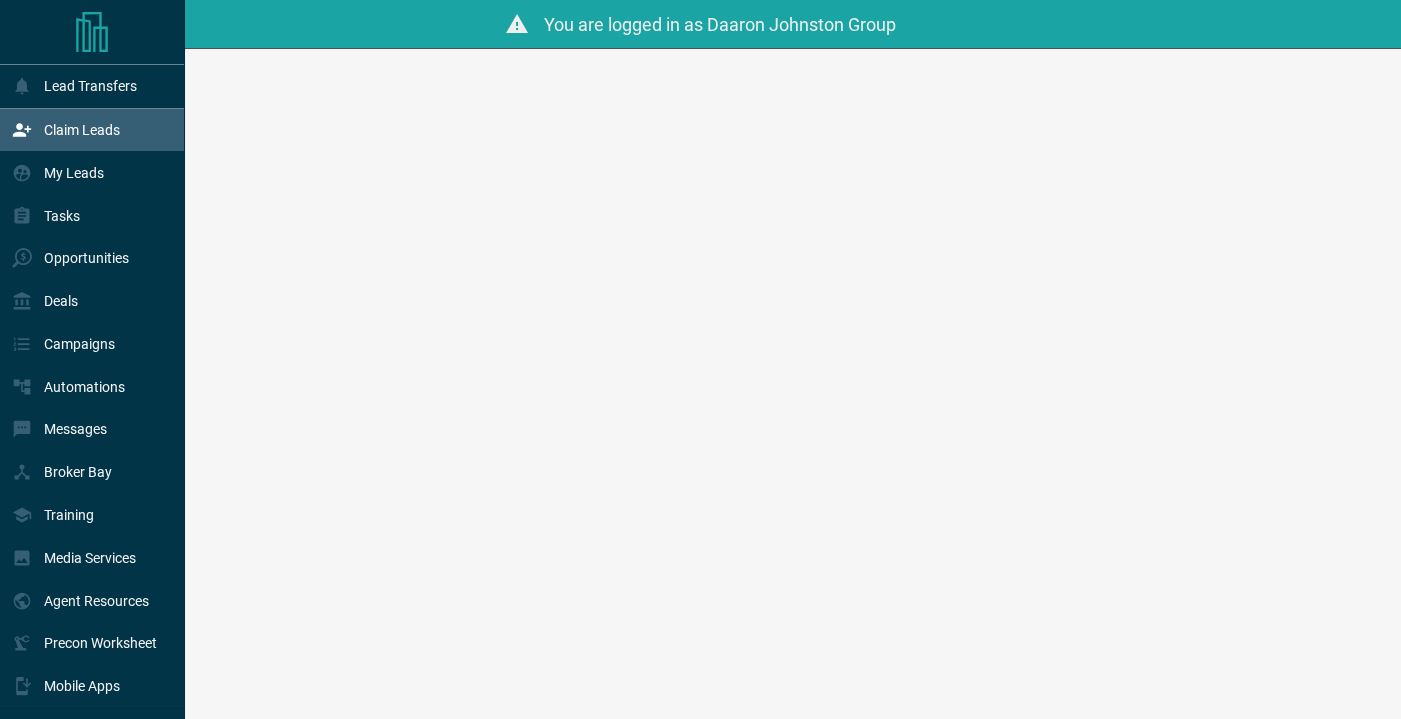 scroll, scrollTop: 0, scrollLeft: 0, axis: both 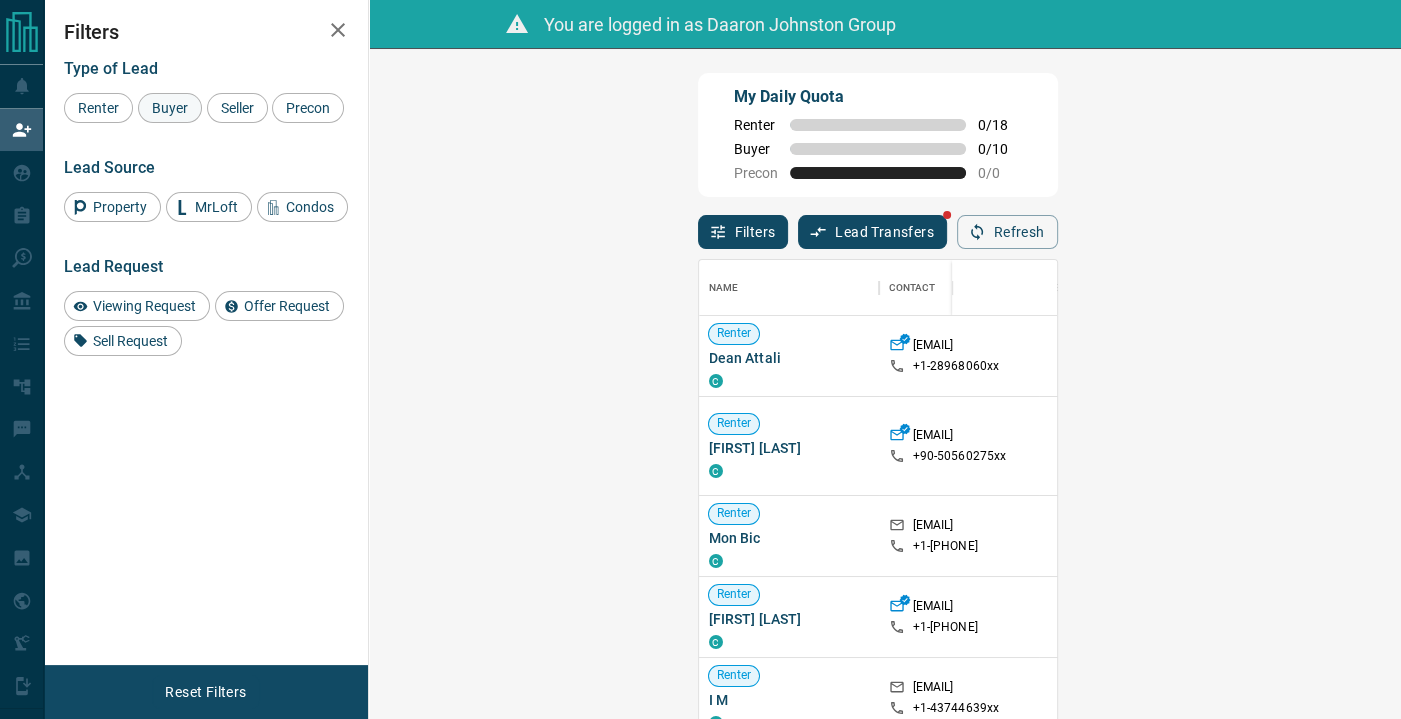 click on "Buyer" at bounding box center (170, 108) 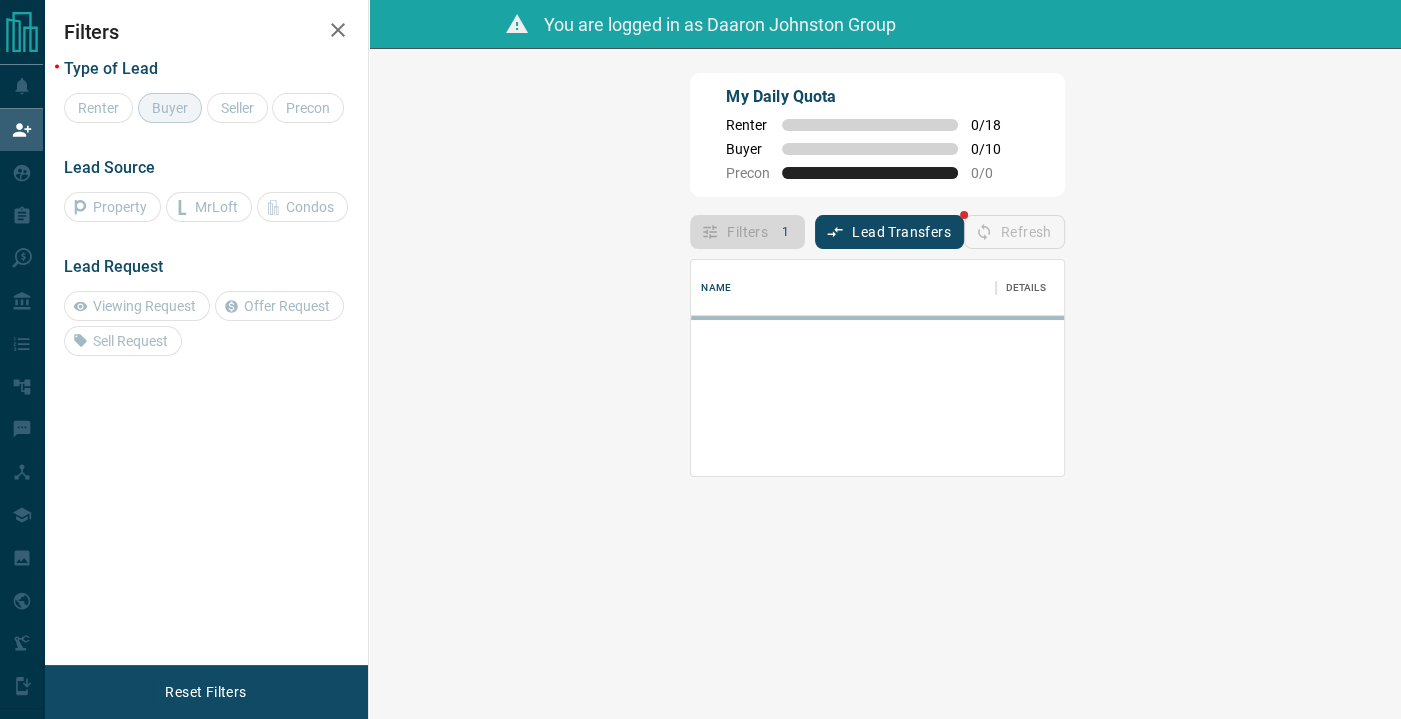 scroll, scrollTop: 16, scrollLeft: 15, axis: both 